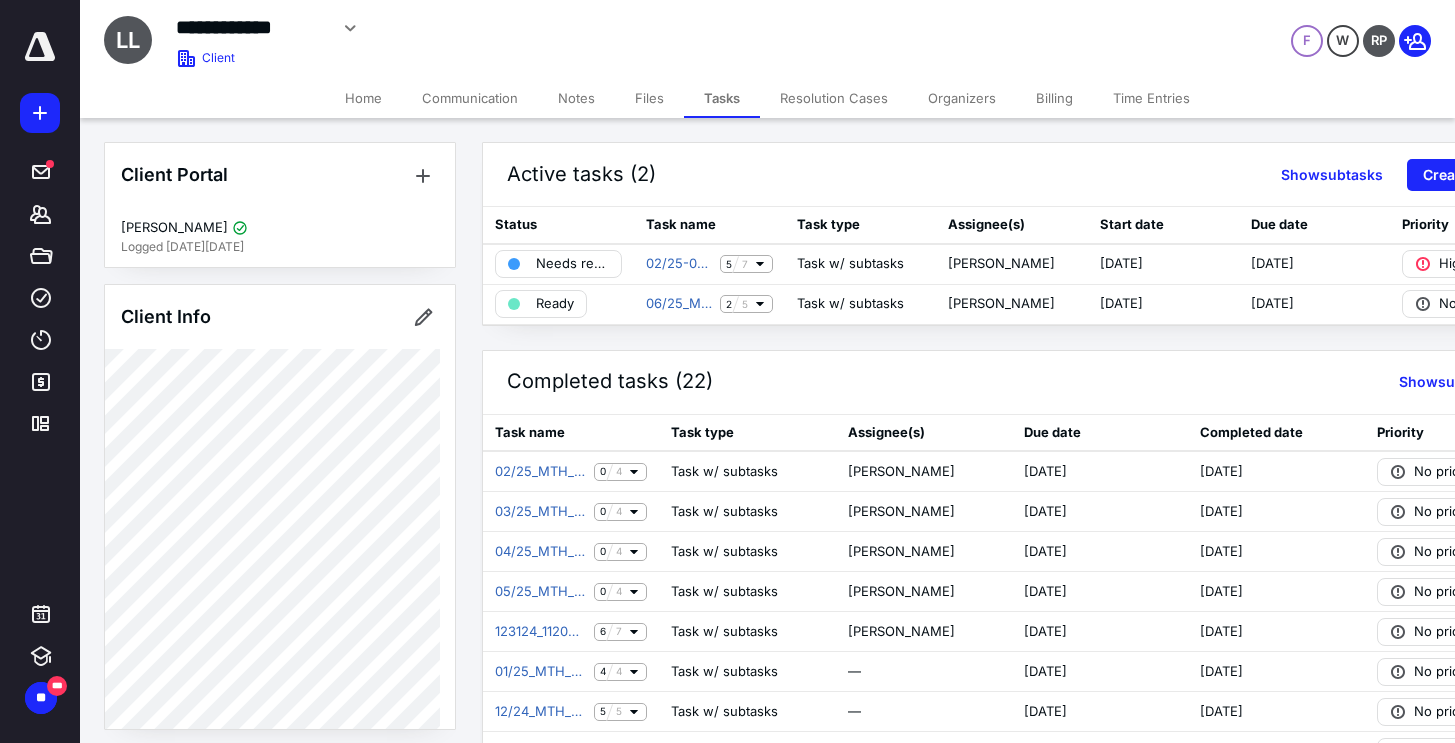 scroll, scrollTop: 0, scrollLeft: 0, axis: both 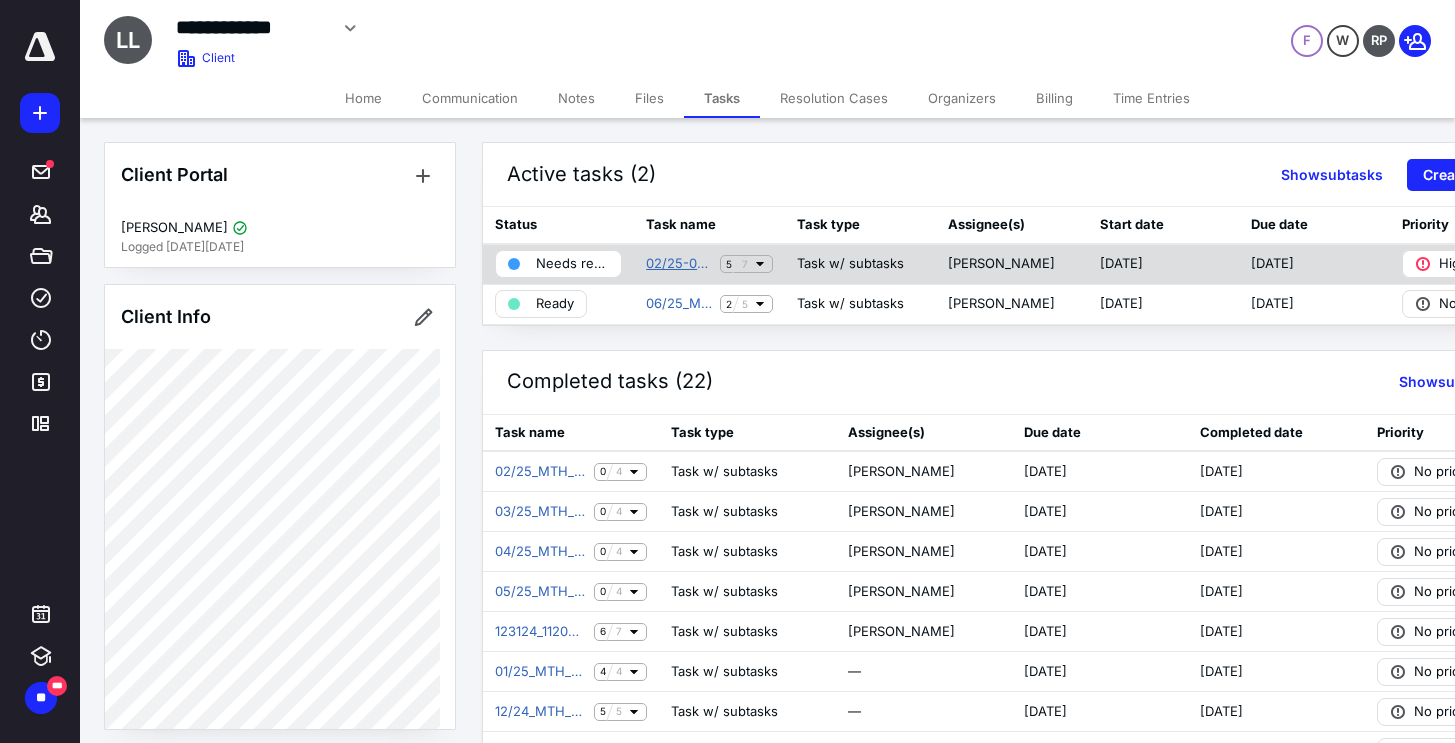 click on "02/25-05/25_MTH_BK" at bounding box center [679, 264] 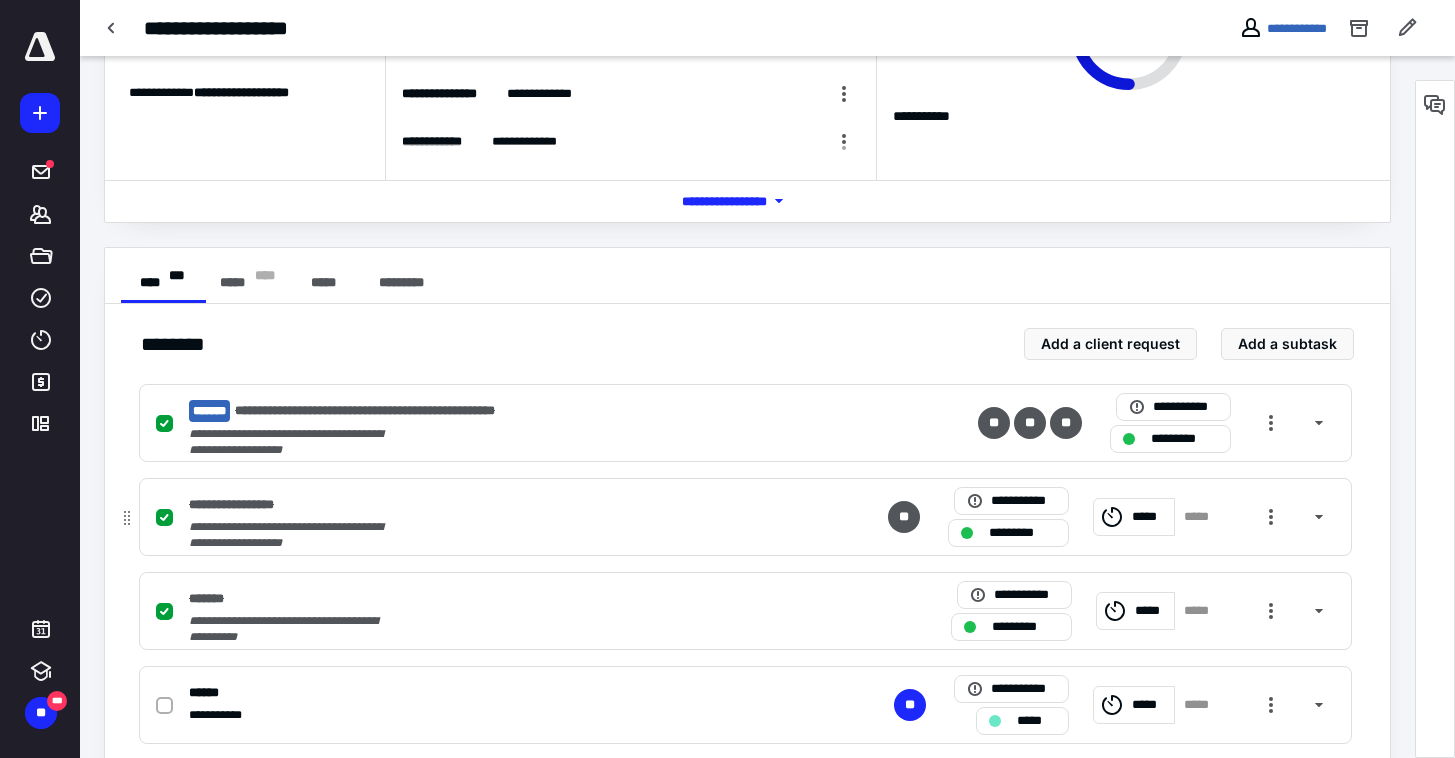 scroll, scrollTop: 511, scrollLeft: 0, axis: vertical 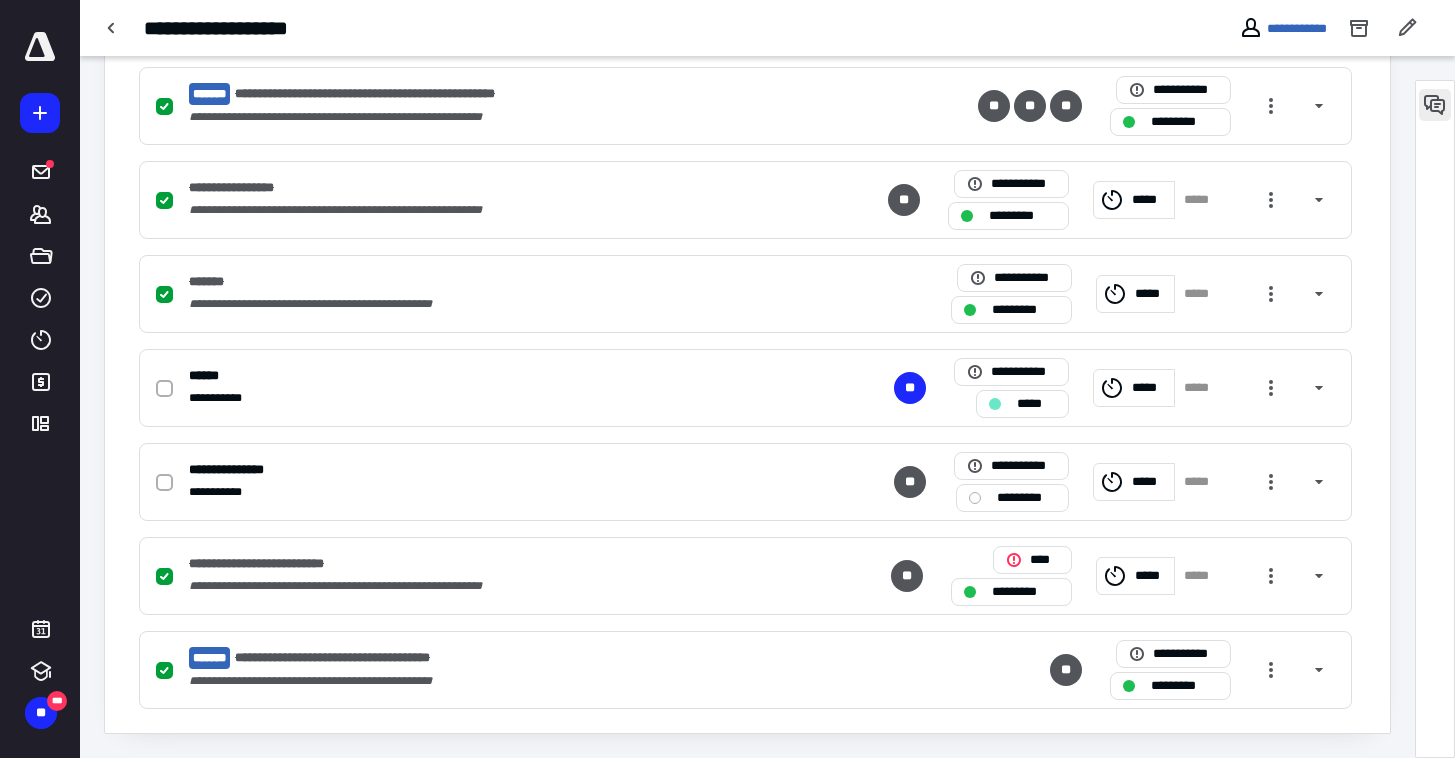 click at bounding box center [1435, 105] 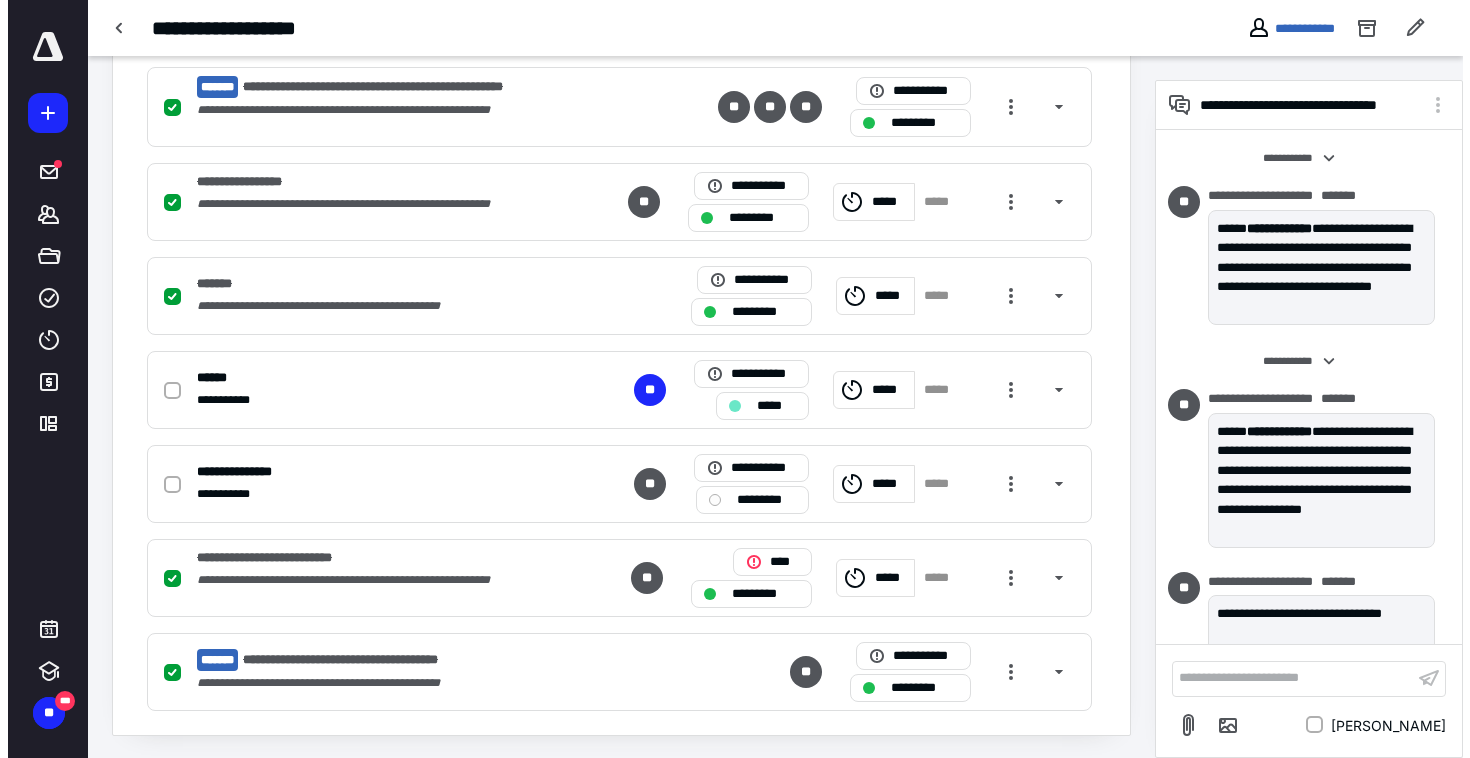 scroll, scrollTop: 1568, scrollLeft: 0, axis: vertical 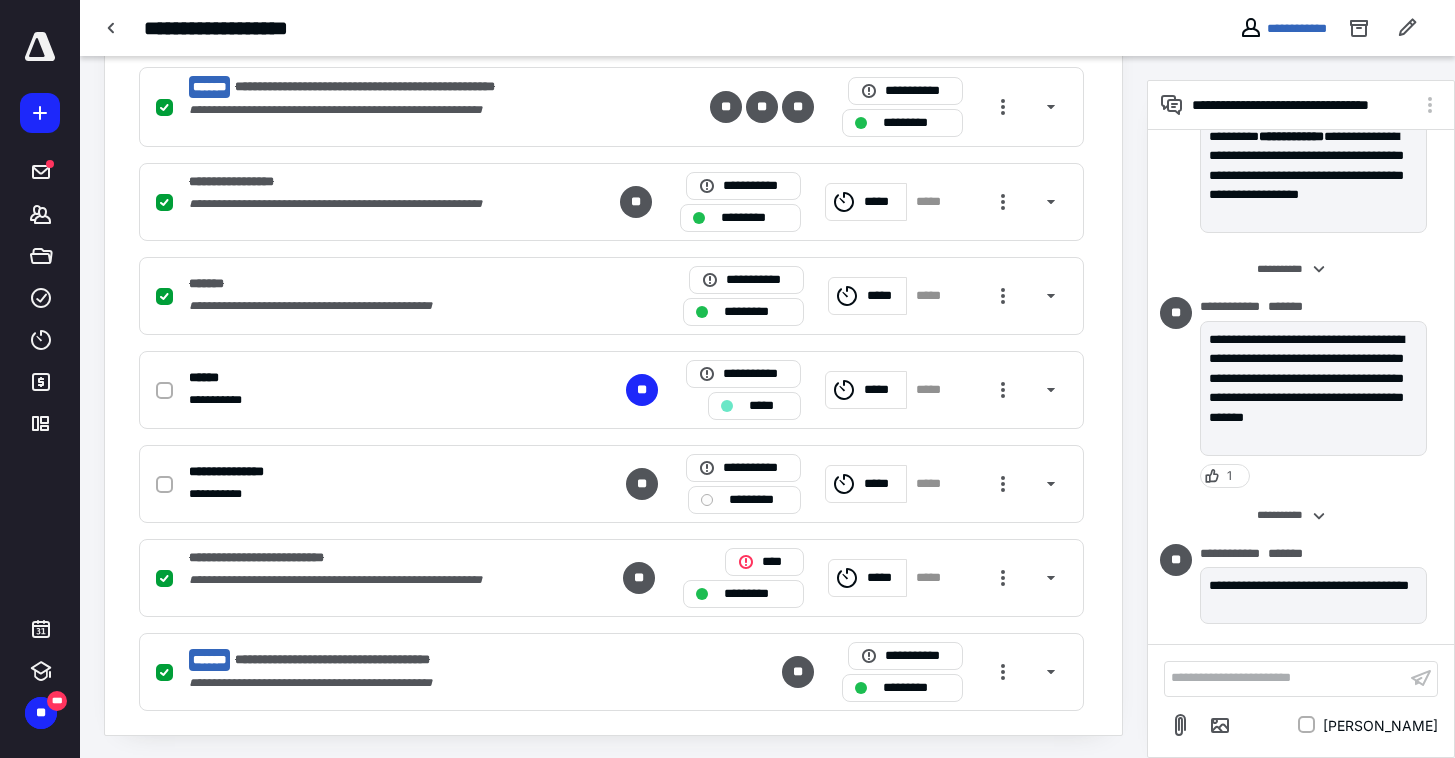click on "**********" at bounding box center [1301, 679] 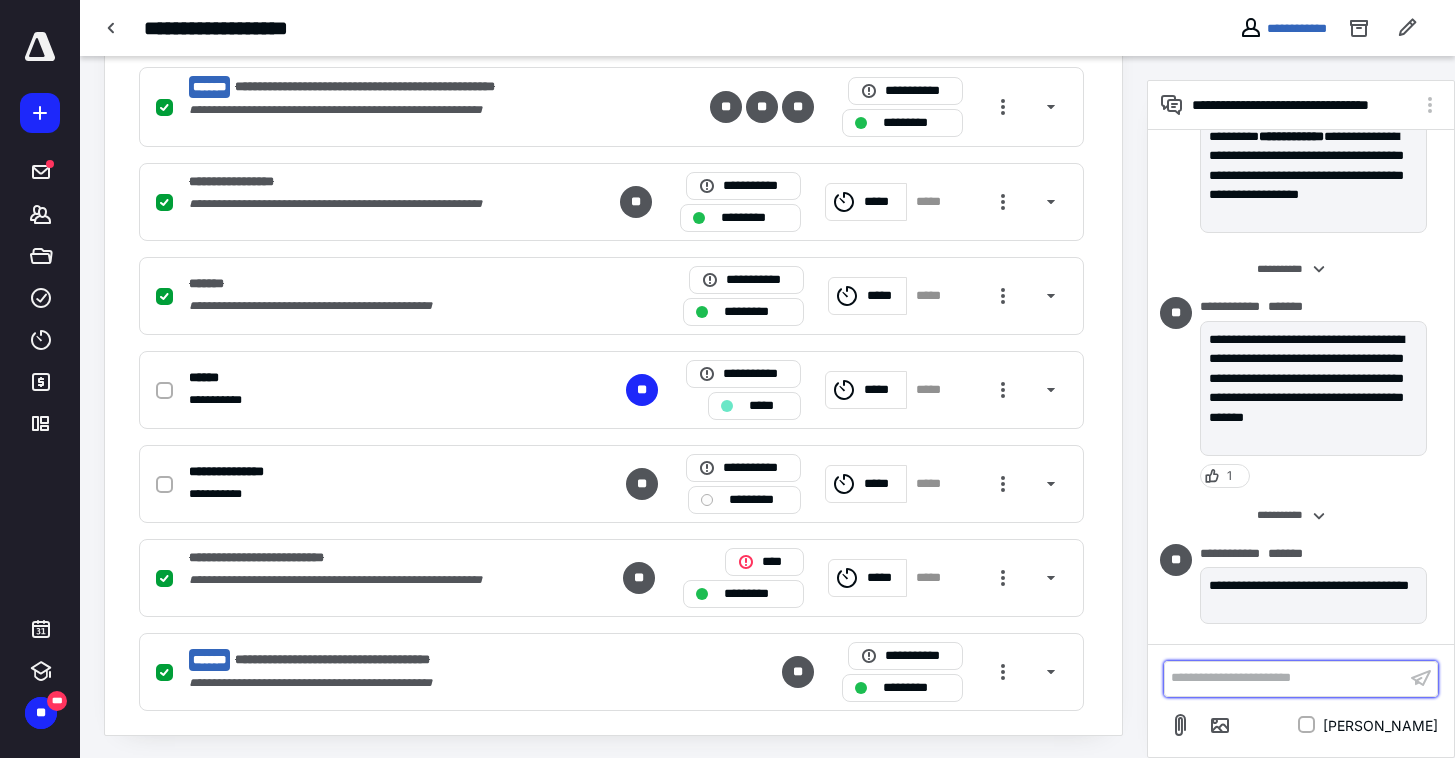 click on "**********" at bounding box center [1285, 678] 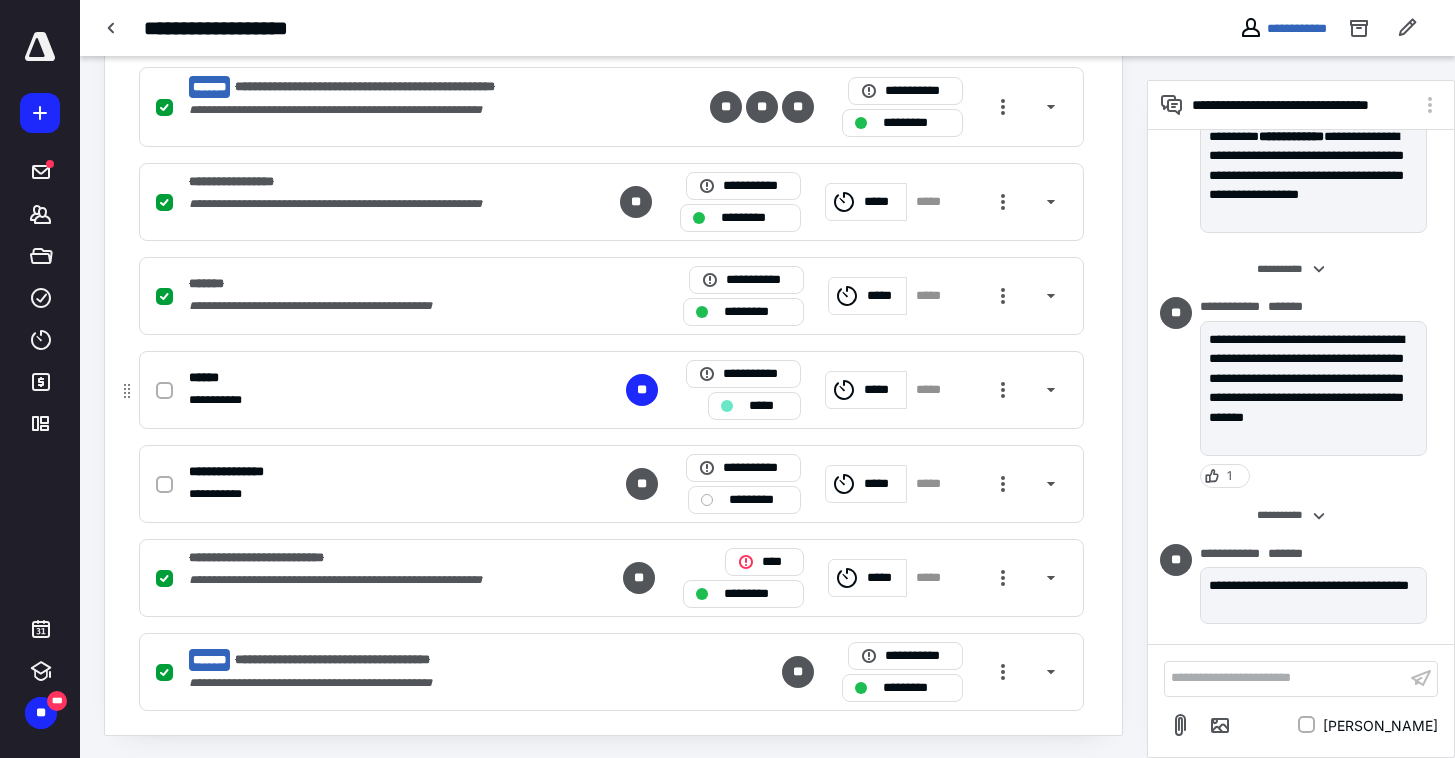 click on "*****" at bounding box center (882, 390) 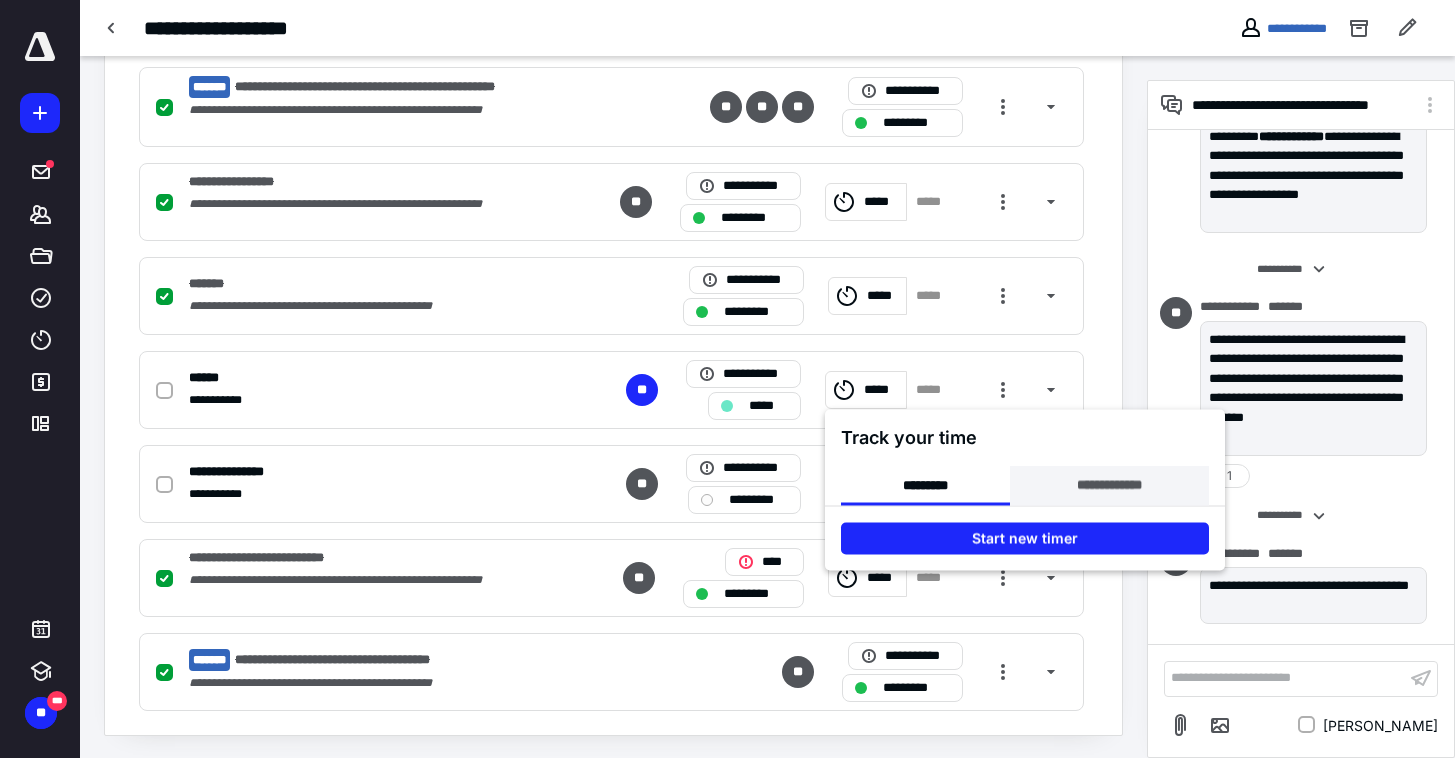 click on "**********" at bounding box center (1109, 486) 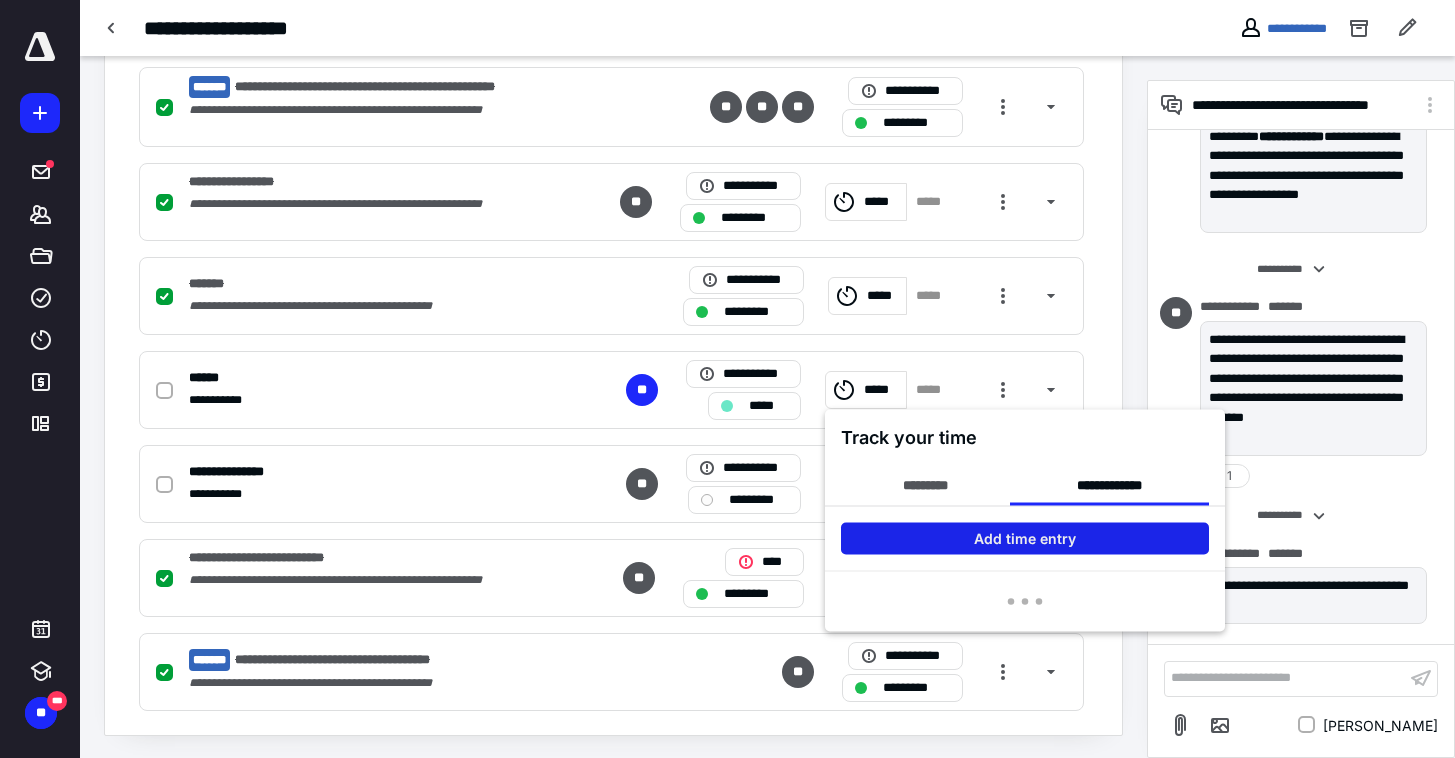 drag, startPoint x: 1110, startPoint y: 501, endPoint x: 1080, endPoint y: 534, distance: 44.598206 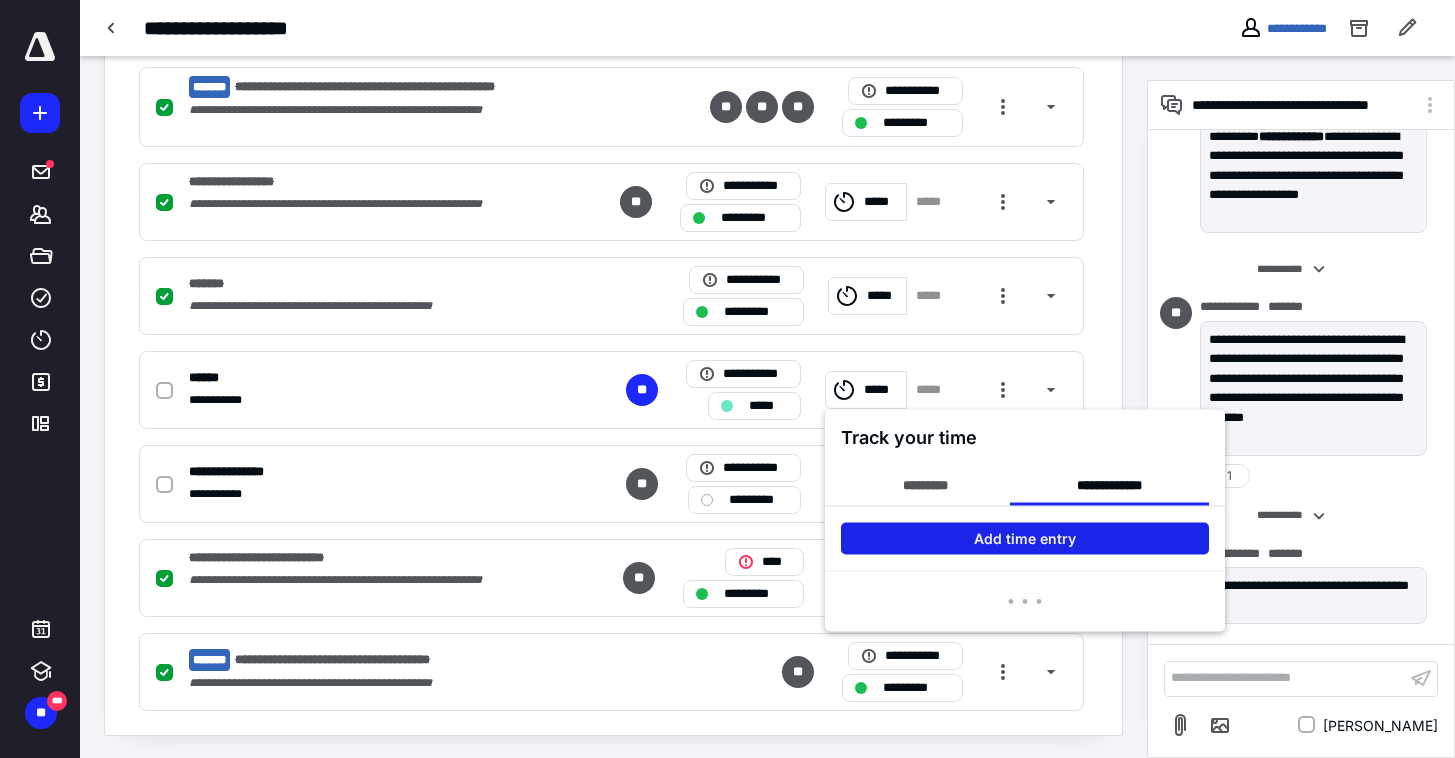 click on "Add time entry" at bounding box center (1025, 539) 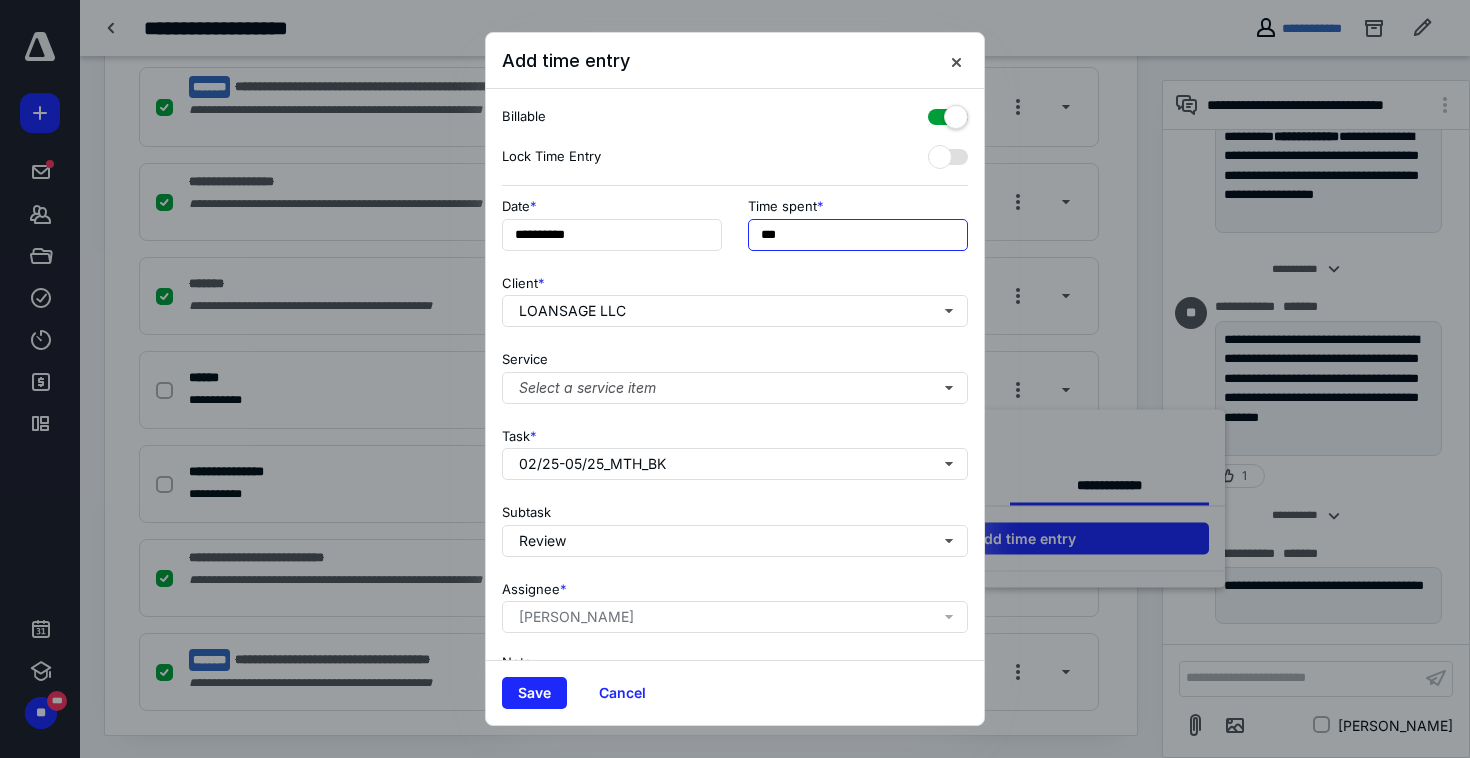 click on "***" at bounding box center [858, 235] 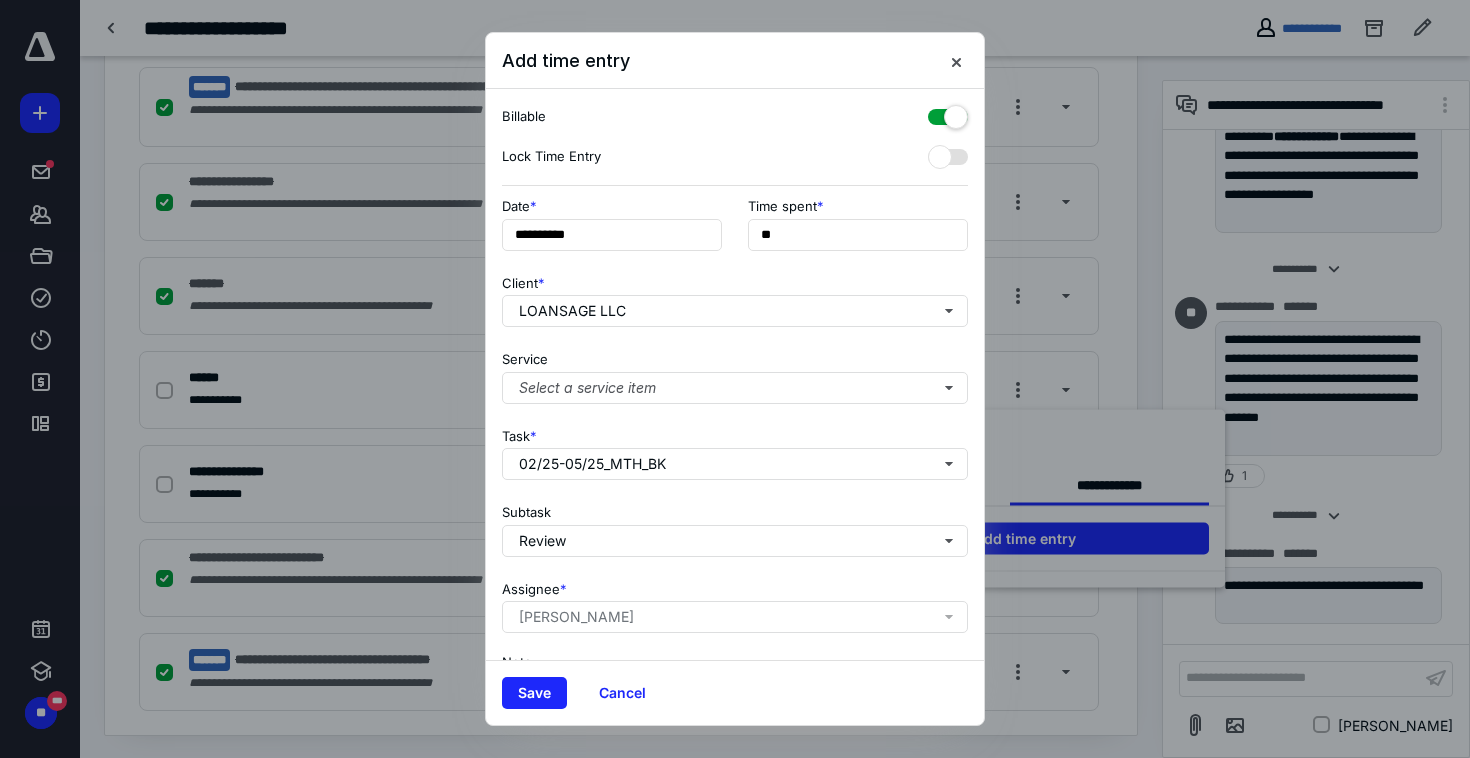 click on "**********" at bounding box center (735, 374) 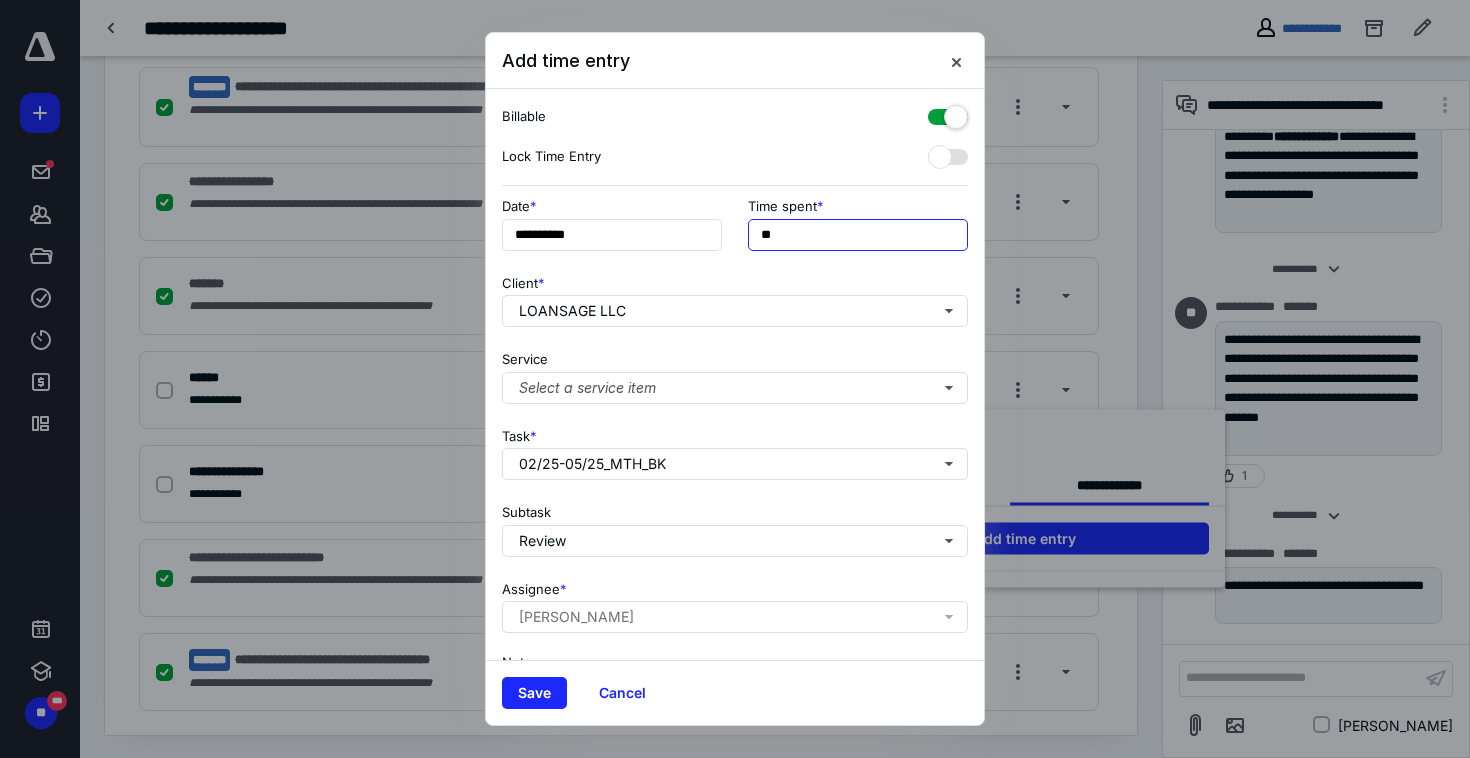 click on "**" at bounding box center (858, 235) 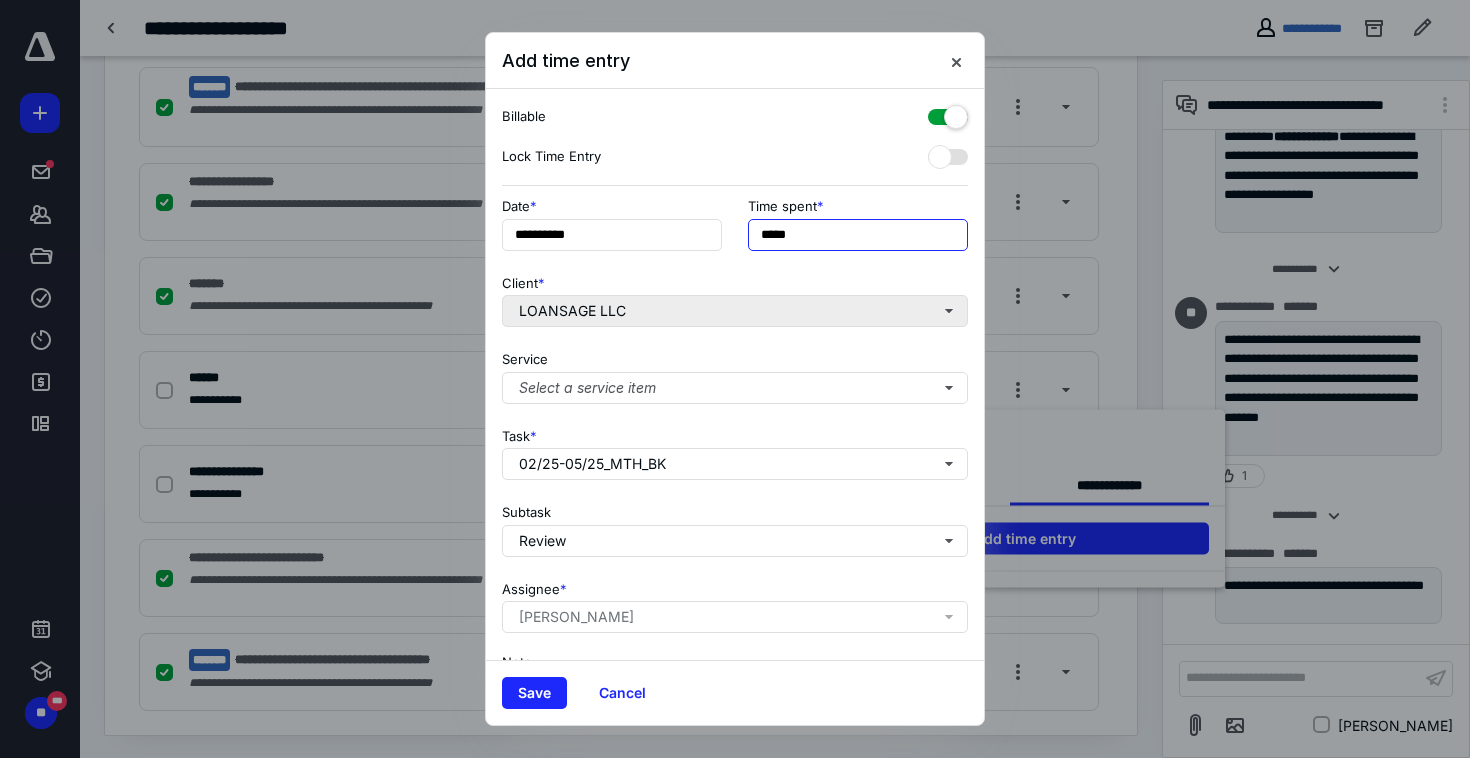 type on "*****" 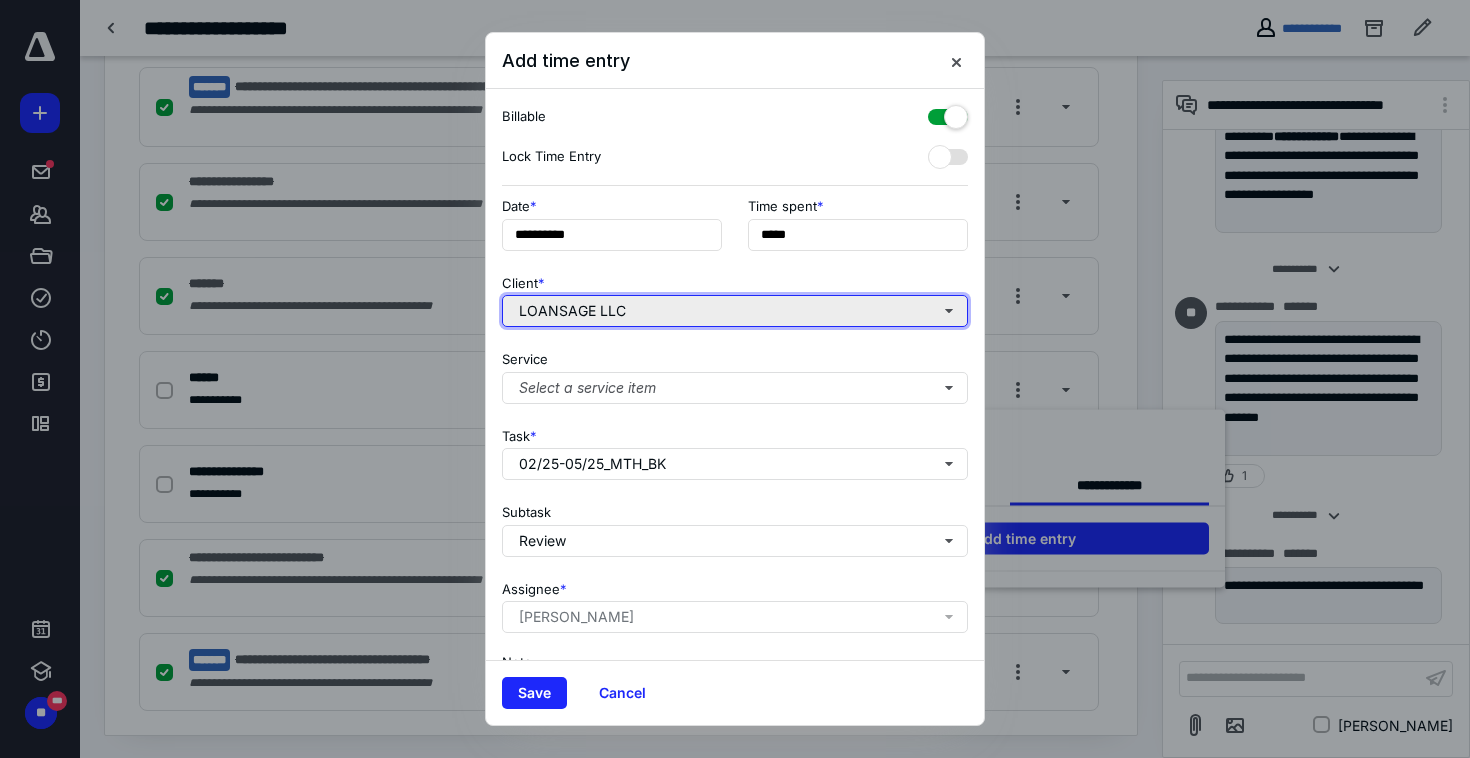 click on "LOANSAGE LLC" at bounding box center [735, 311] 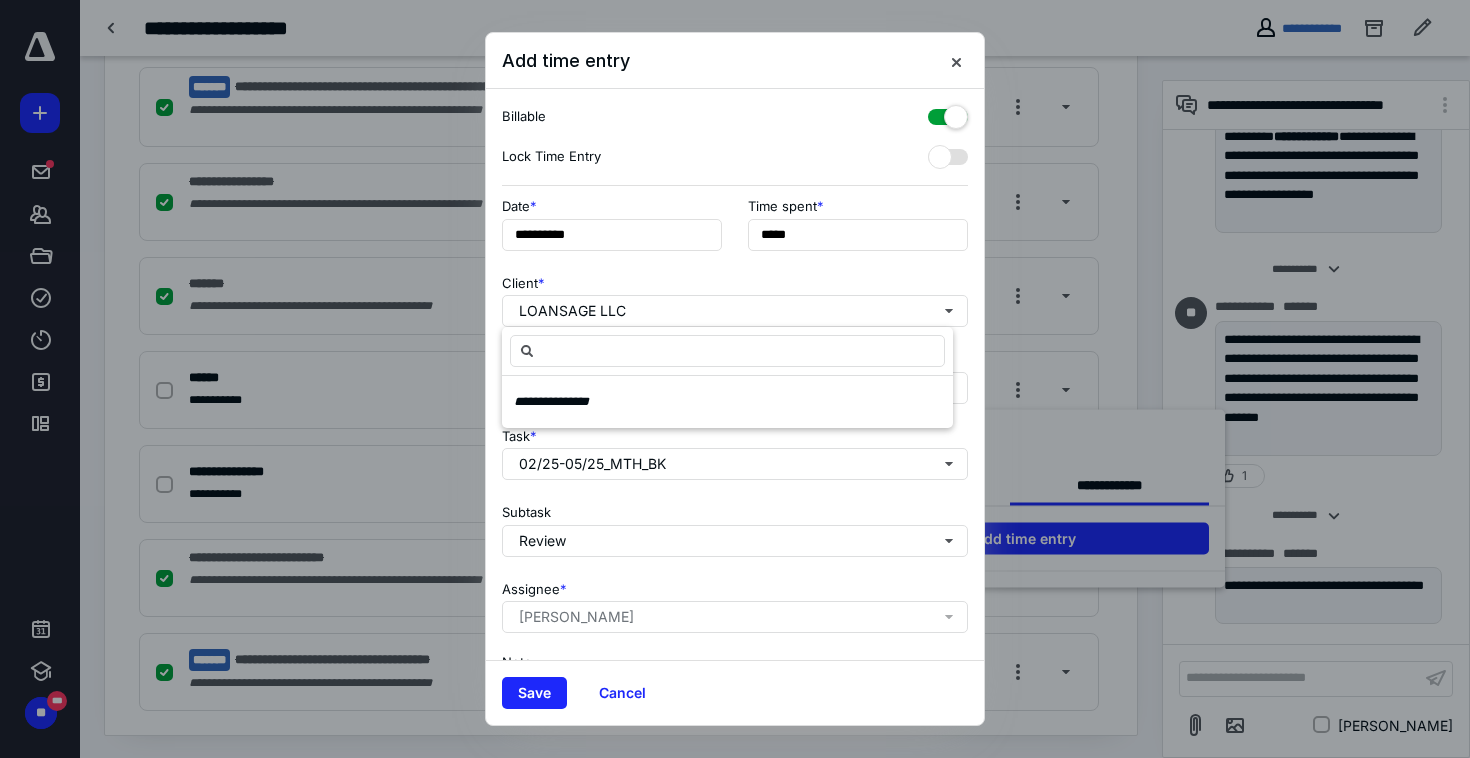 click on "**********" at bounding box center (735, 374) 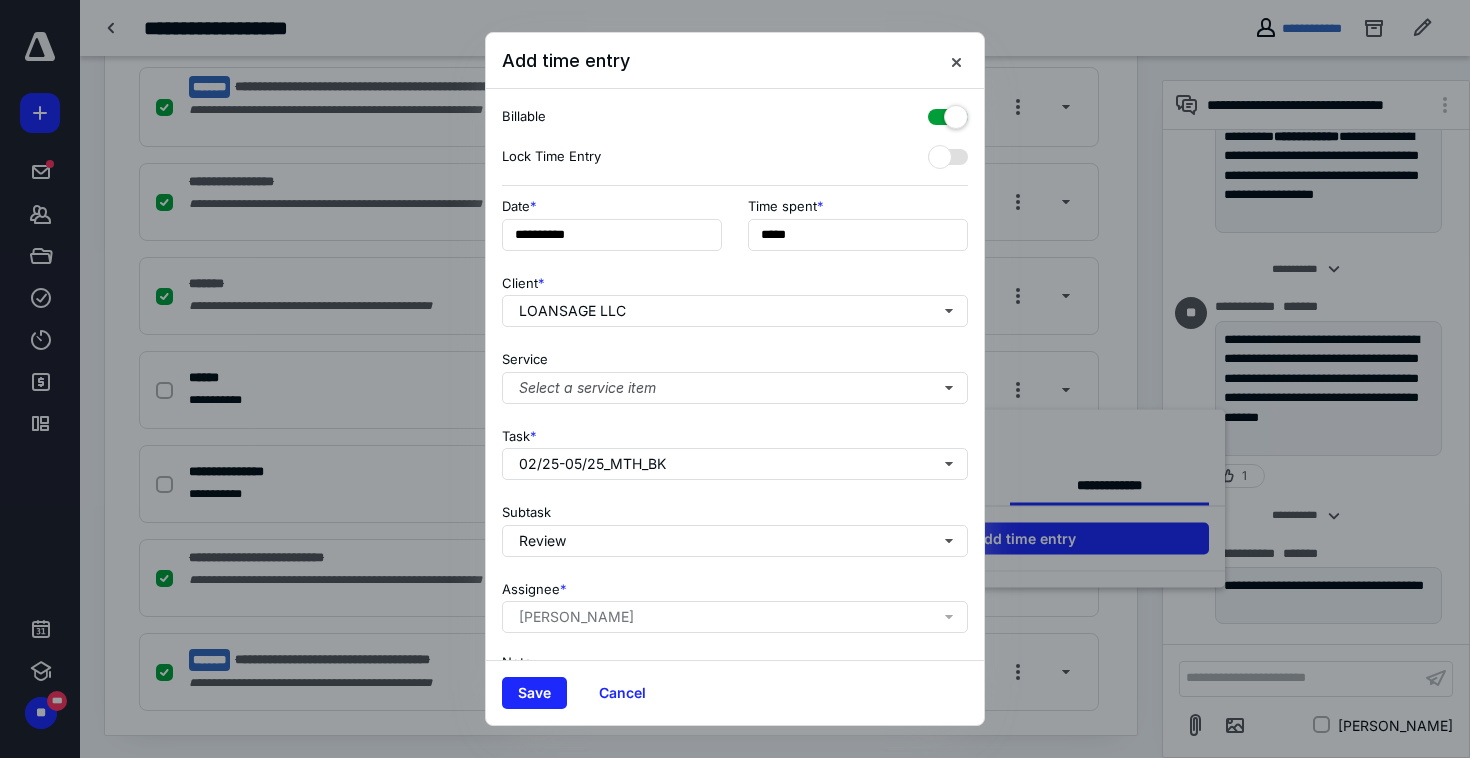 click on "**********" at bounding box center [735, 374] 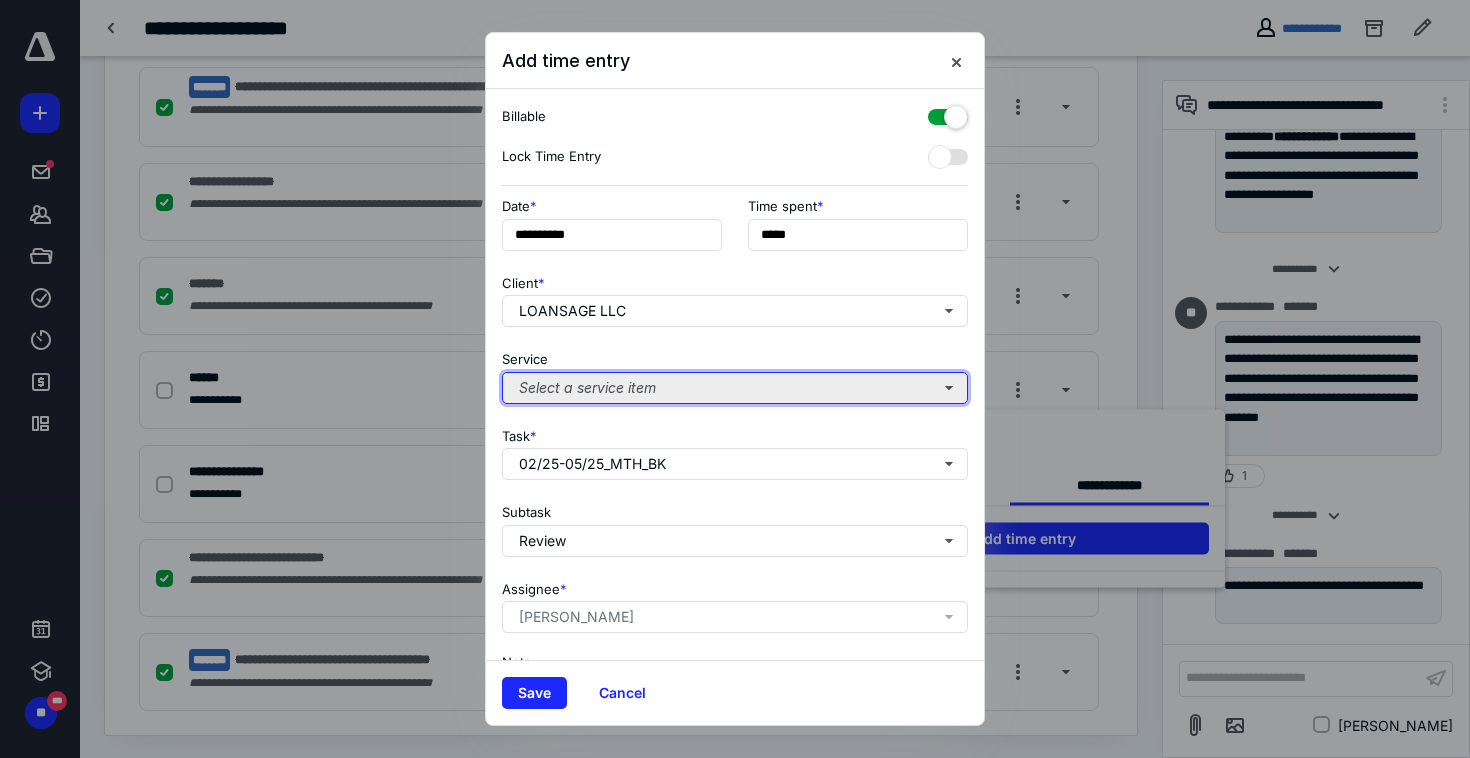 click on "Select a service item" at bounding box center [735, 388] 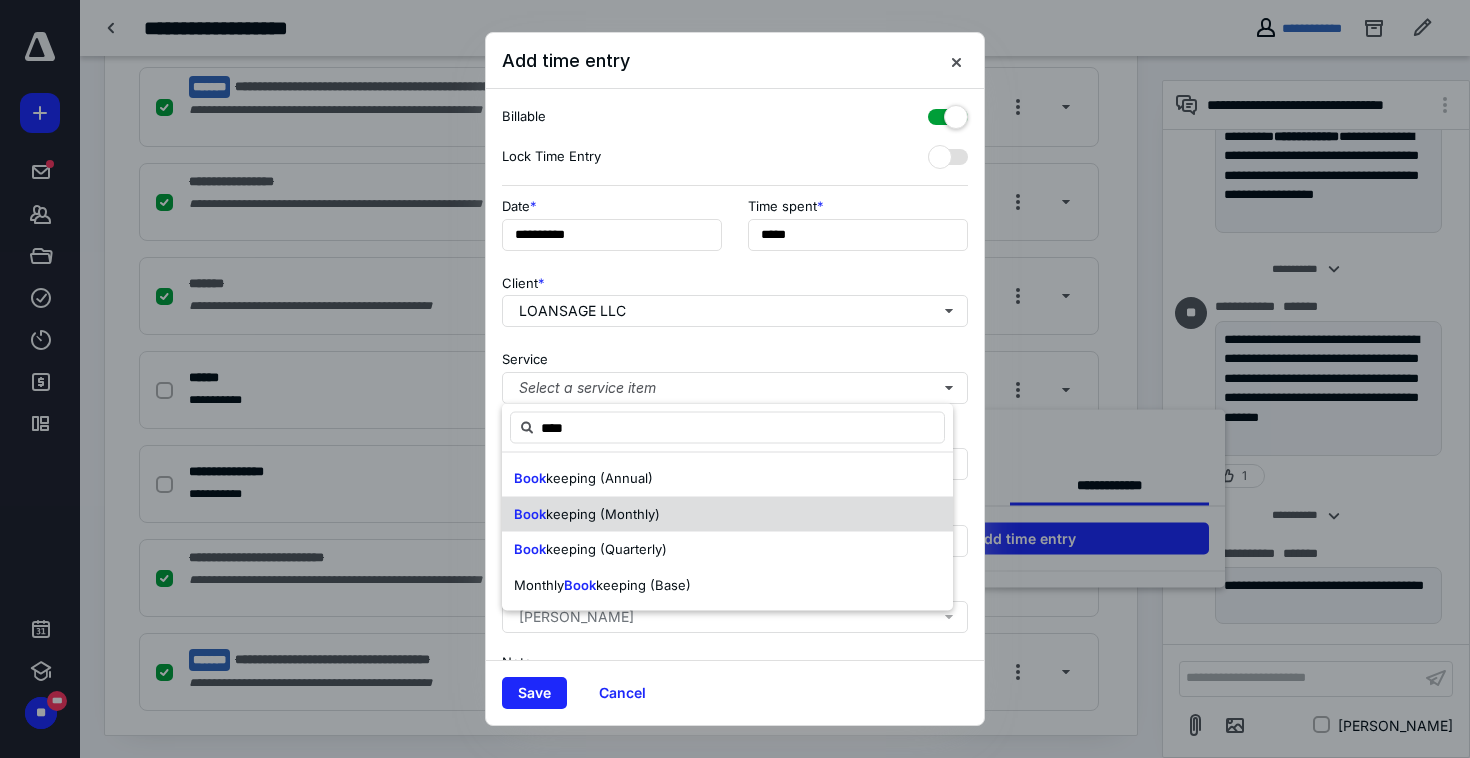 click on "keeping (Monthly)" at bounding box center (603, 513) 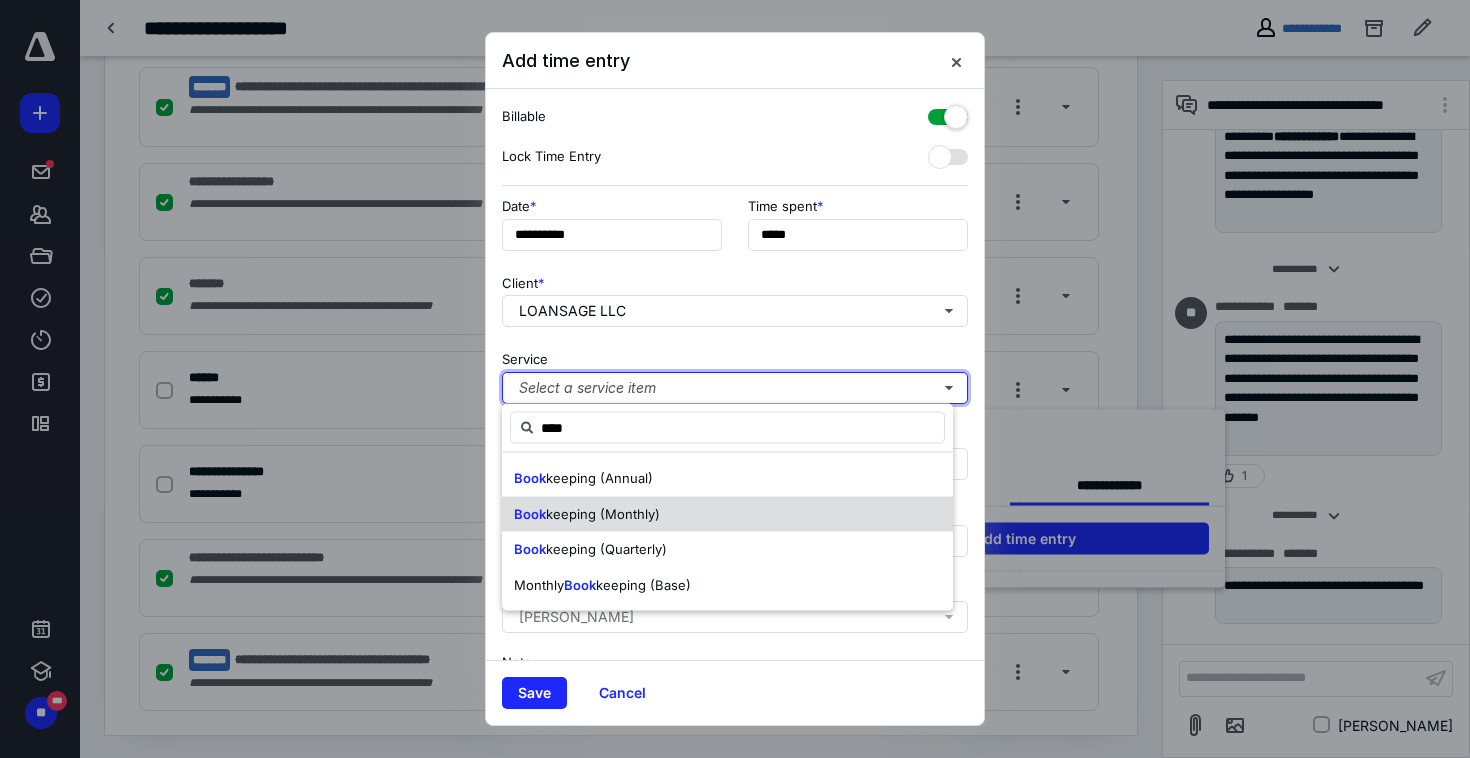 type 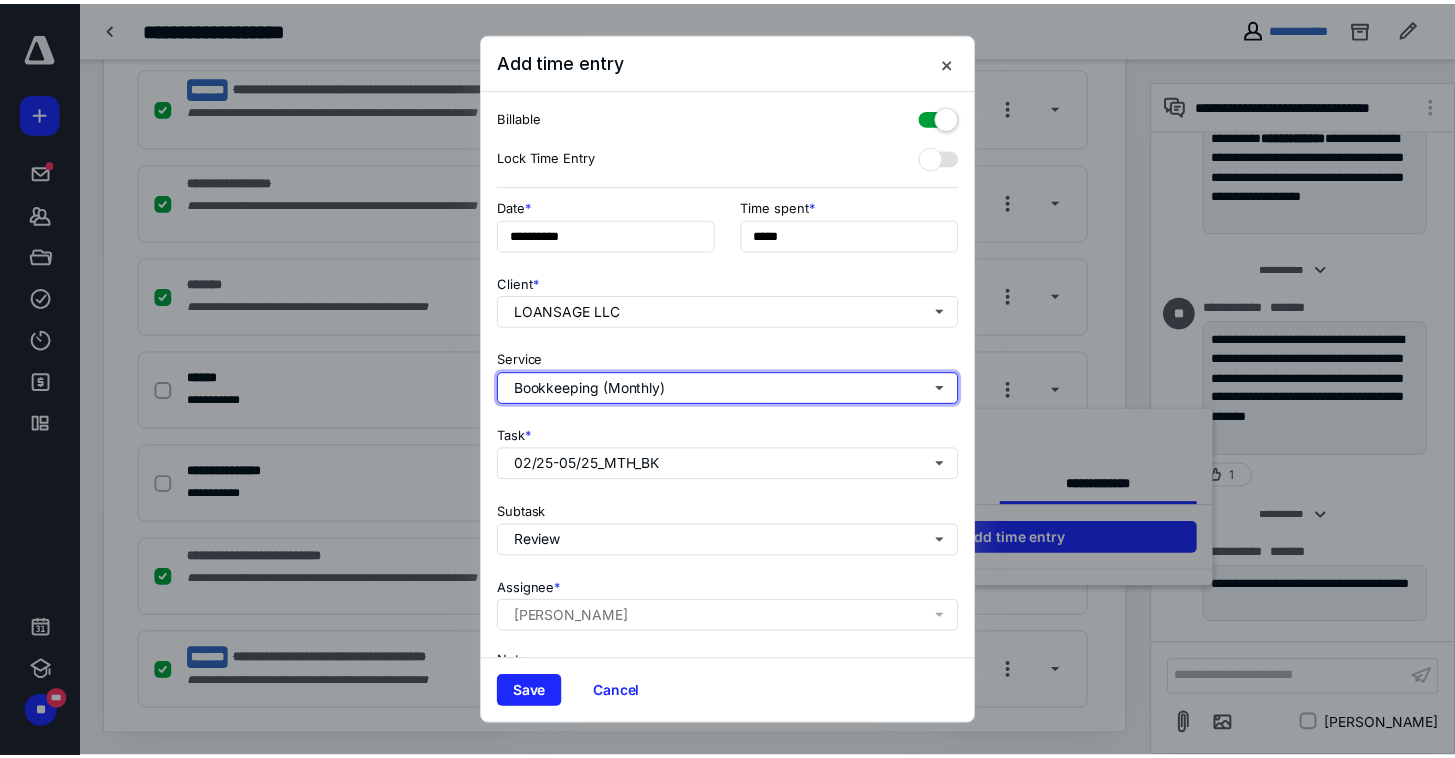 scroll, scrollTop: 143, scrollLeft: 0, axis: vertical 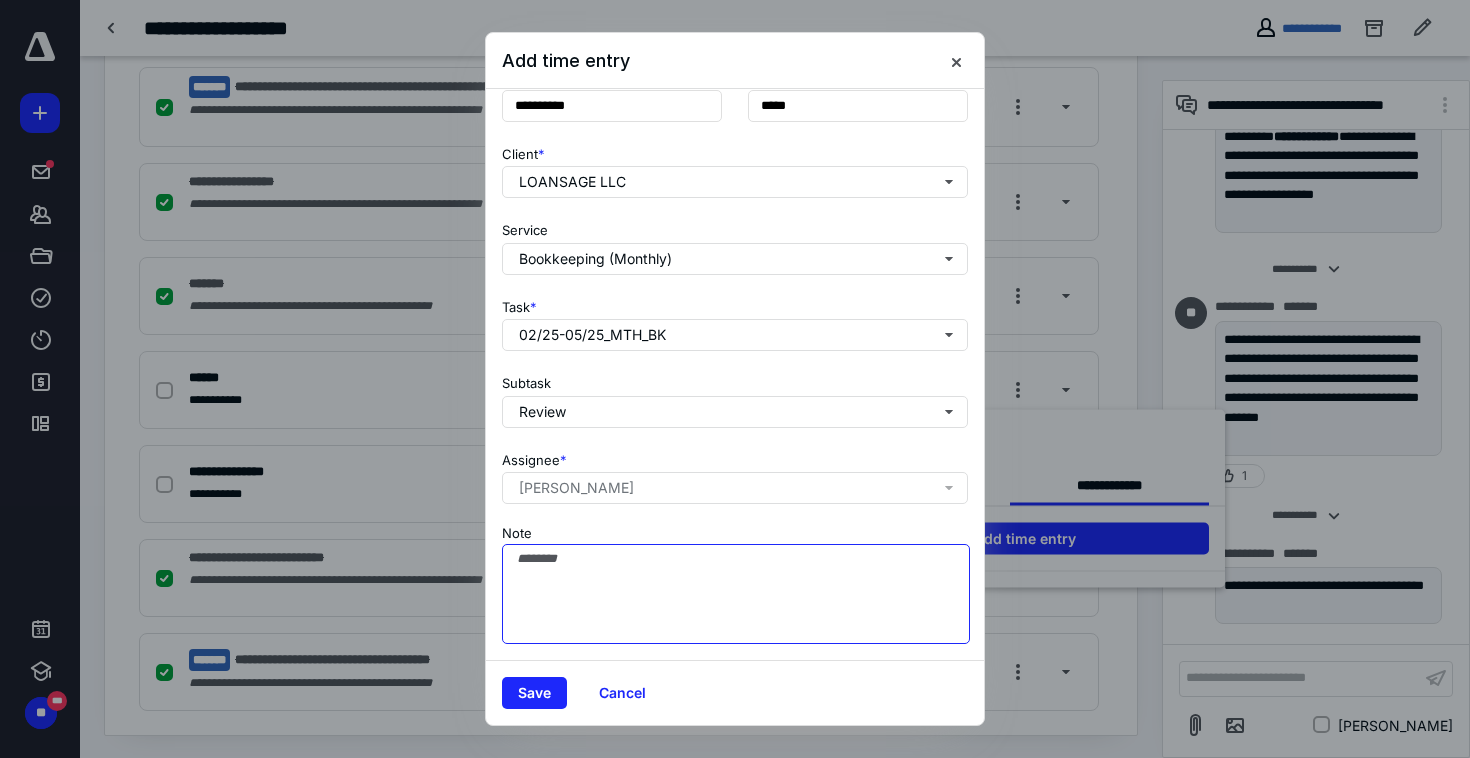 click on "Note" at bounding box center (736, 594) 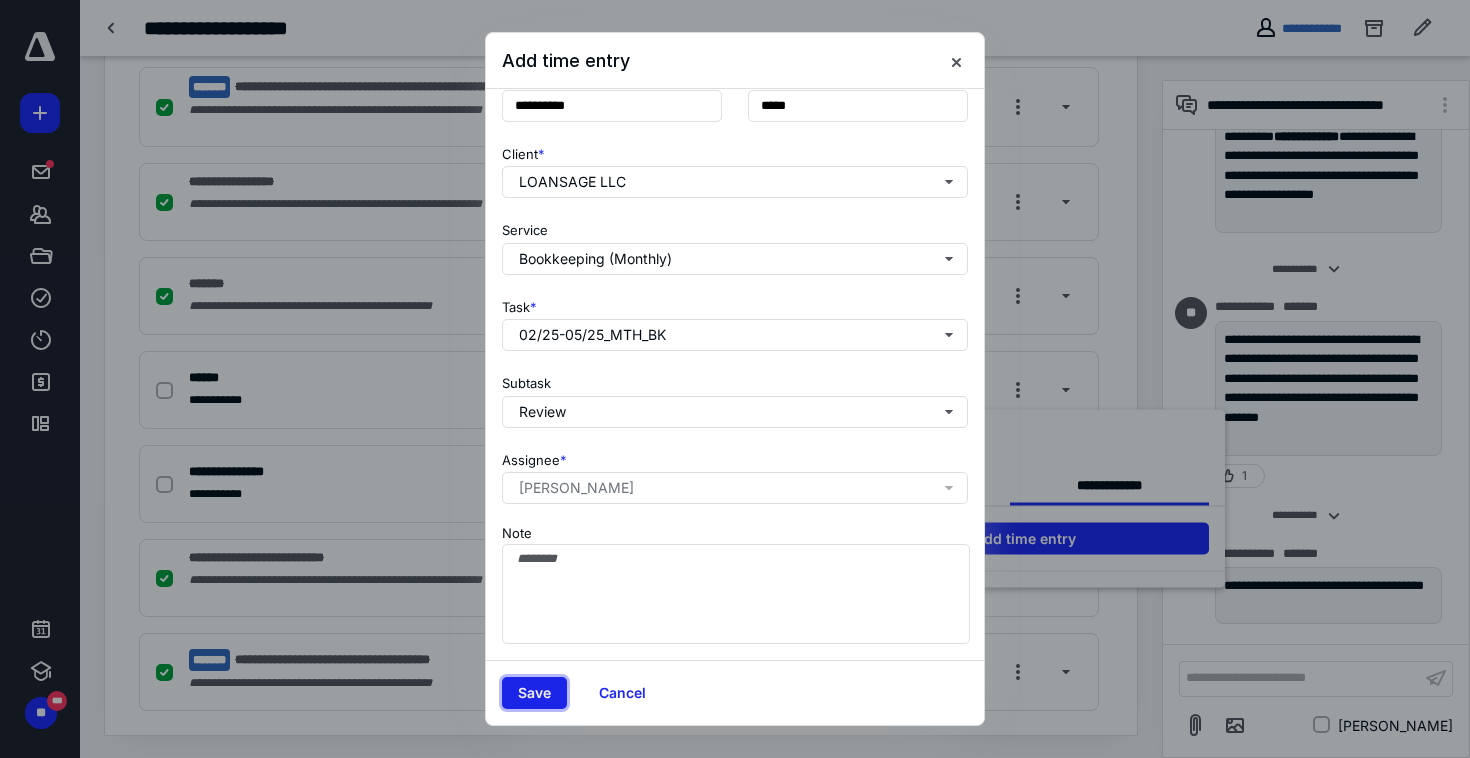 click on "Save" at bounding box center (534, 693) 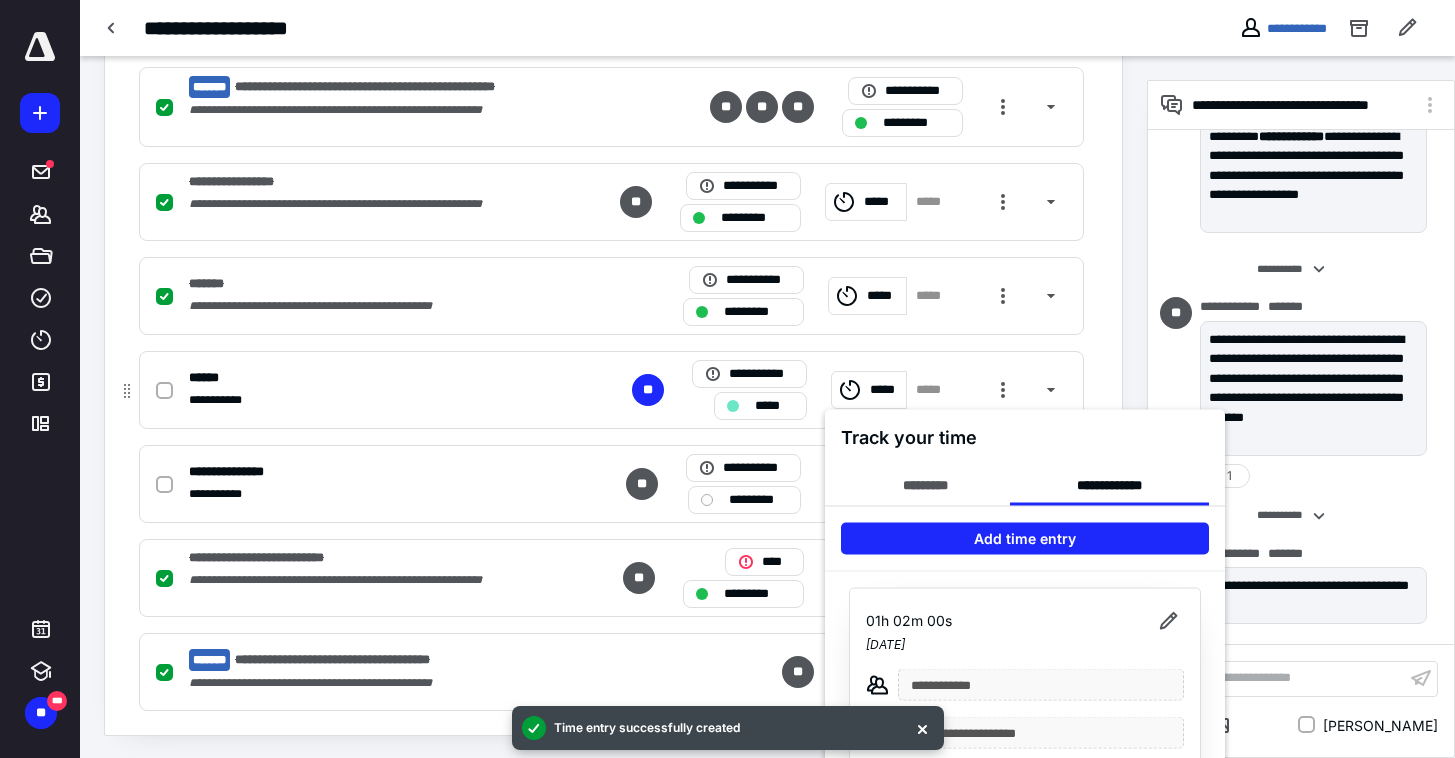 click at bounding box center [727, 379] 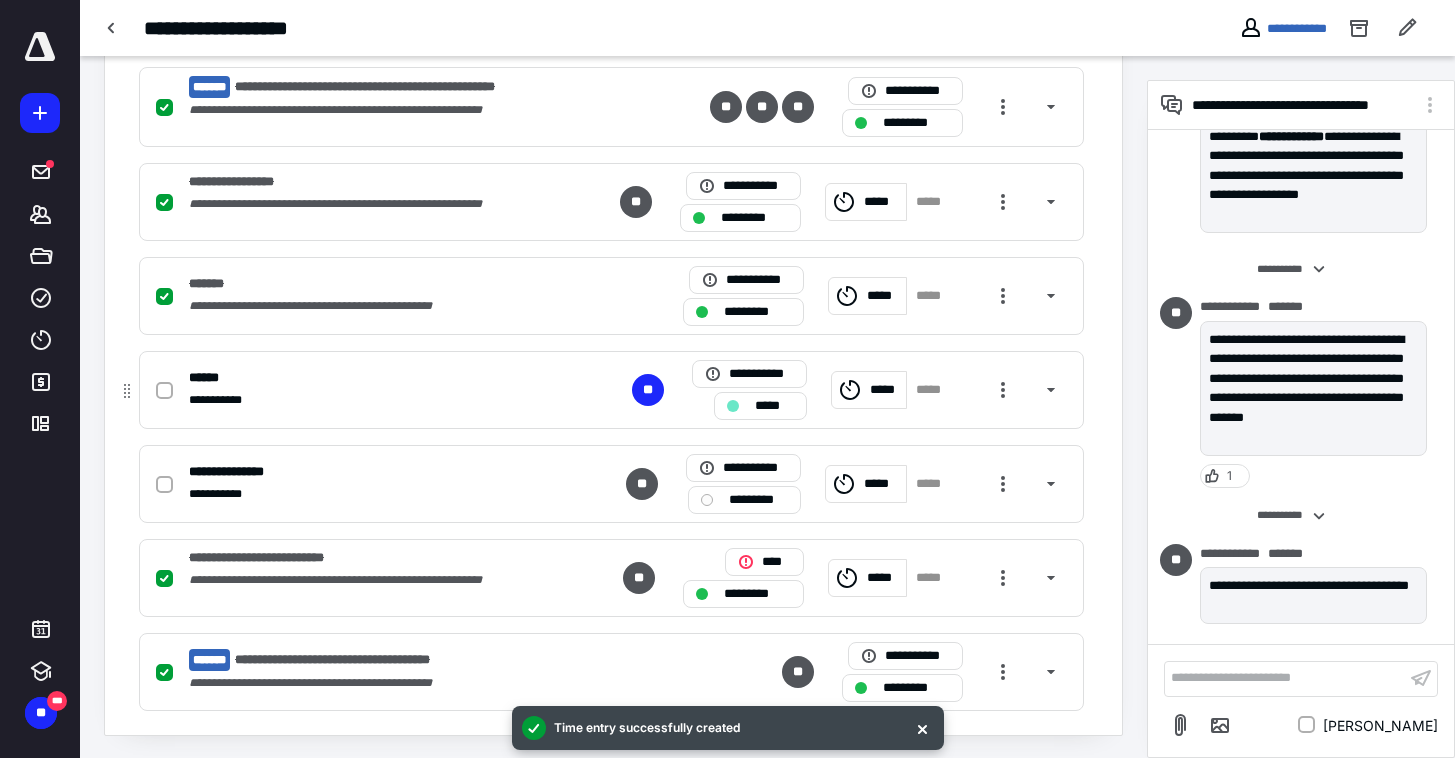 click 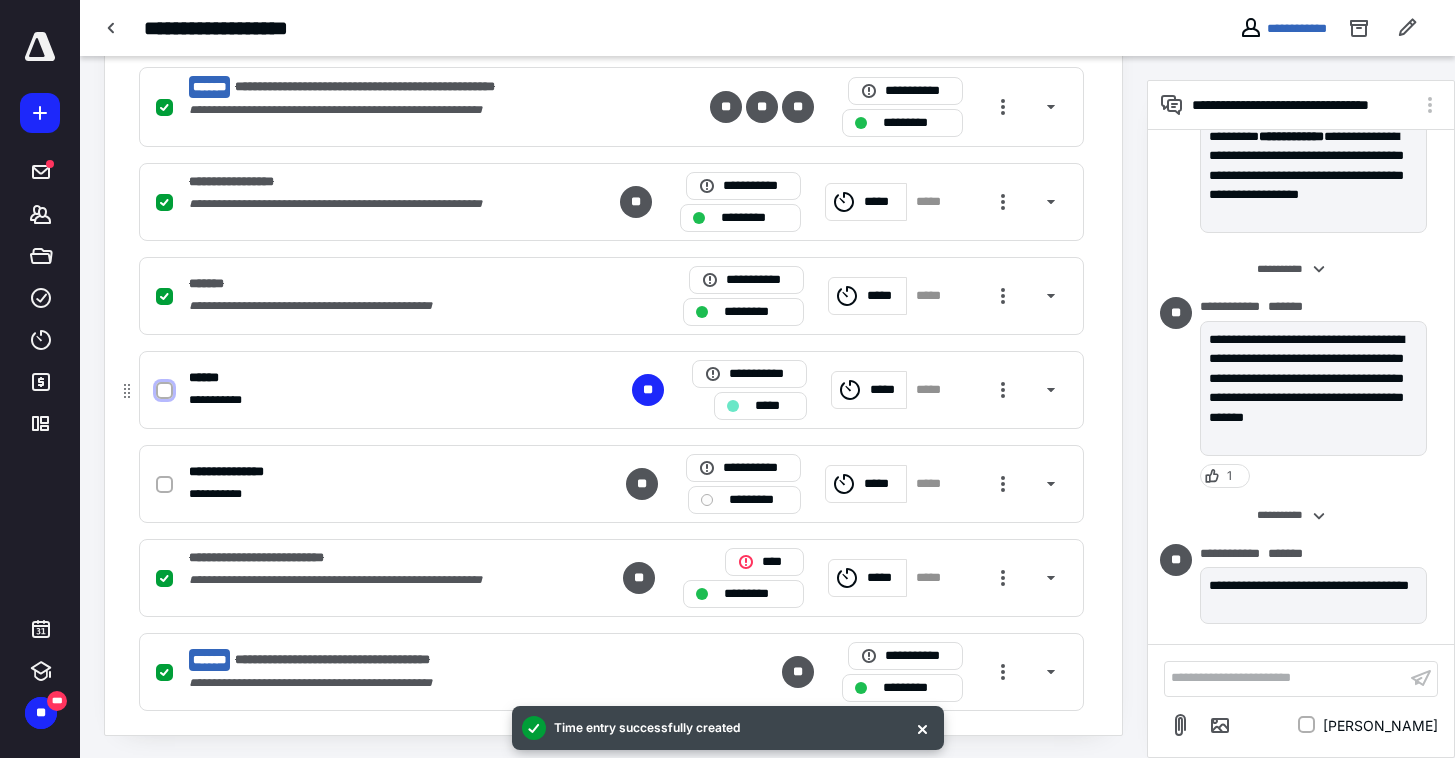 click at bounding box center [164, 391] 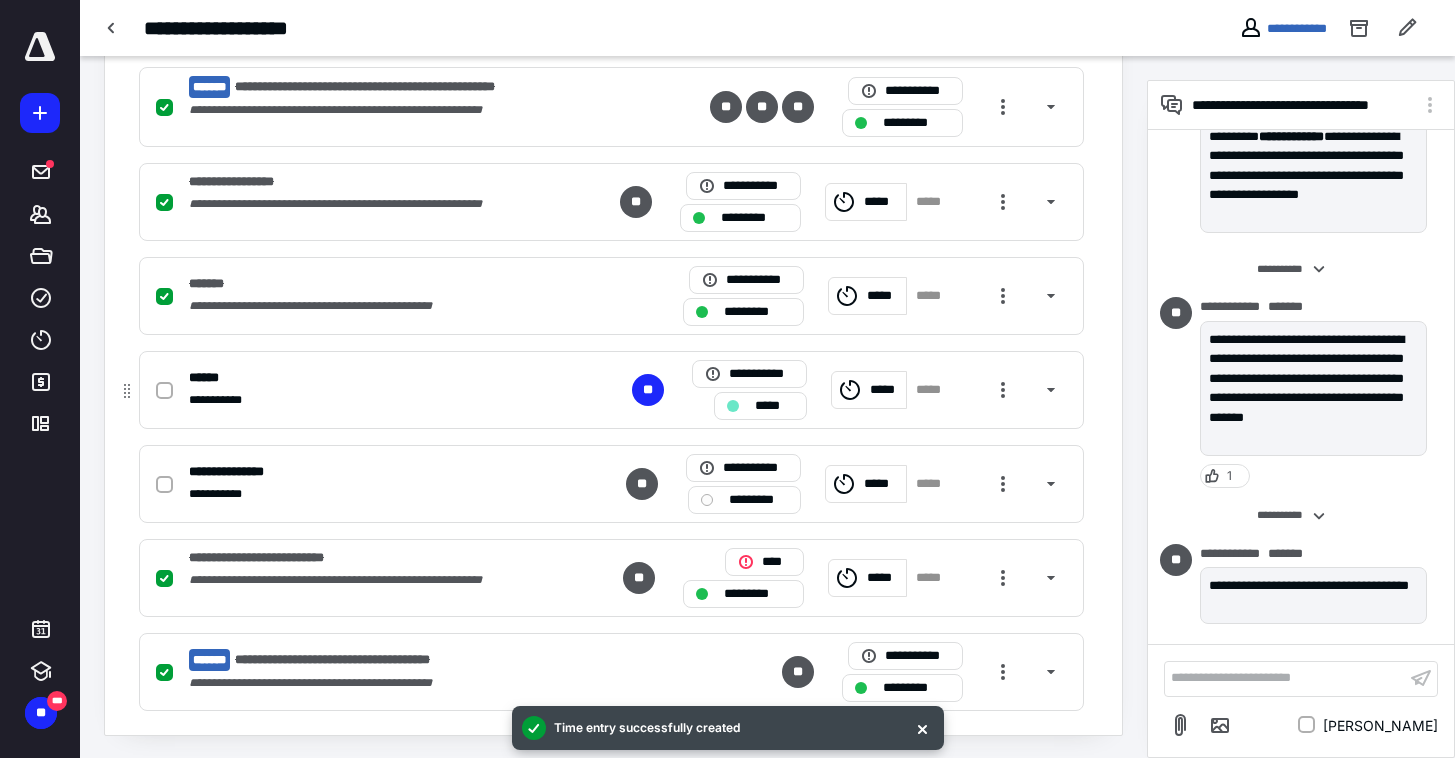 checkbox on "true" 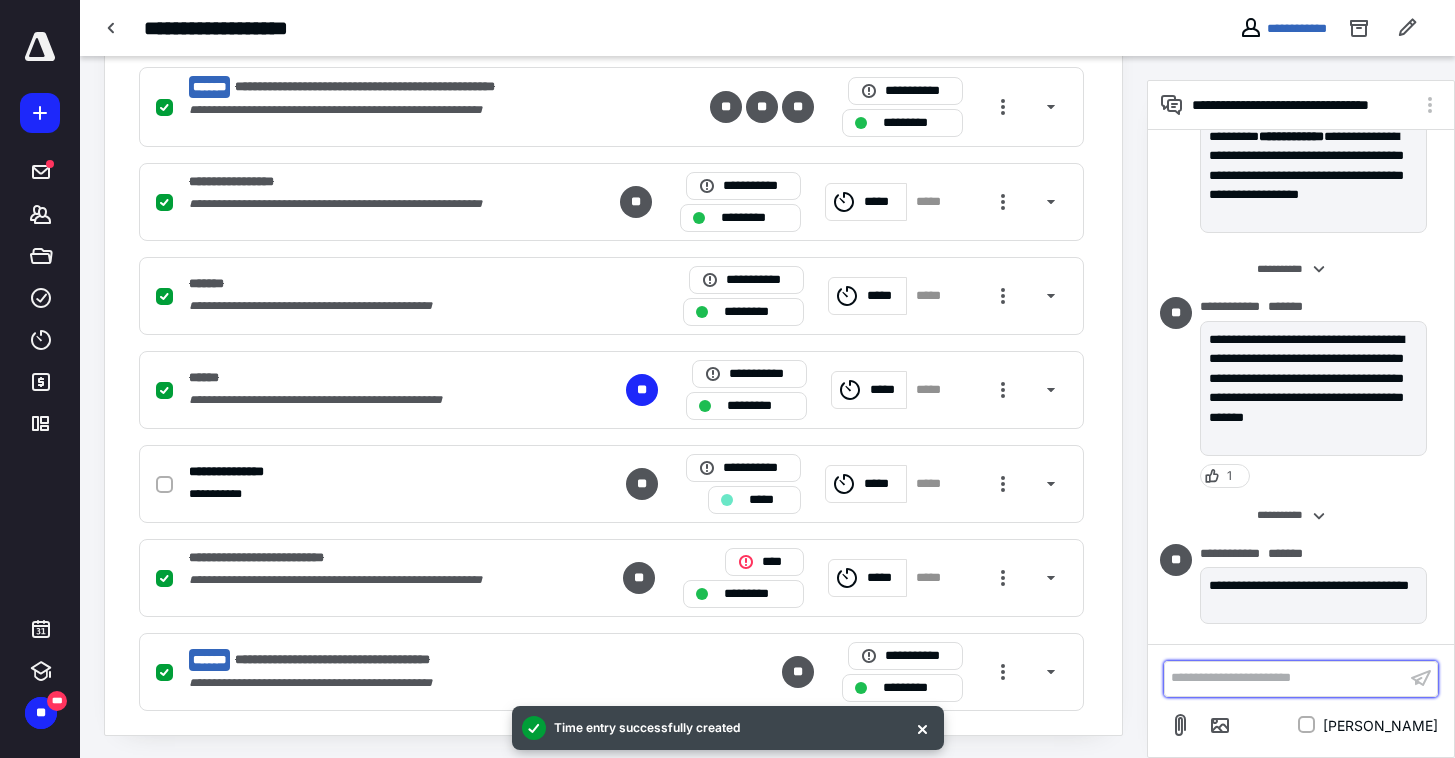 click on "**********" at bounding box center [1285, 678] 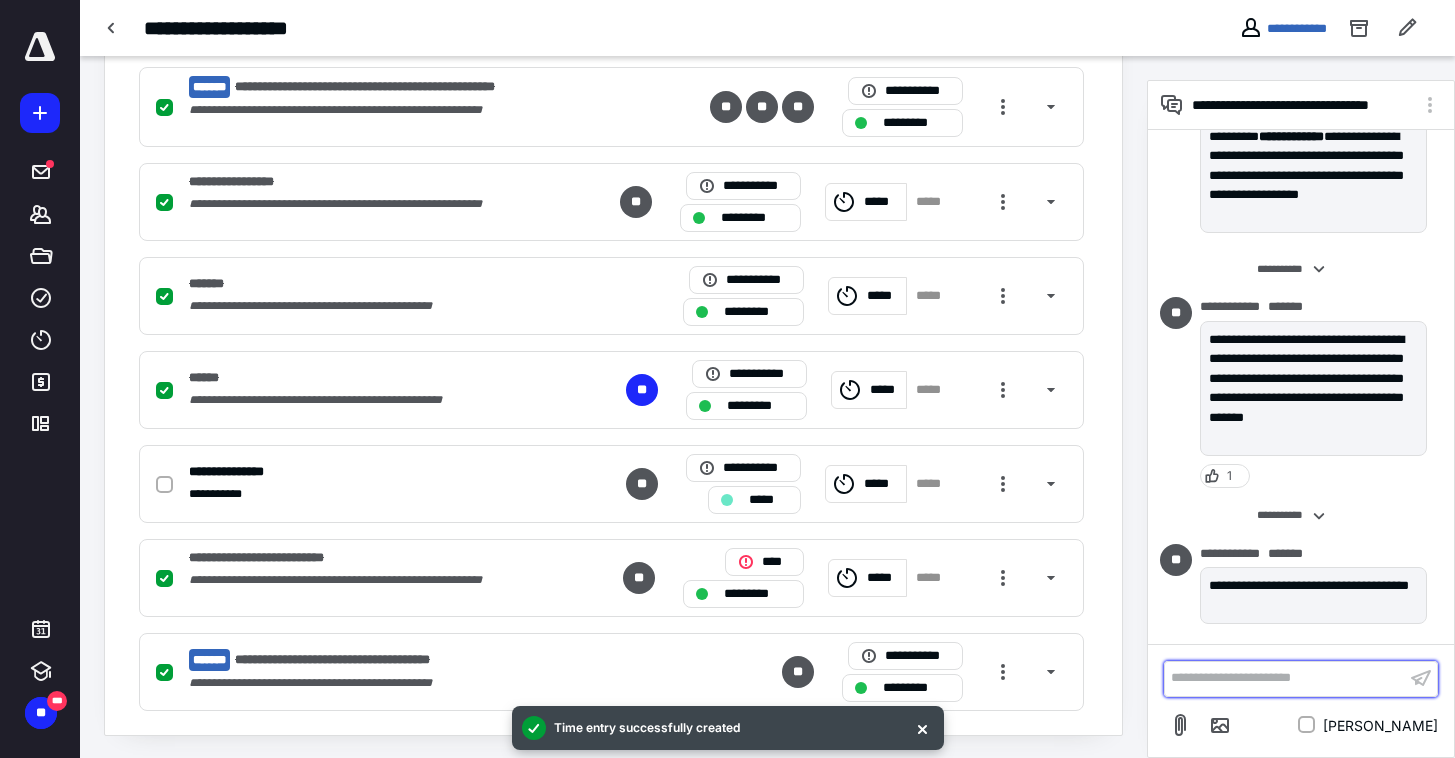 scroll, scrollTop: 513, scrollLeft: 0, axis: vertical 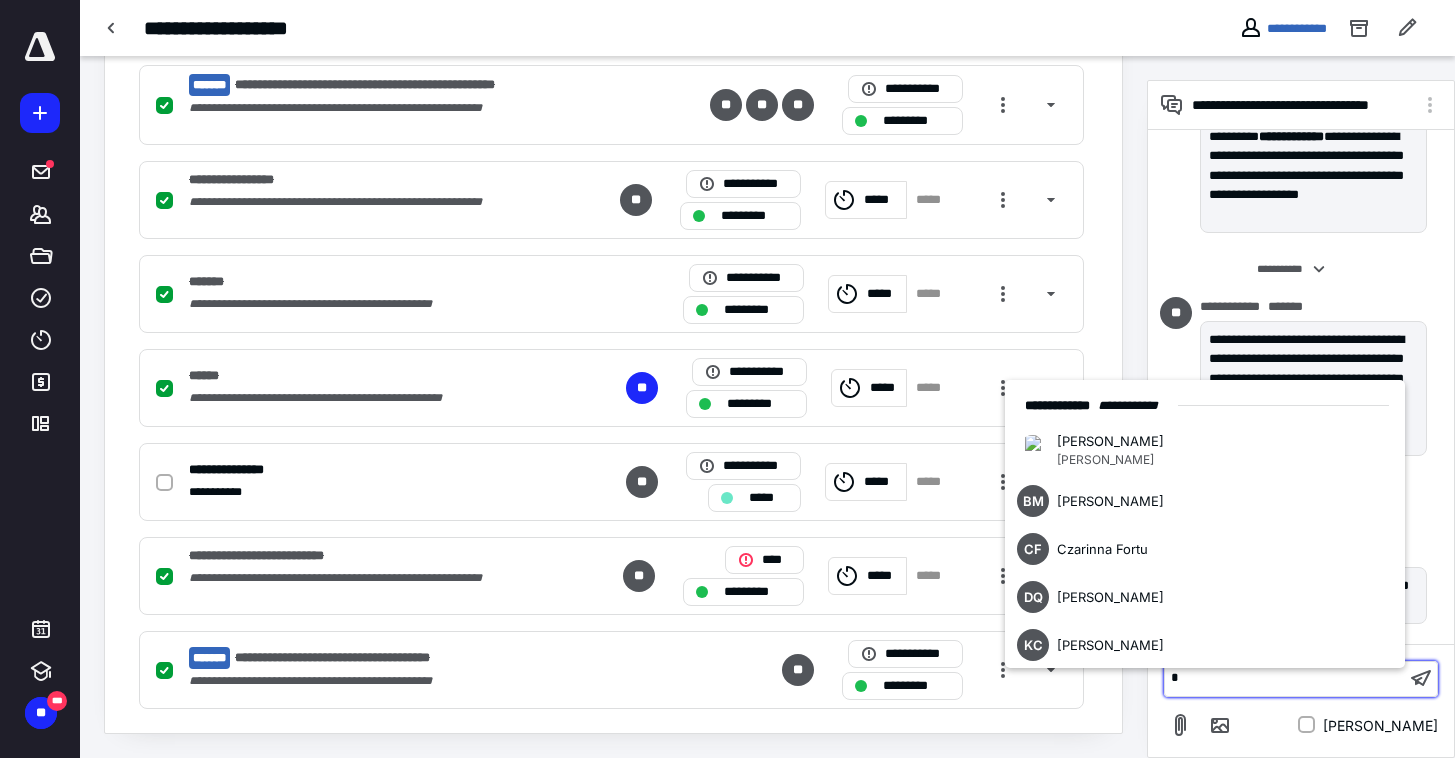 type 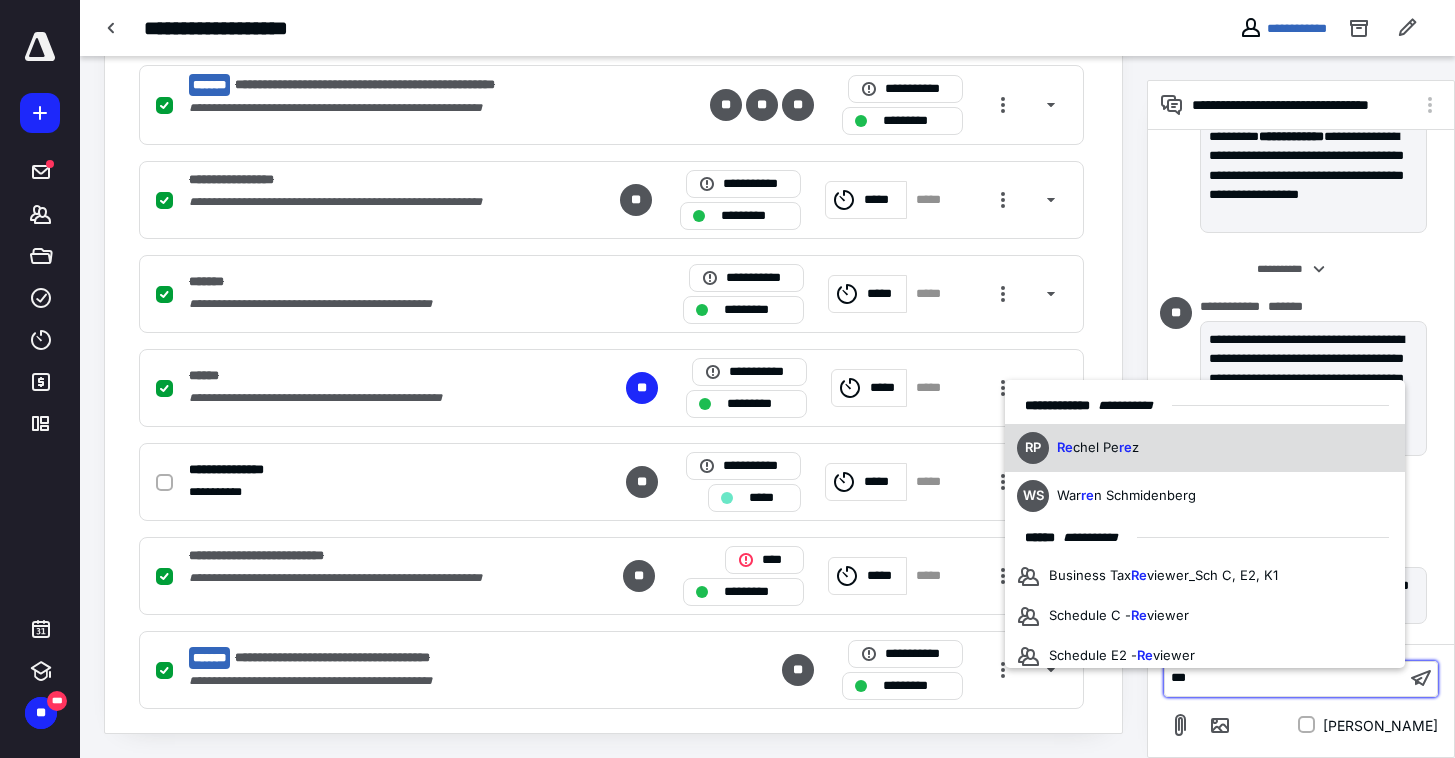 click on "RP Re chel Pe re z" at bounding box center [1205, 448] 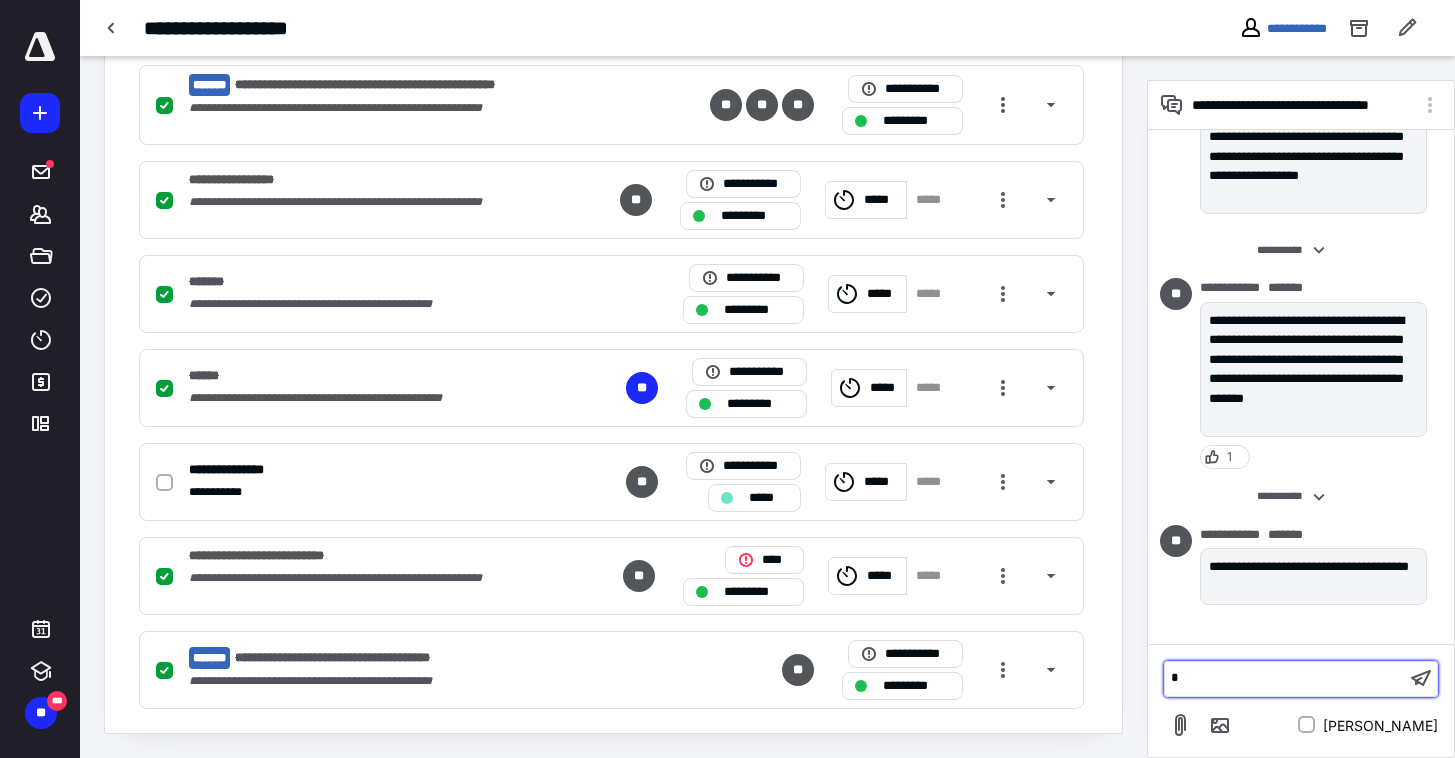 scroll, scrollTop: 1713, scrollLeft: 0, axis: vertical 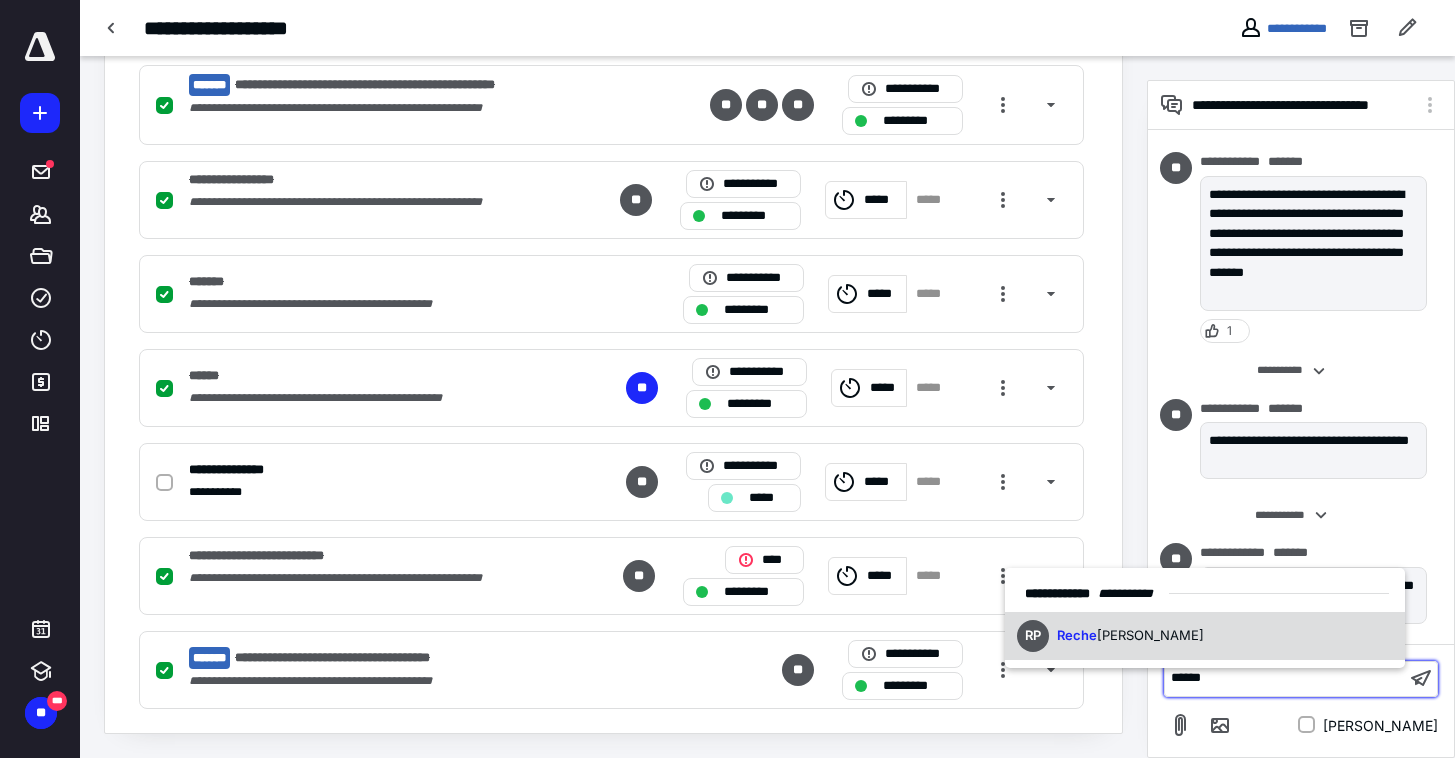 click on "RP Reche l Perez" at bounding box center (1205, 636) 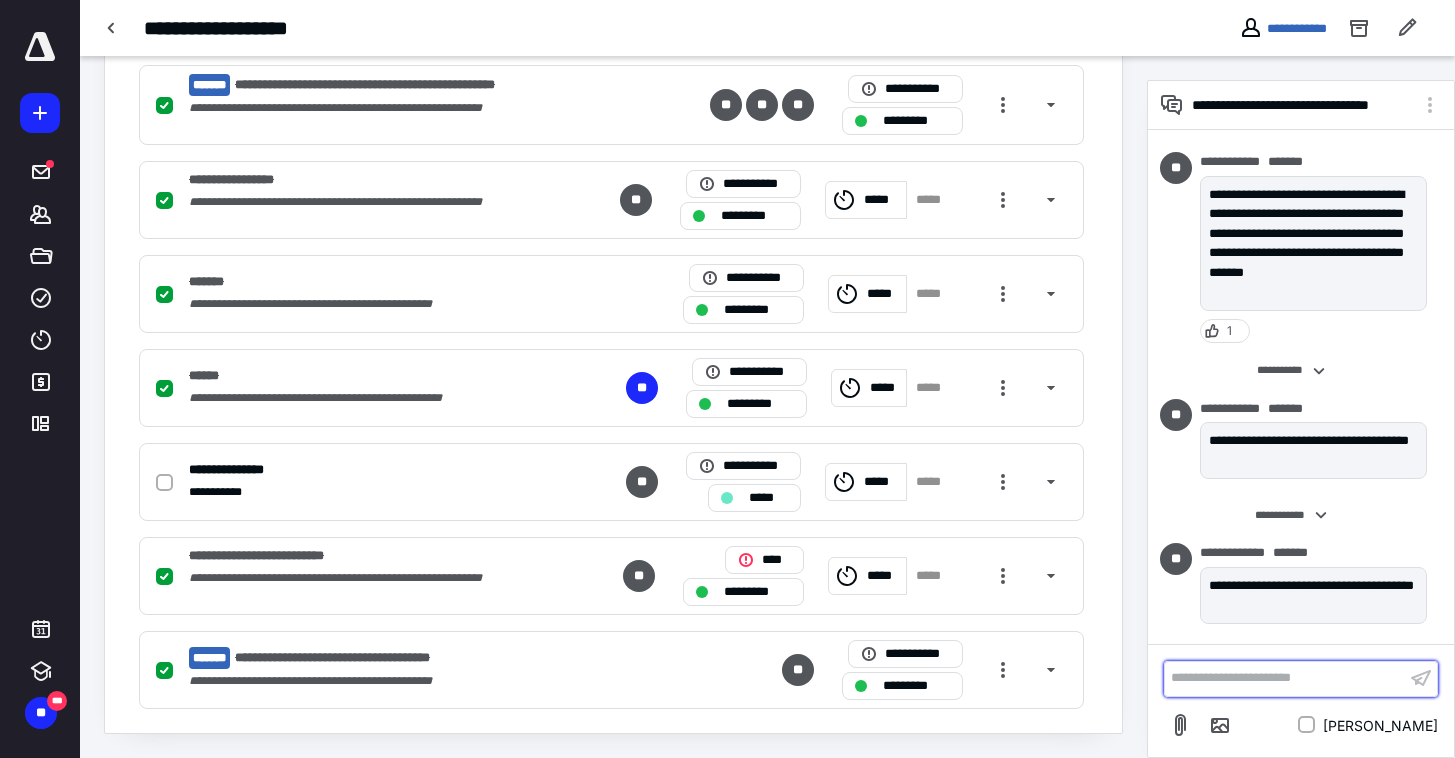 scroll, scrollTop: 1817, scrollLeft: 0, axis: vertical 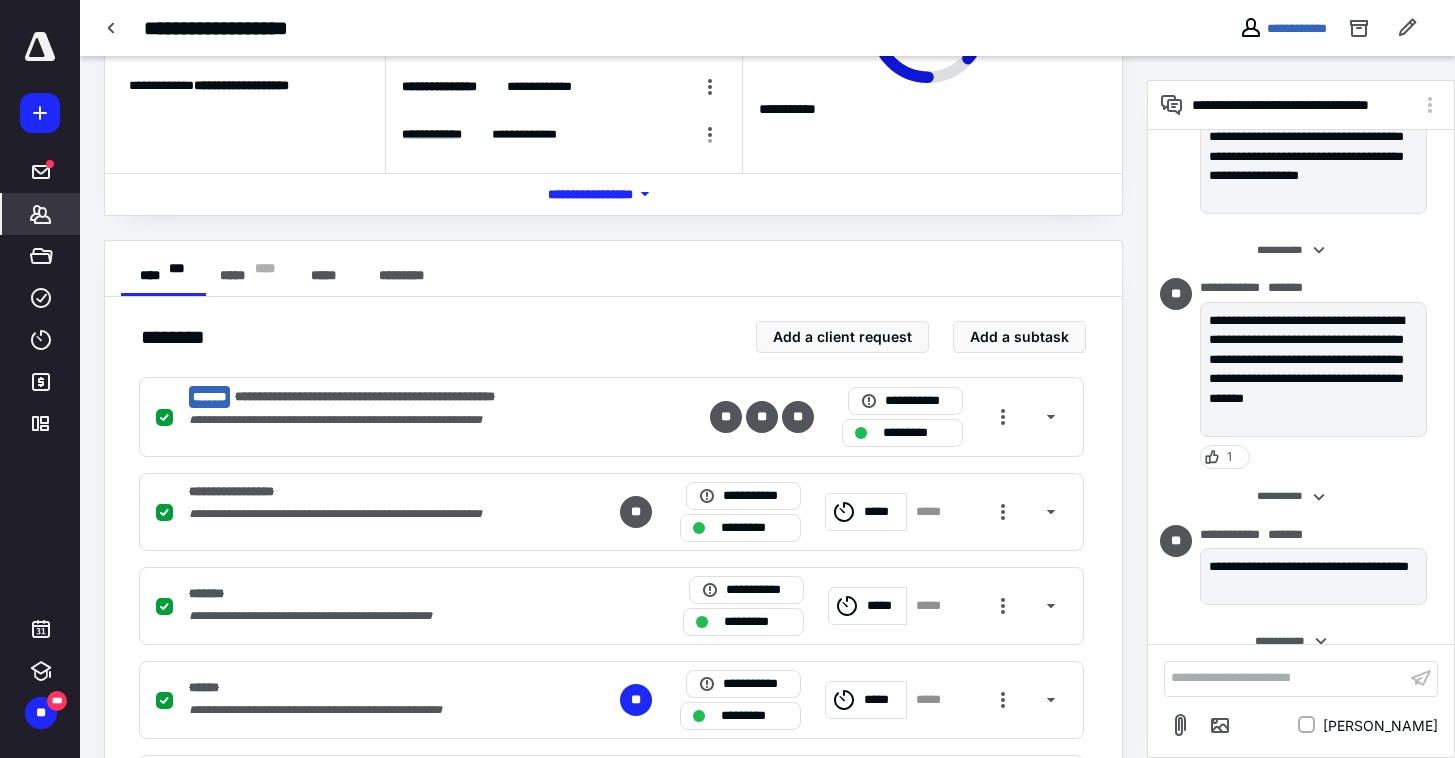 click 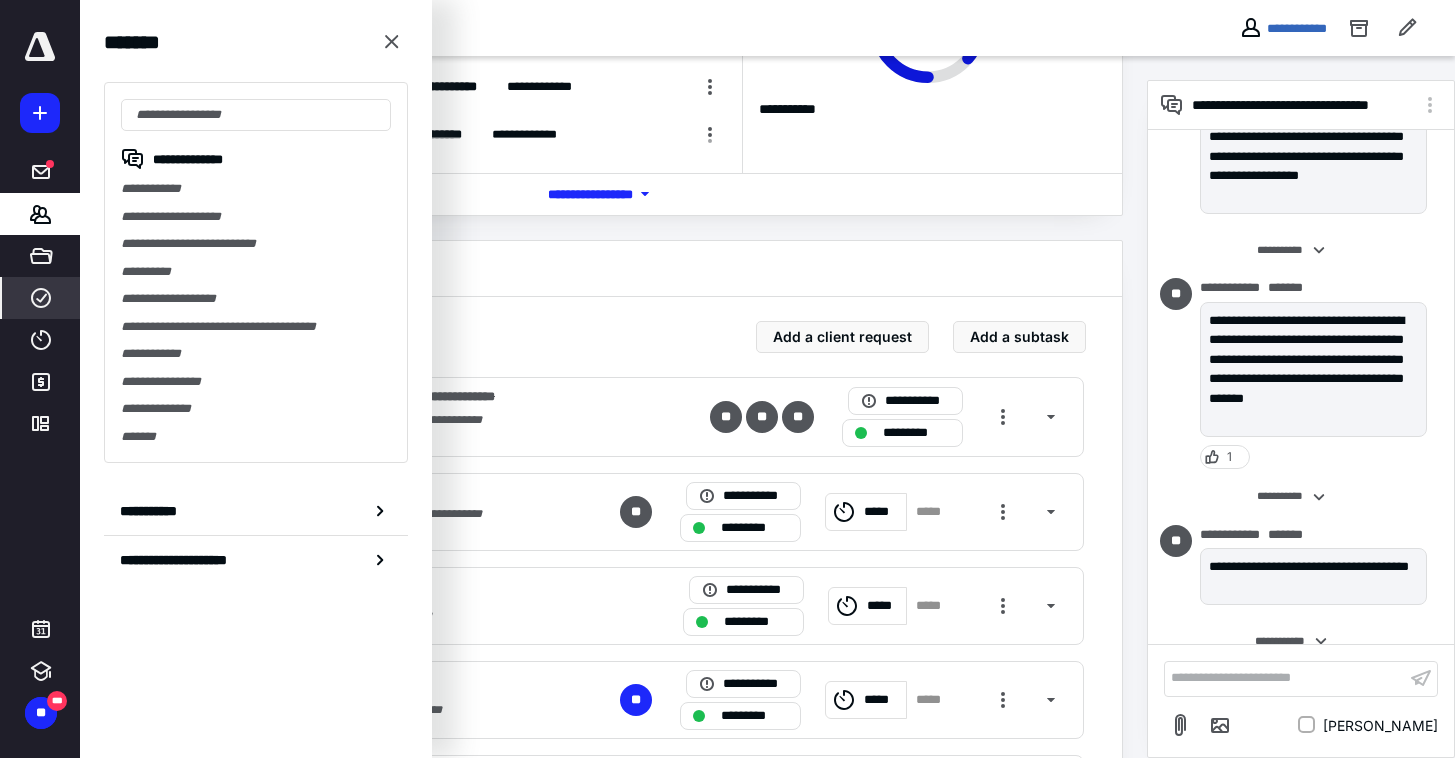 click 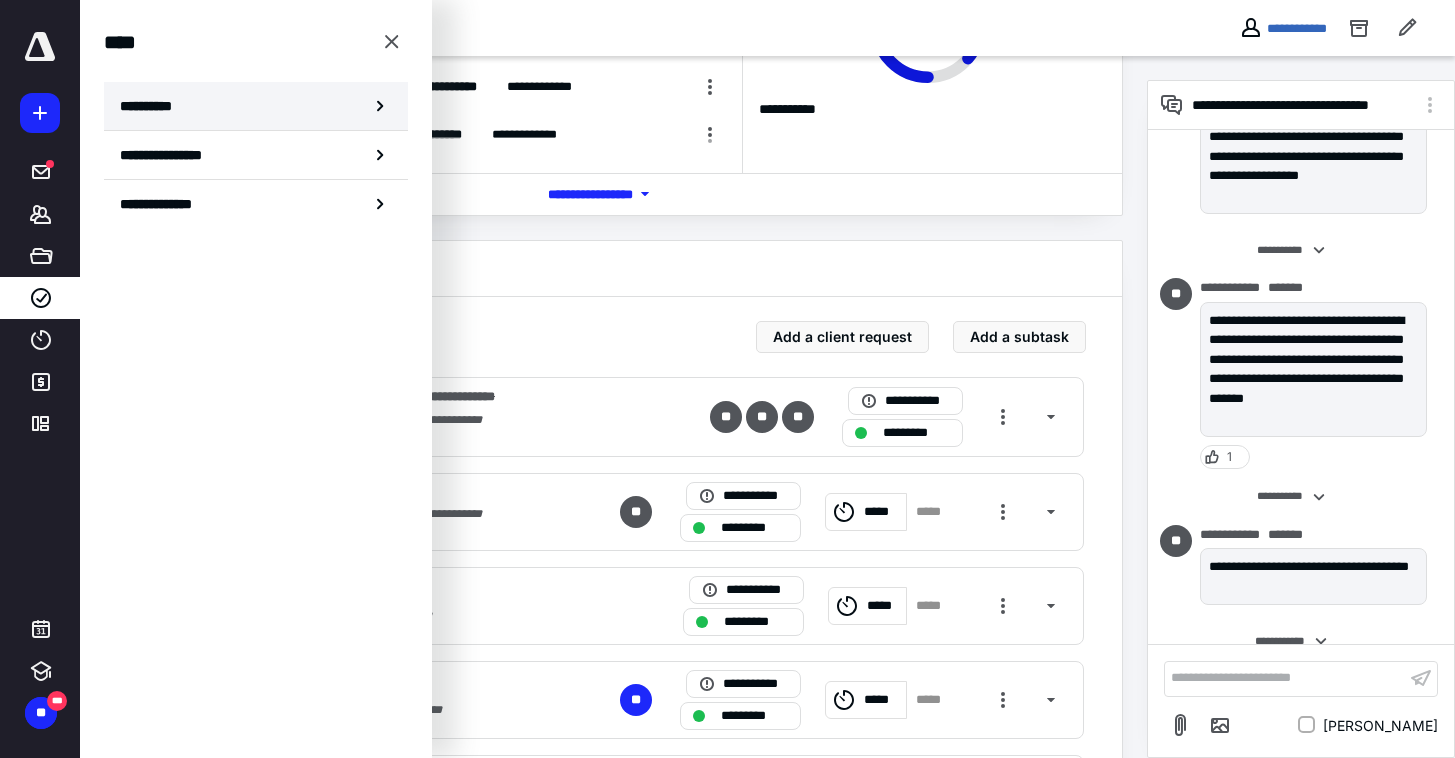 click on "**********" at bounding box center [256, 106] 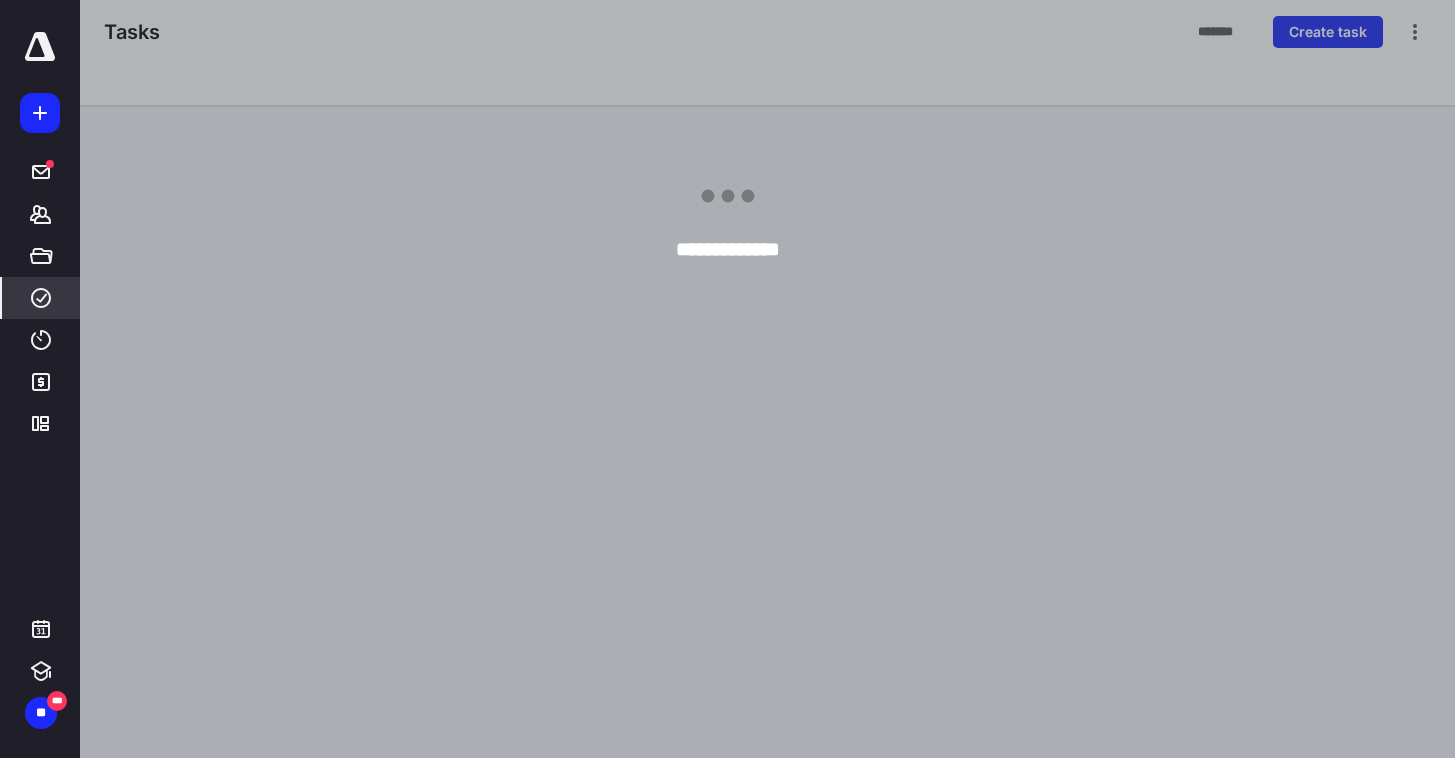 scroll, scrollTop: 0, scrollLeft: 0, axis: both 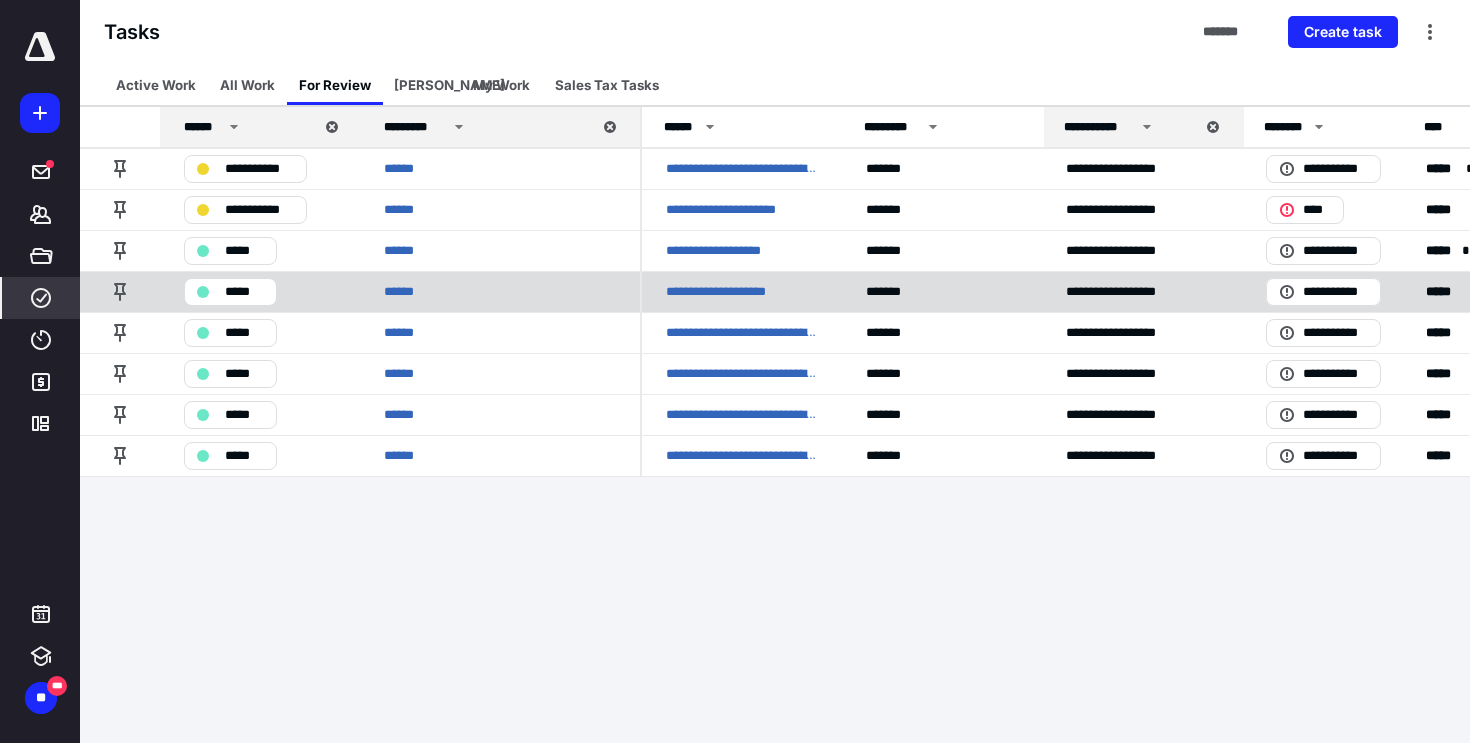 click on "**********" at bounding box center (731, 292) 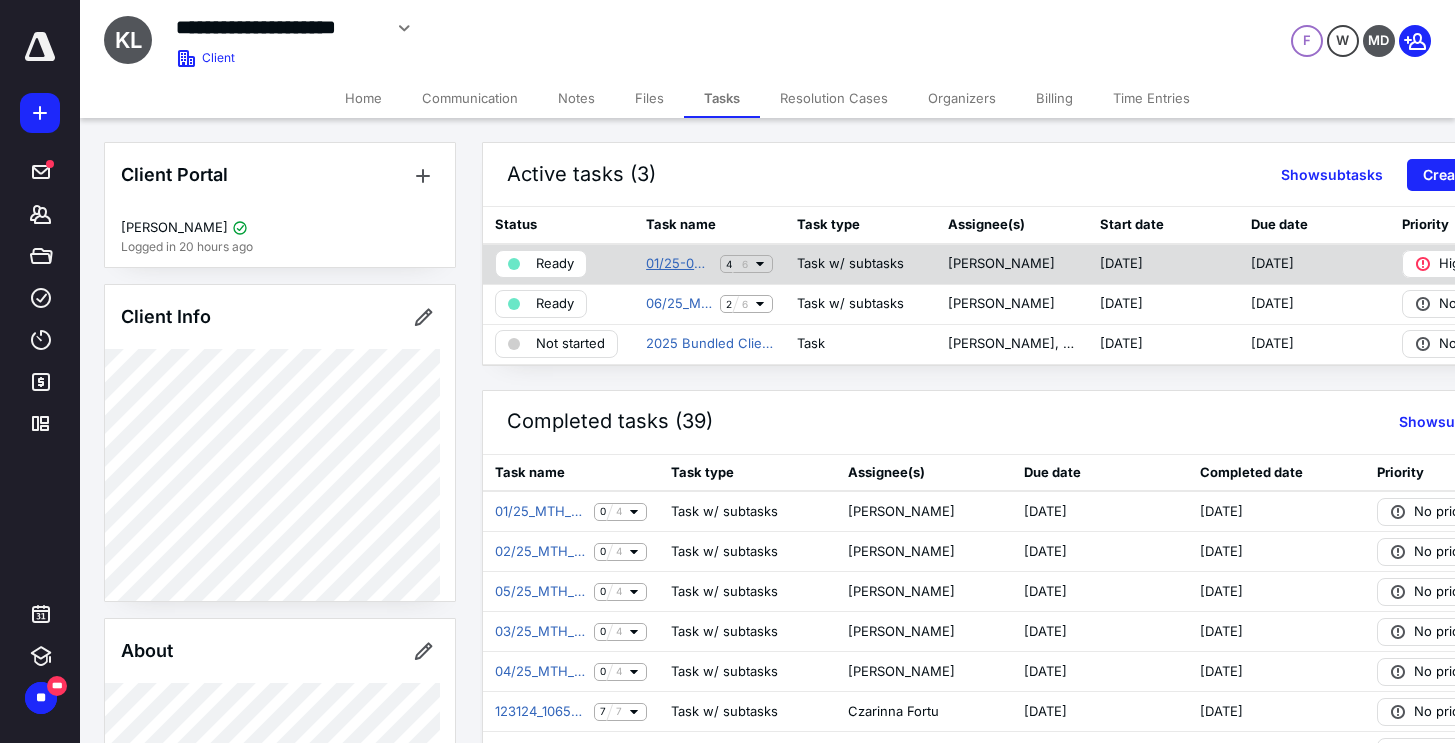 click on "01/25-05/25_MTH_BK" at bounding box center (679, 264) 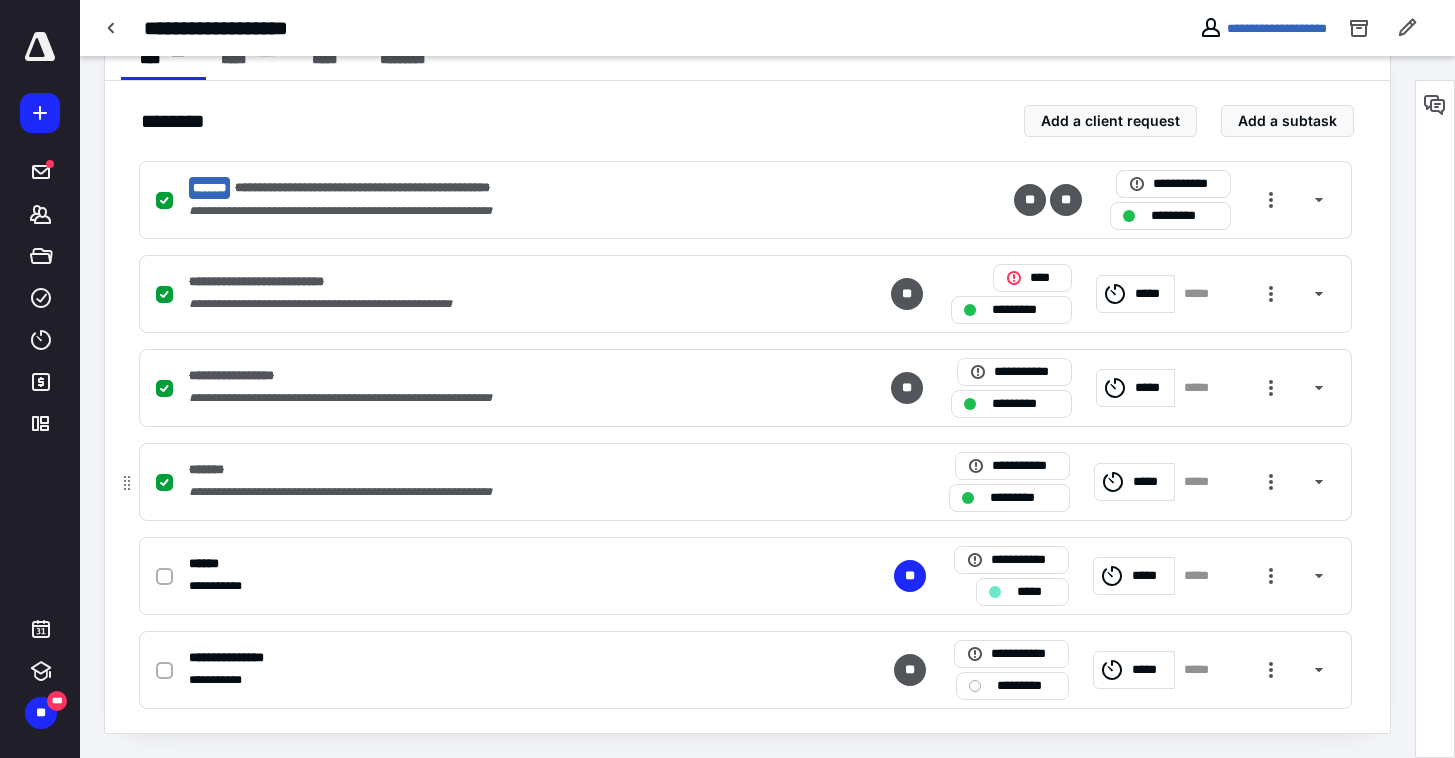scroll, scrollTop: 0, scrollLeft: 0, axis: both 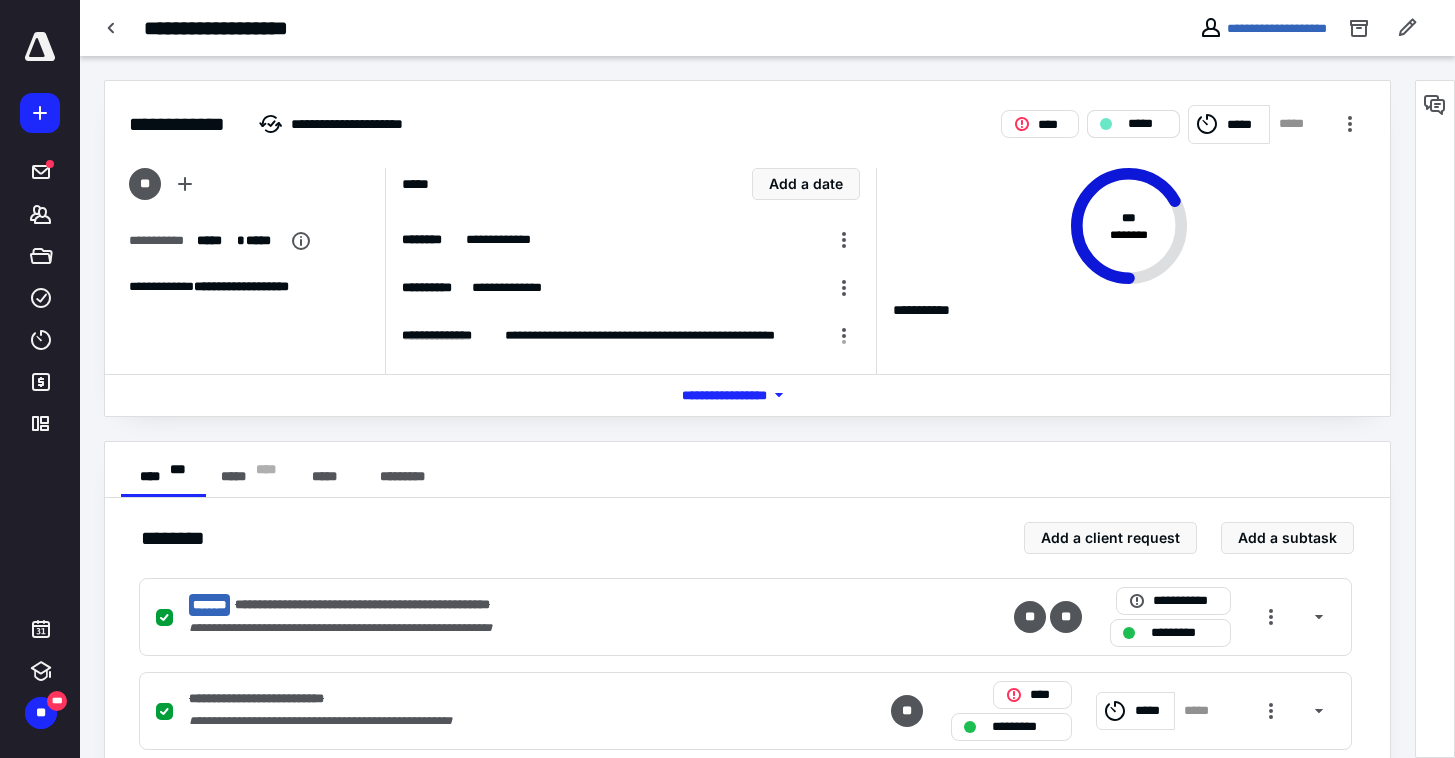 click on "*****" at bounding box center [1133, 124] 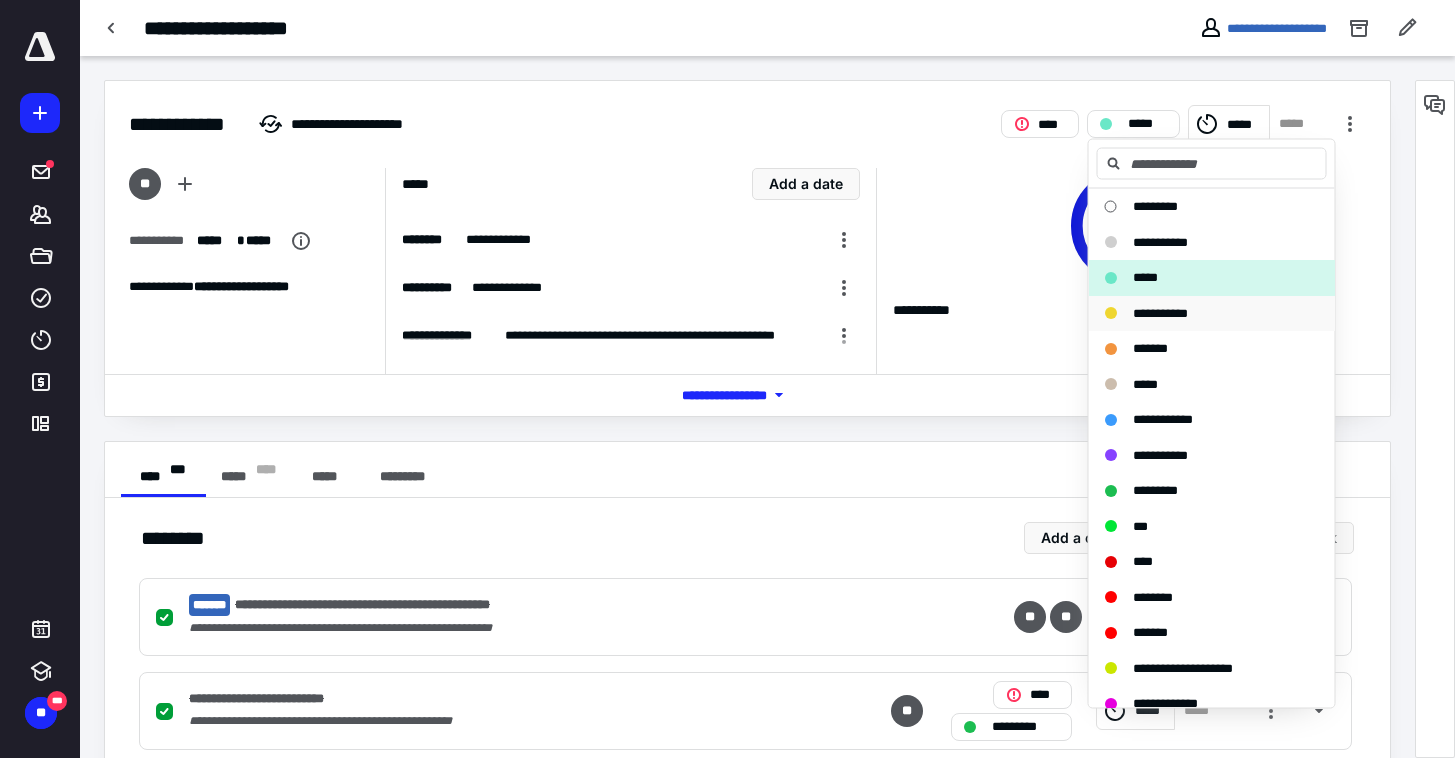 click on "**********" at bounding box center (1160, 312) 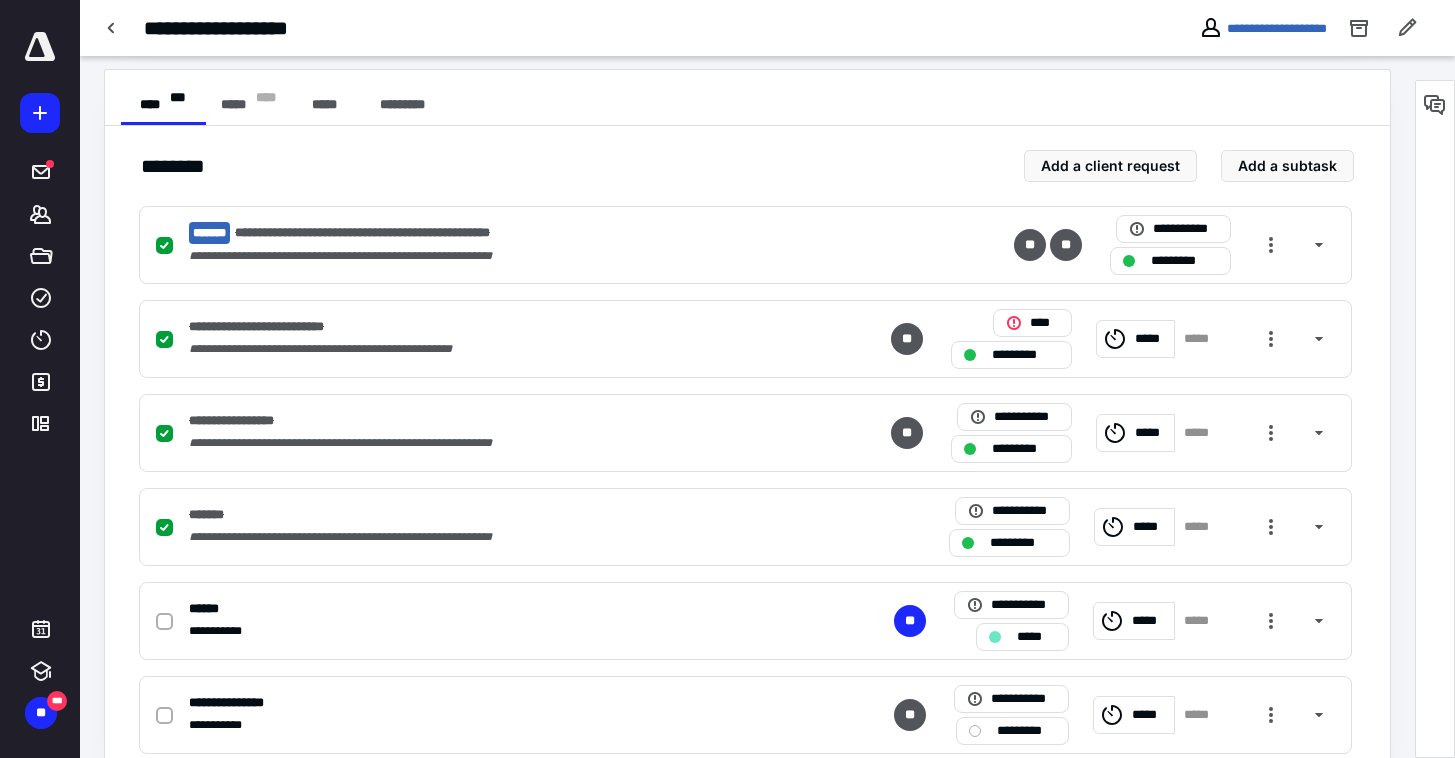scroll, scrollTop: 417, scrollLeft: 0, axis: vertical 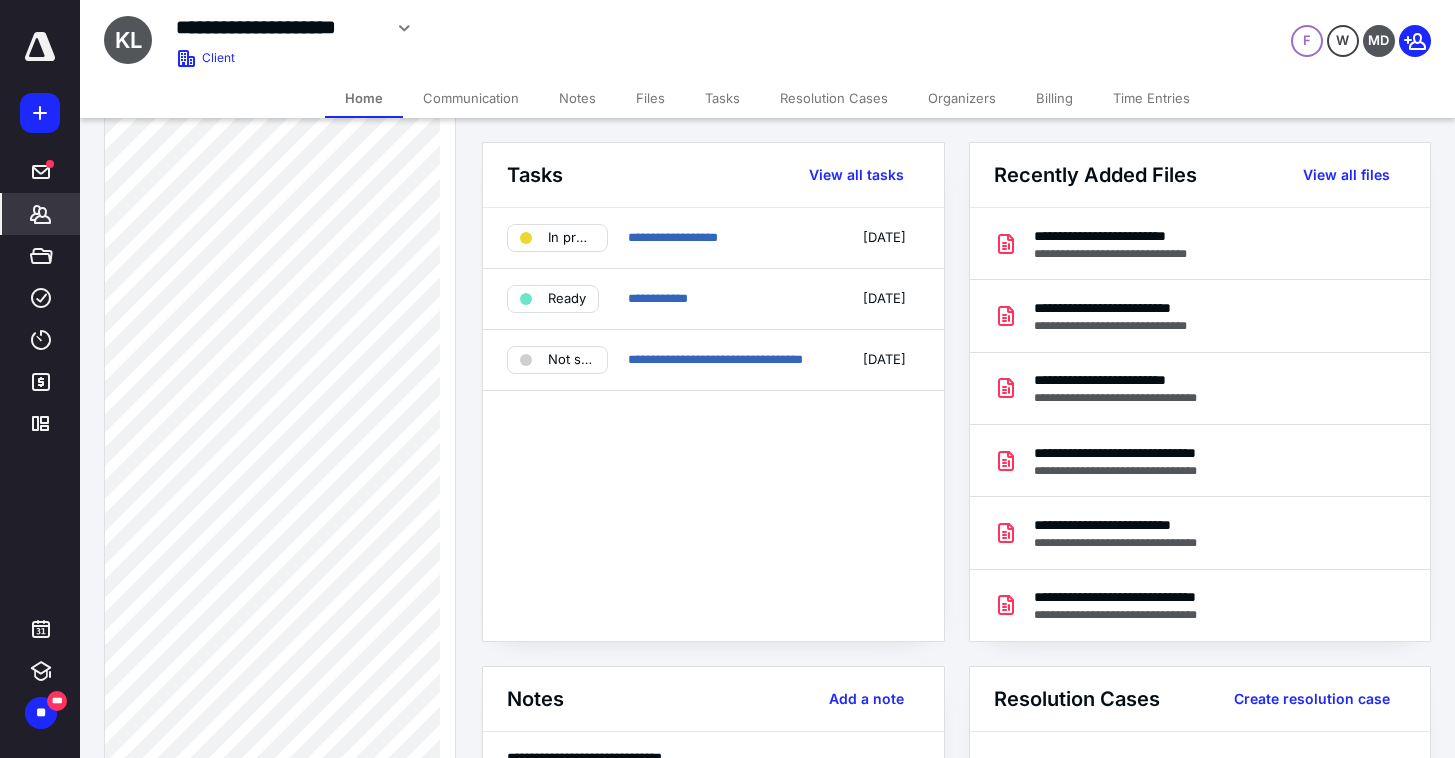 drag, startPoint x: 763, startPoint y: 451, endPoint x: 752, endPoint y: 438, distance: 17.029387 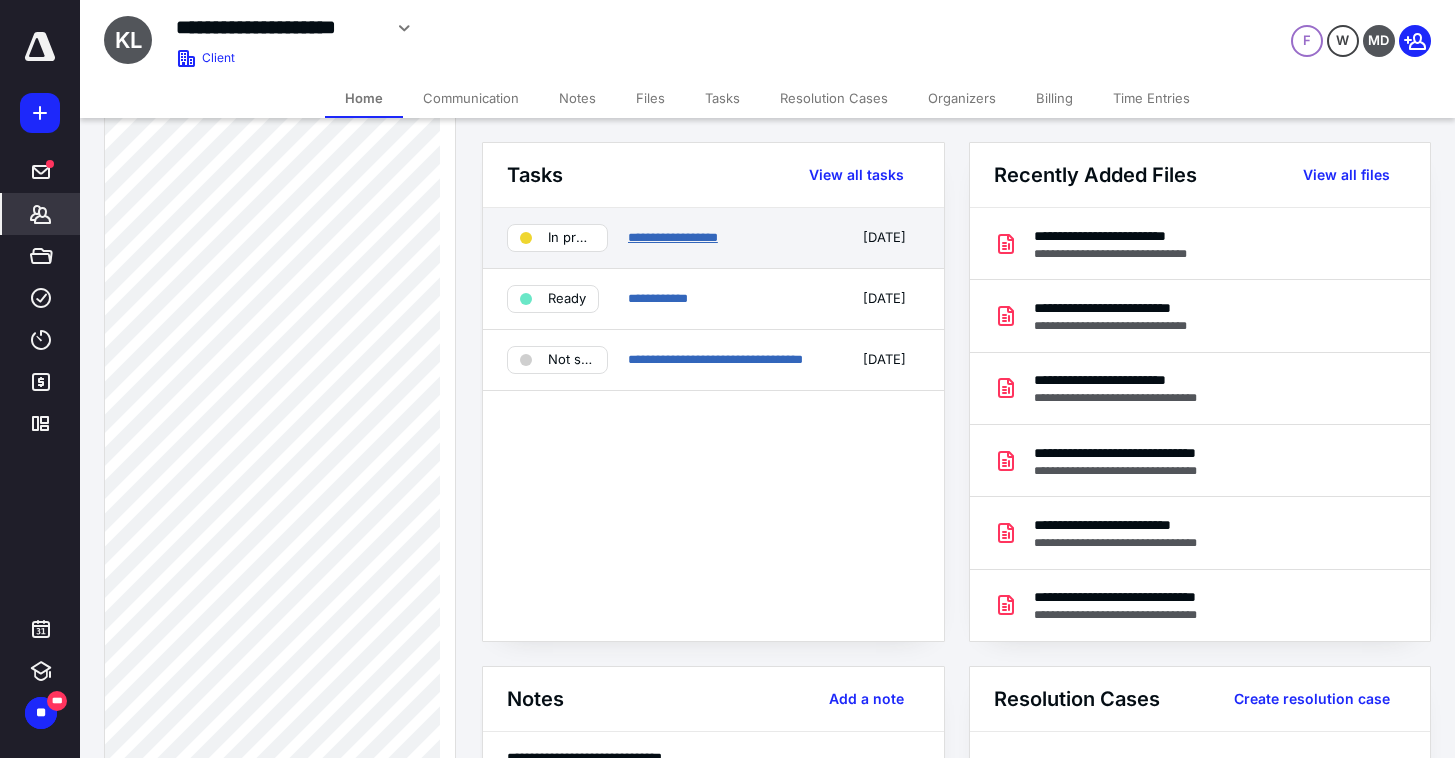 click on "**********" at bounding box center [673, 237] 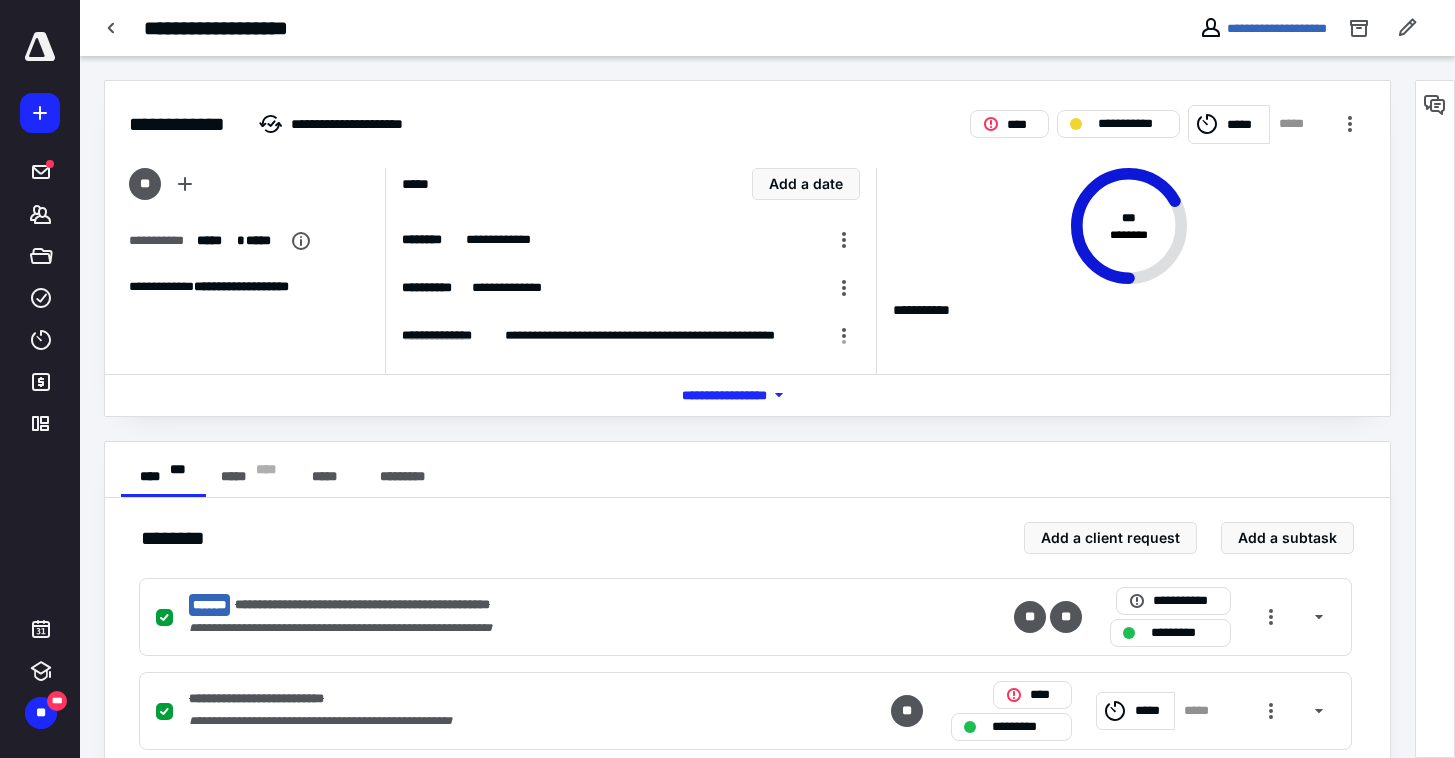 click on "**********" at bounding box center [747, 248] 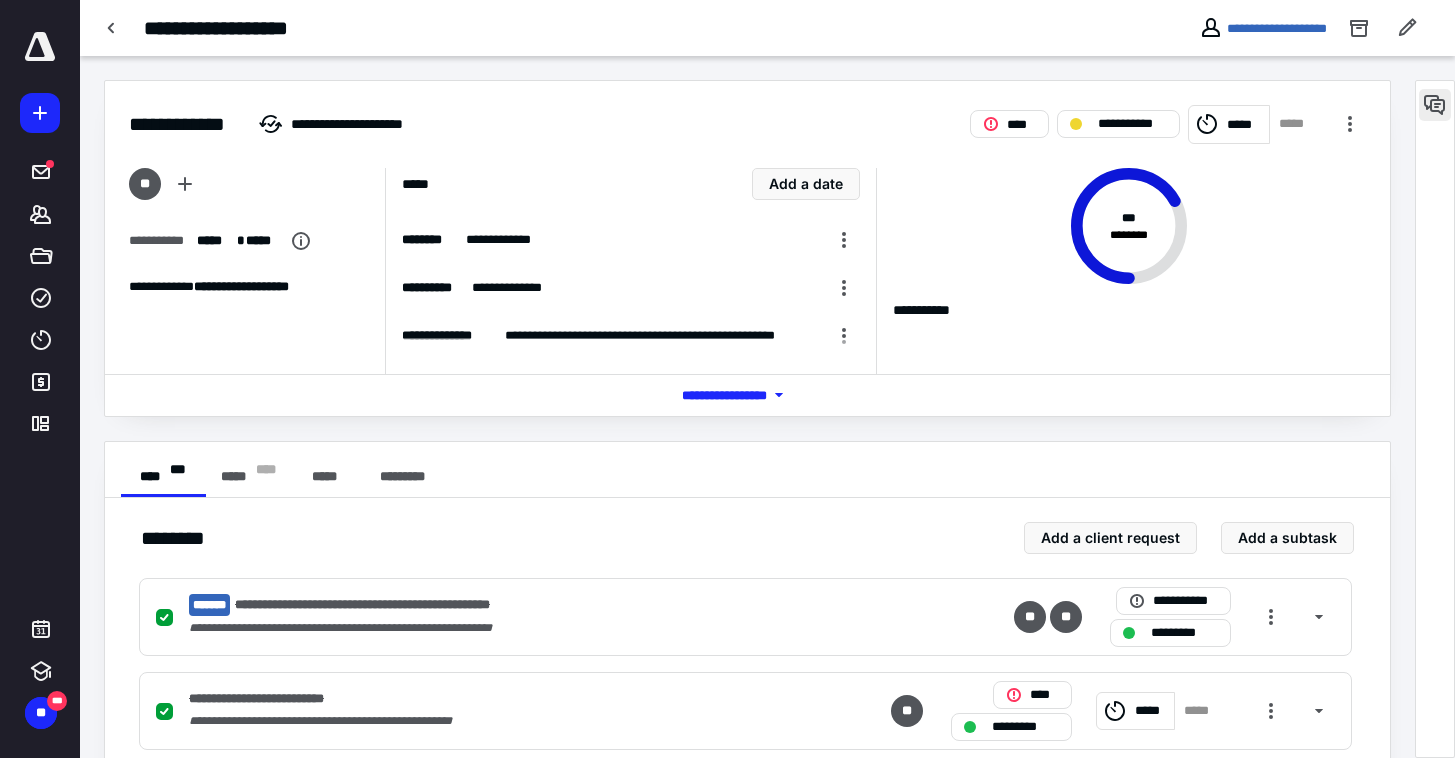 click at bounding box center (1435, 105) 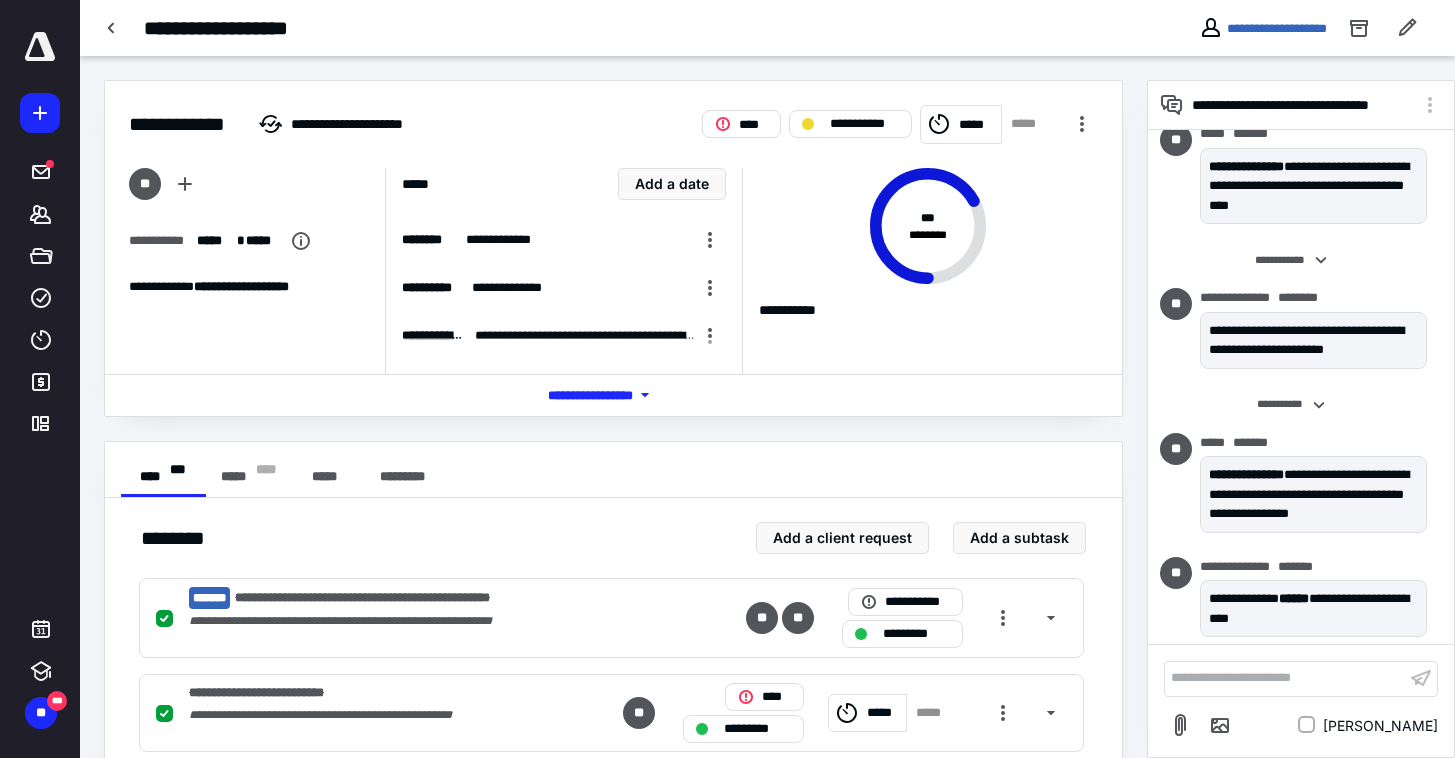 scroll, scrollTop: 316, scrollLeft: 0, axis: vertical 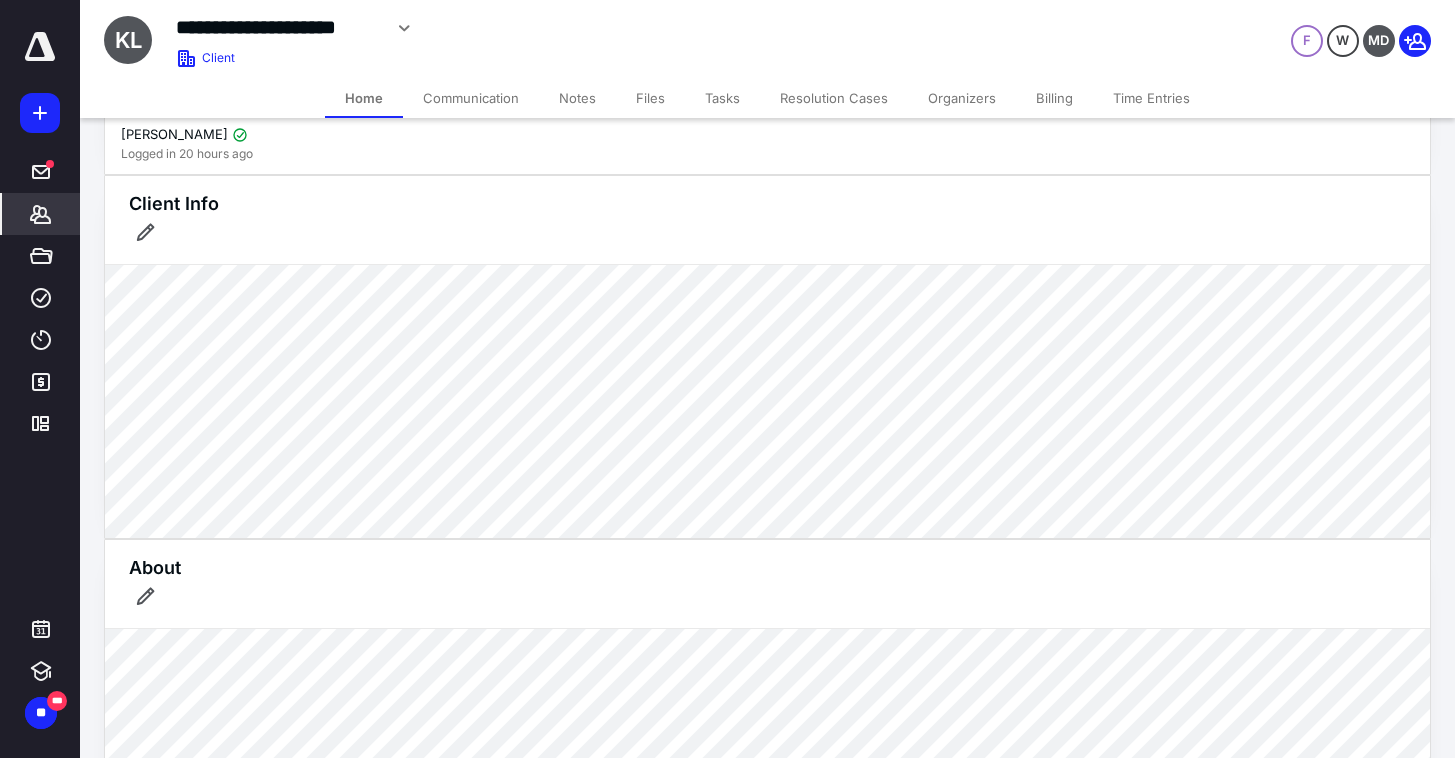 click on "Tasks" at bounding box center (722, 98) 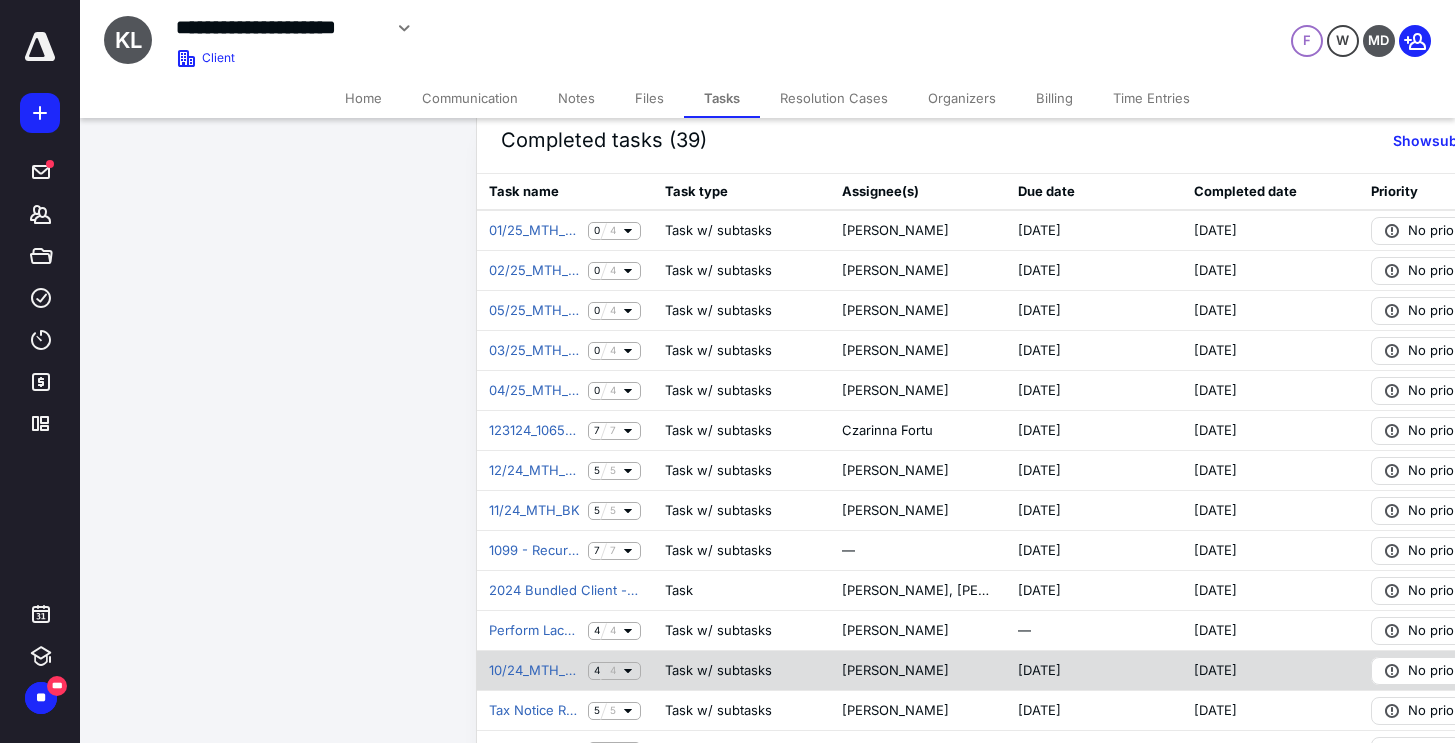 scroll, scrollTop: 298, scrollLeft: 6, axis: both 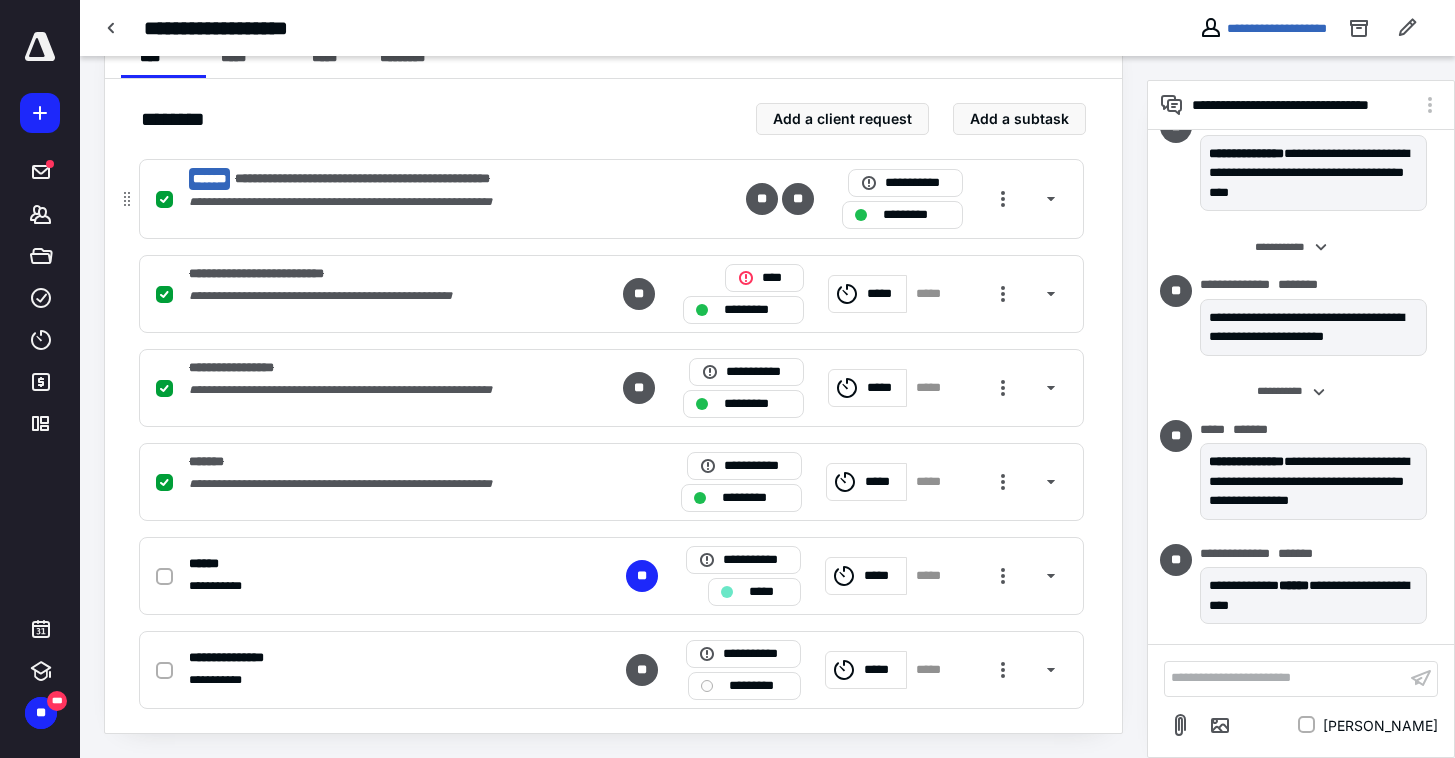click on "**********" at bounding box center [611, 199] 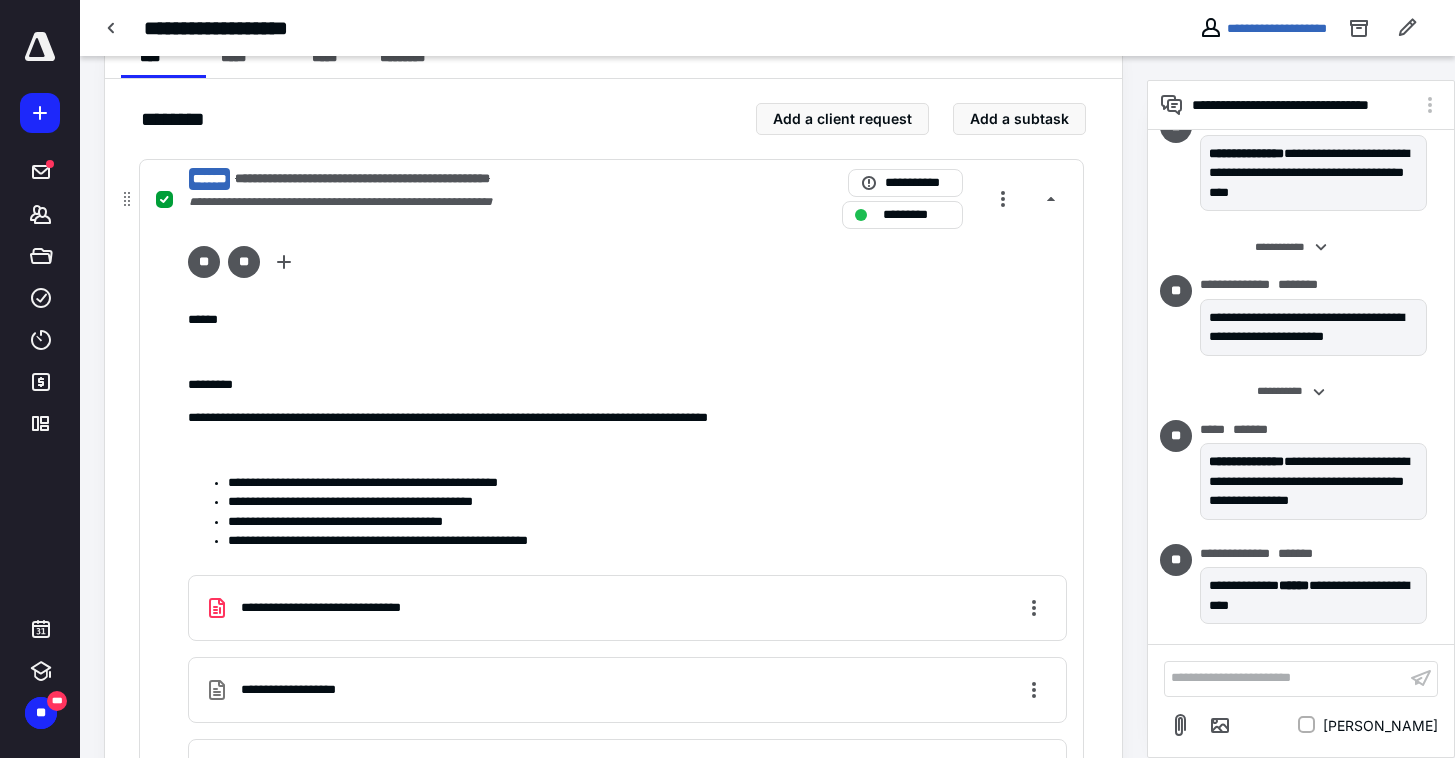 scroll, scrollTop: 689, scrollLeft: 0, axis: vertical 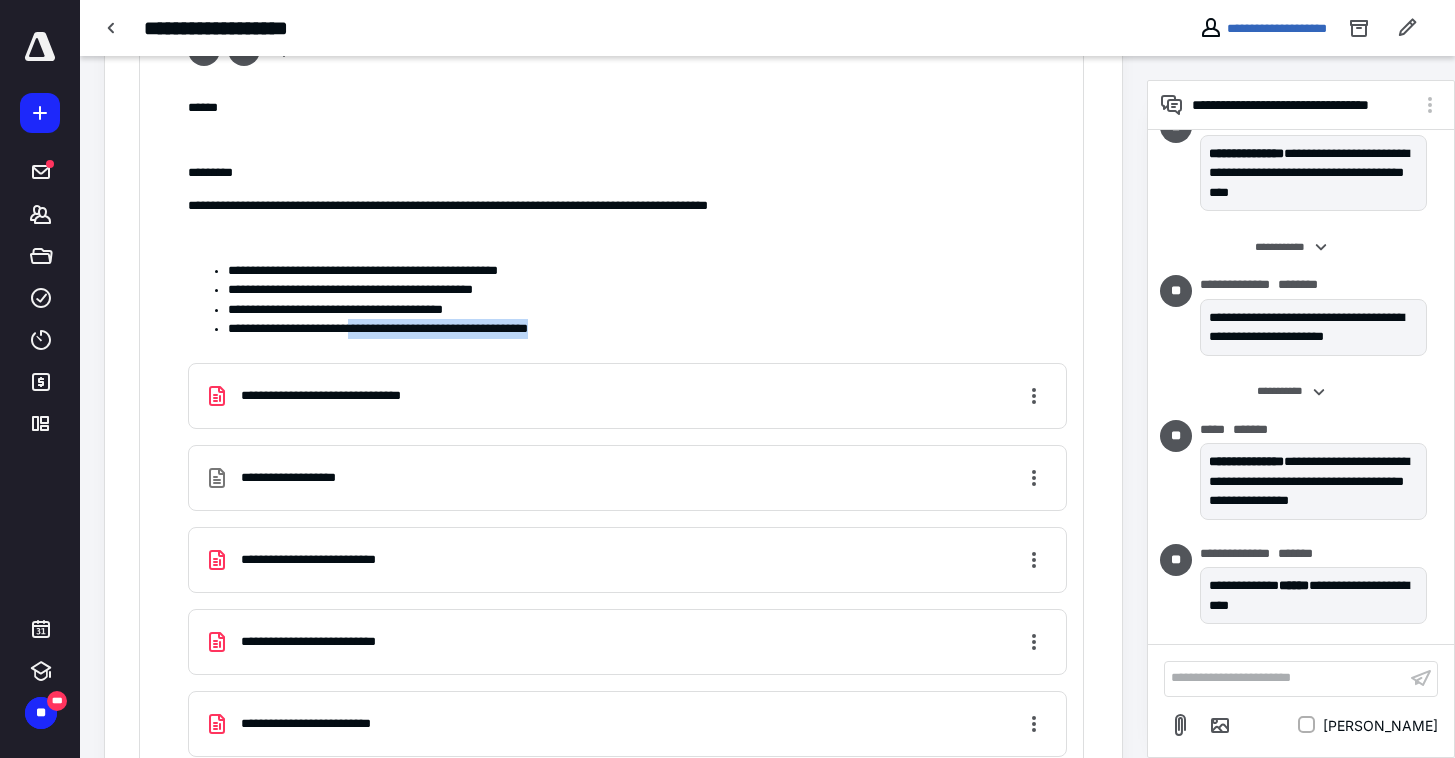 drag, startPoint x: 628, startPoint y: 318, endPoint x: 384, endPoint y: 322, distance: 244.03279 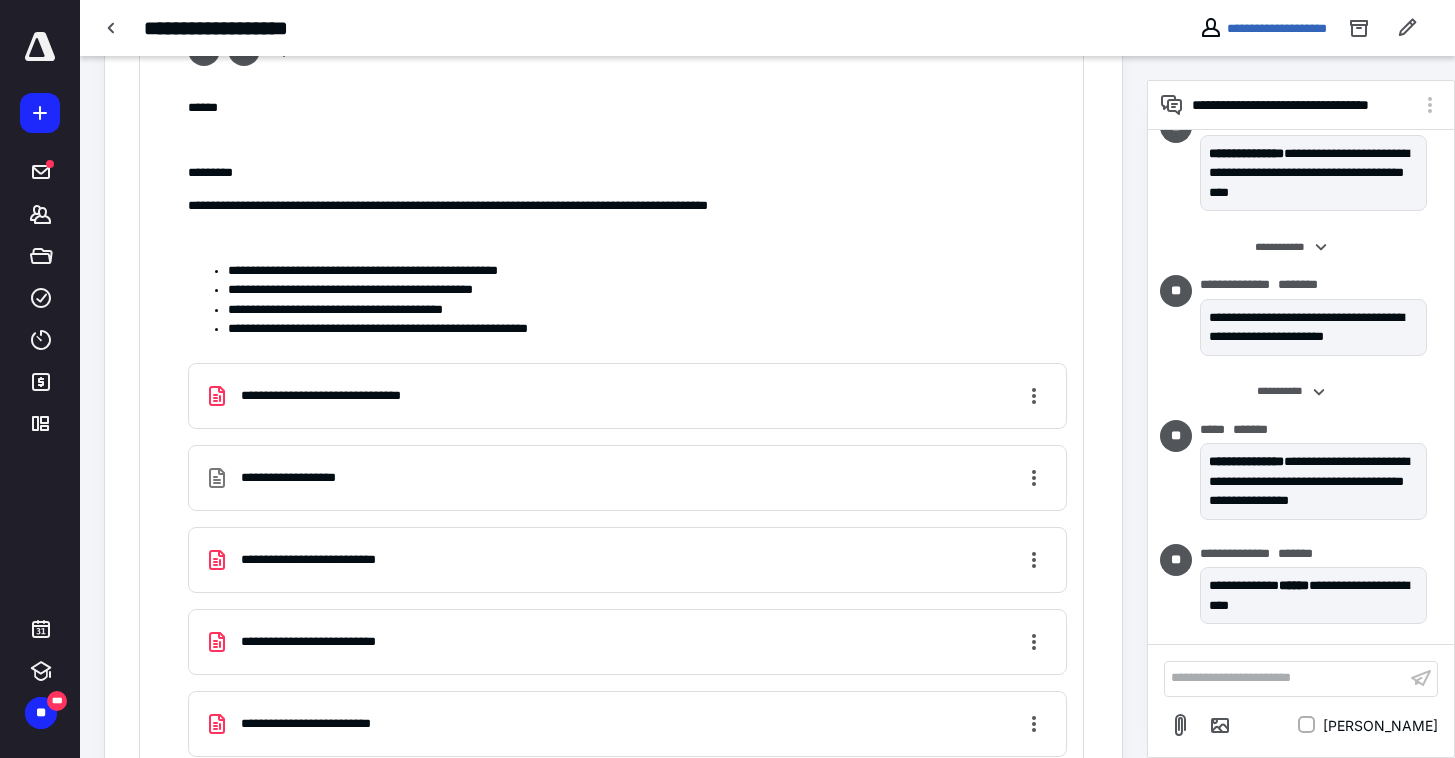 click on "**********" at bounding box center (647, 310) 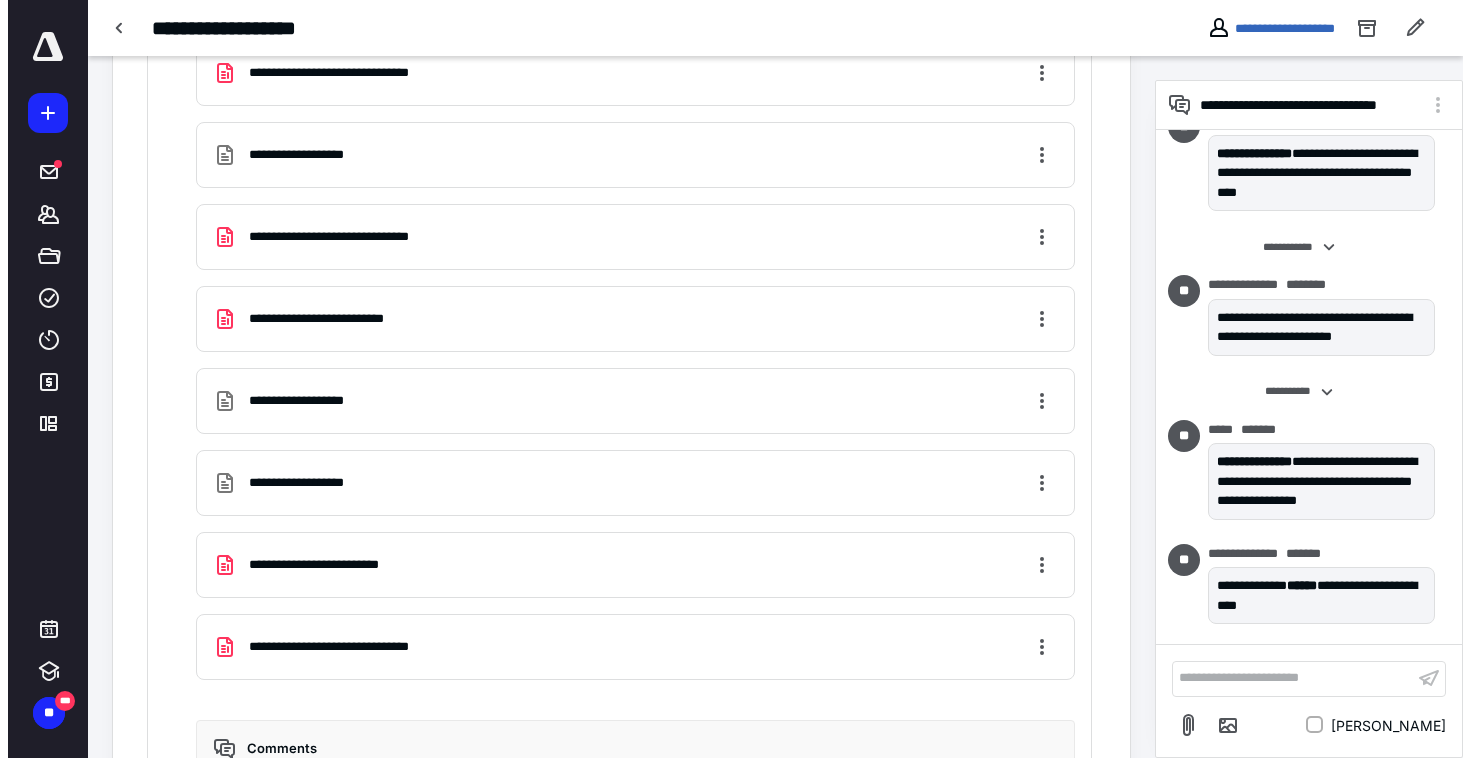 scroll, scrollTop: 1659, scrollLeft: 0, axis: vertical 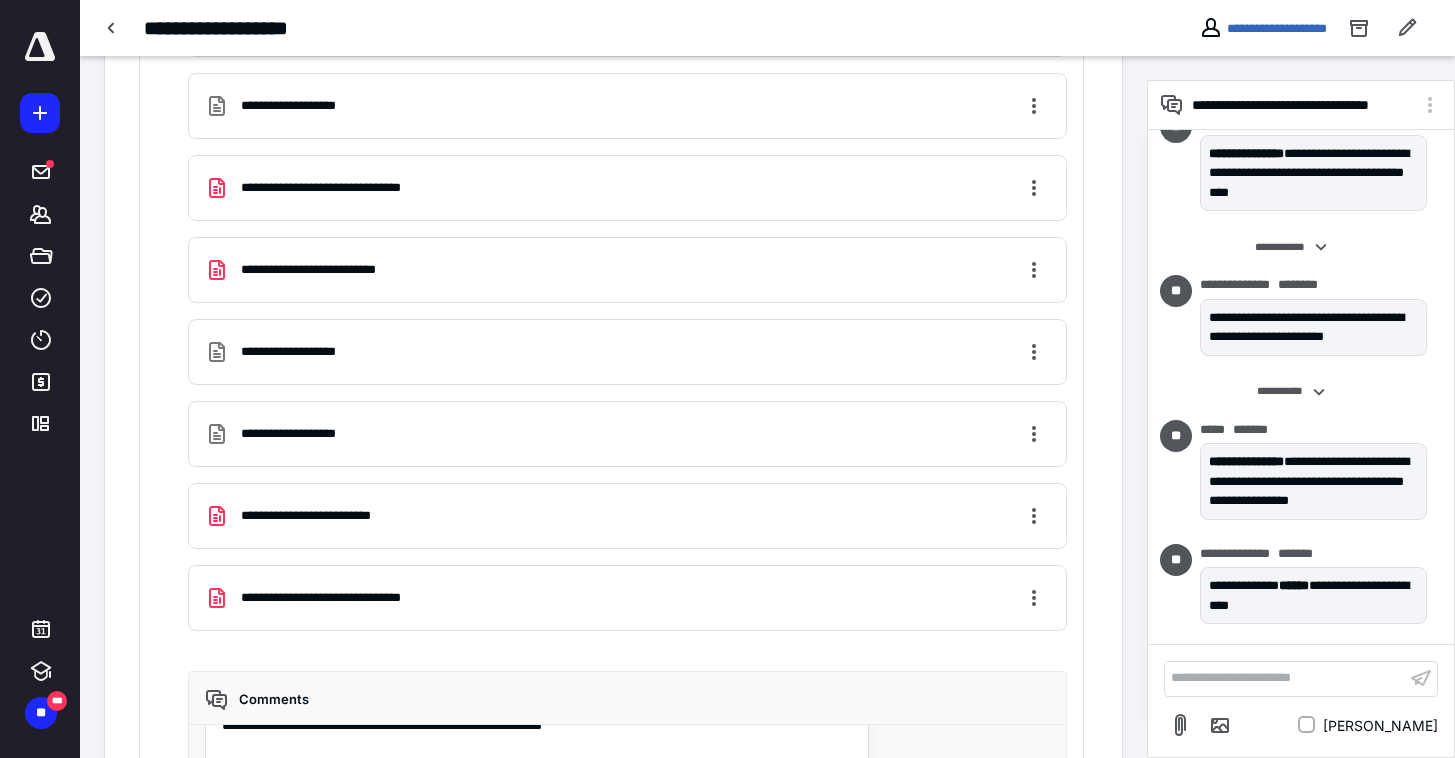 click on "**********" at bounding box center [627, 352] 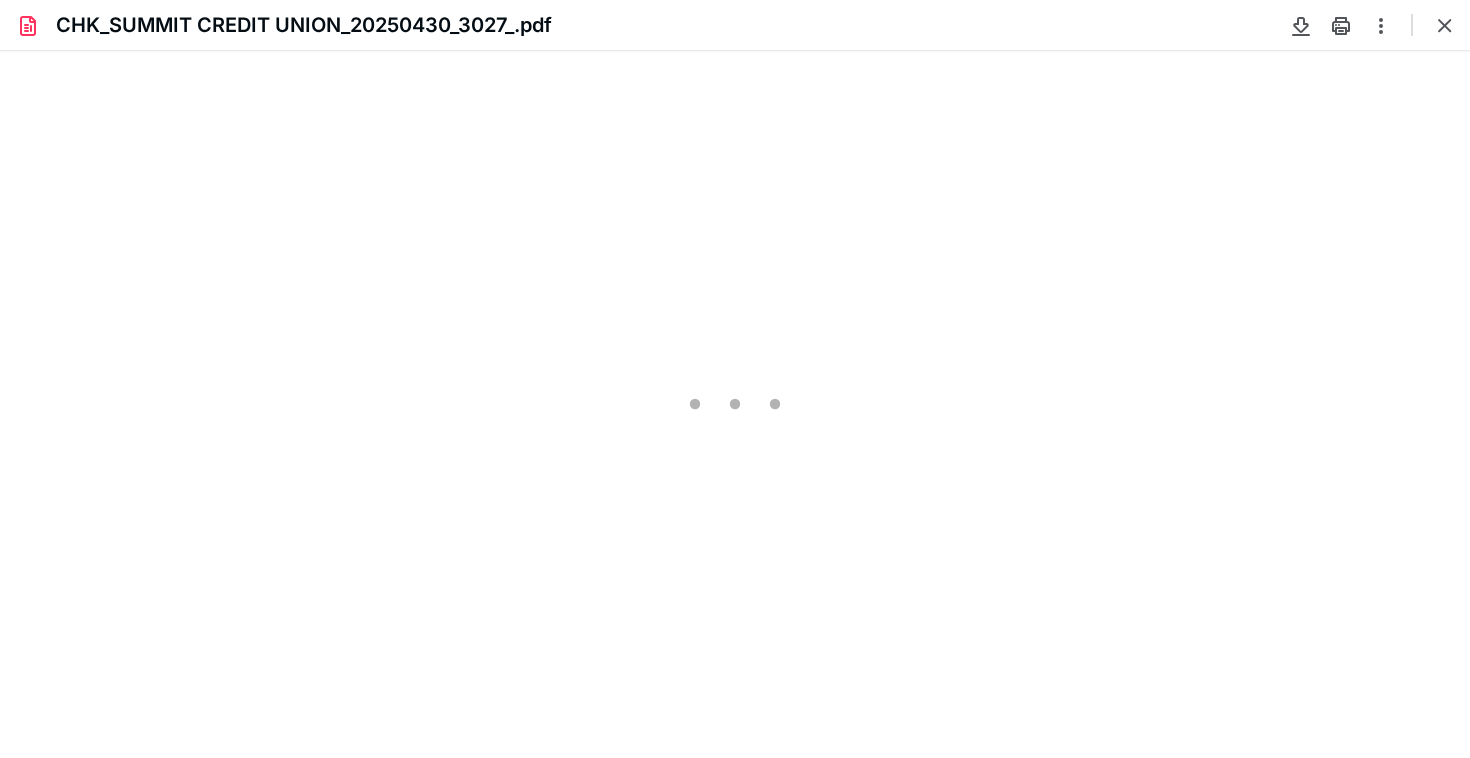 scroll, scrollTop: 0, scrollLeft: 0, axis: both 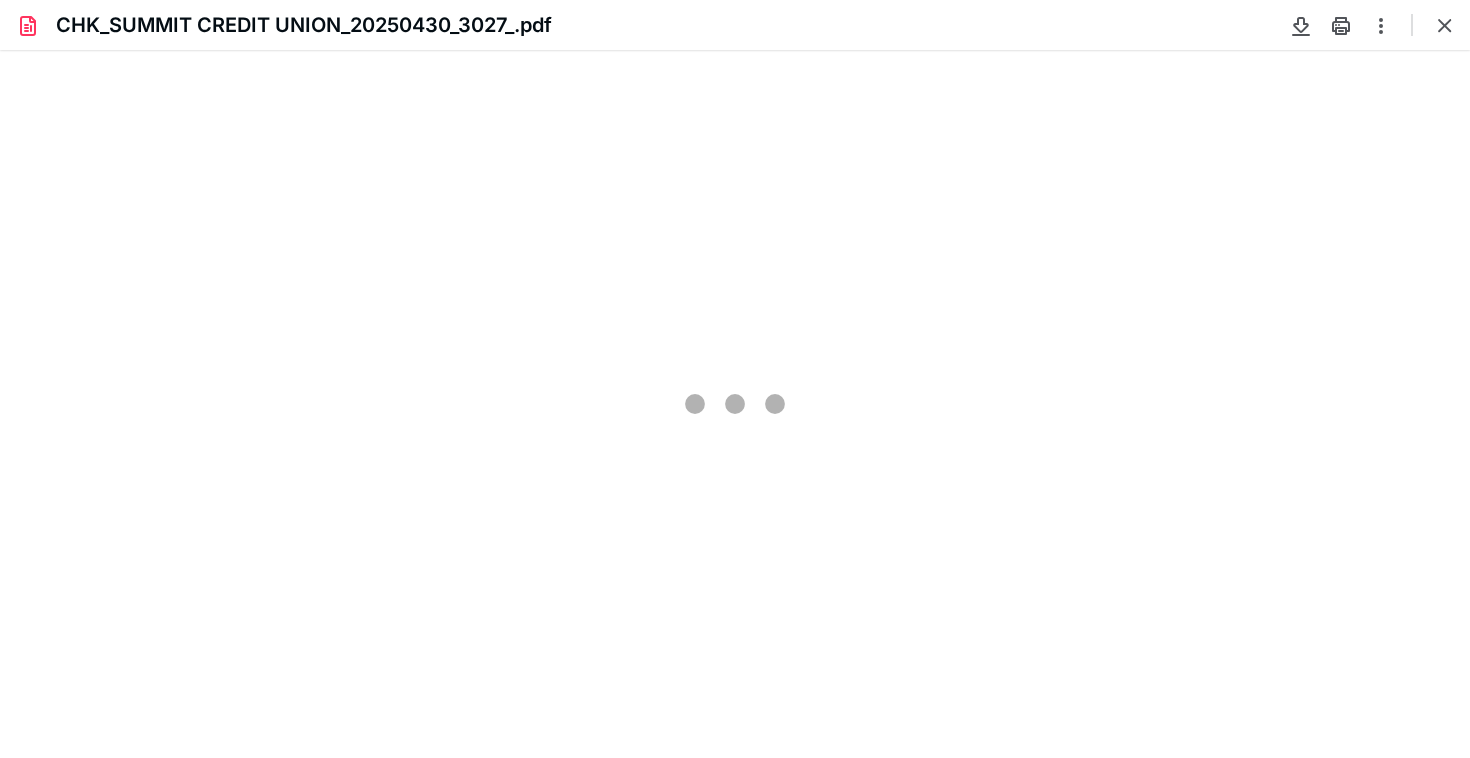 type on "234" 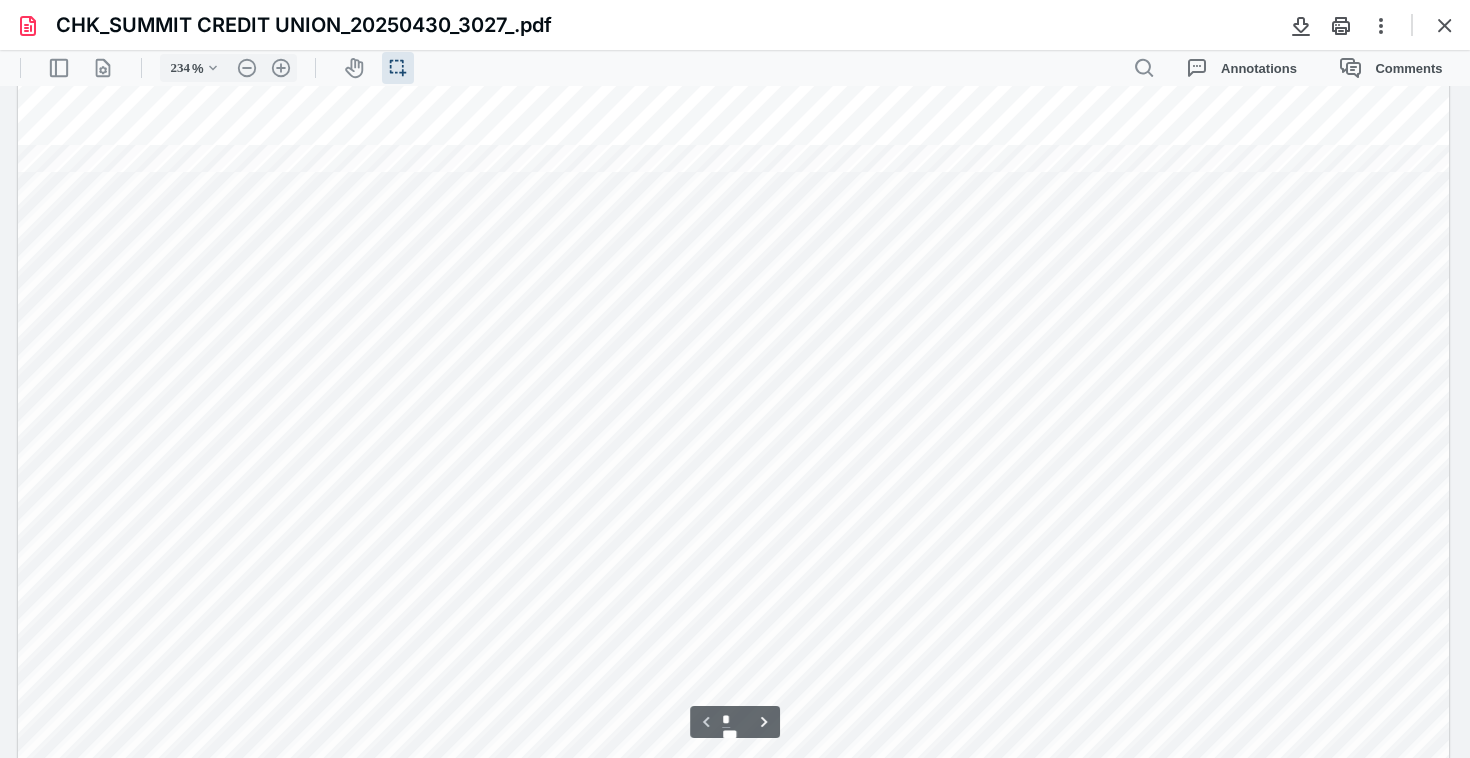 scroll, scrollTop: 454, scrollLeft: 0, axis: vertical 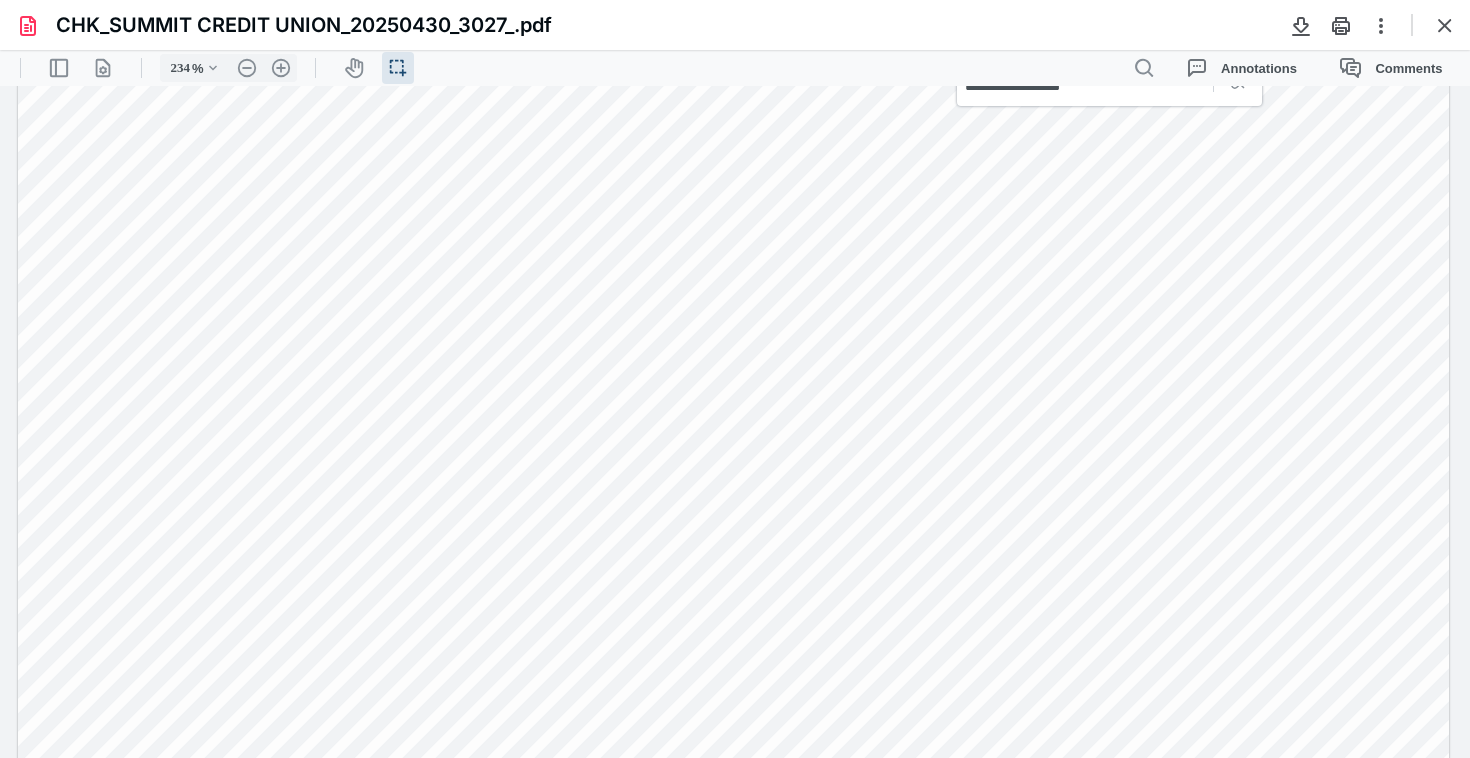 click at bounding box center [1445, 25] 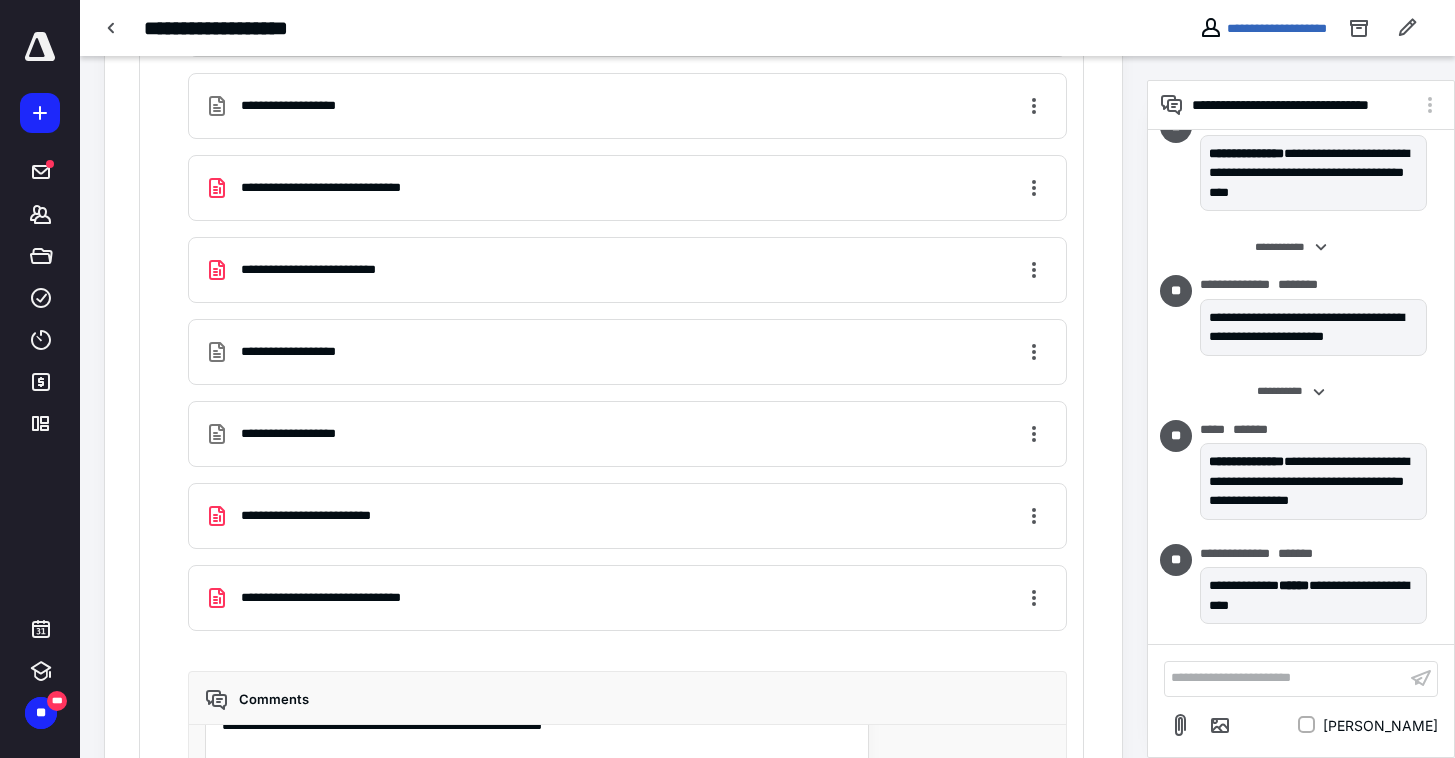 click on "**********" at bounding box center (627, 352) 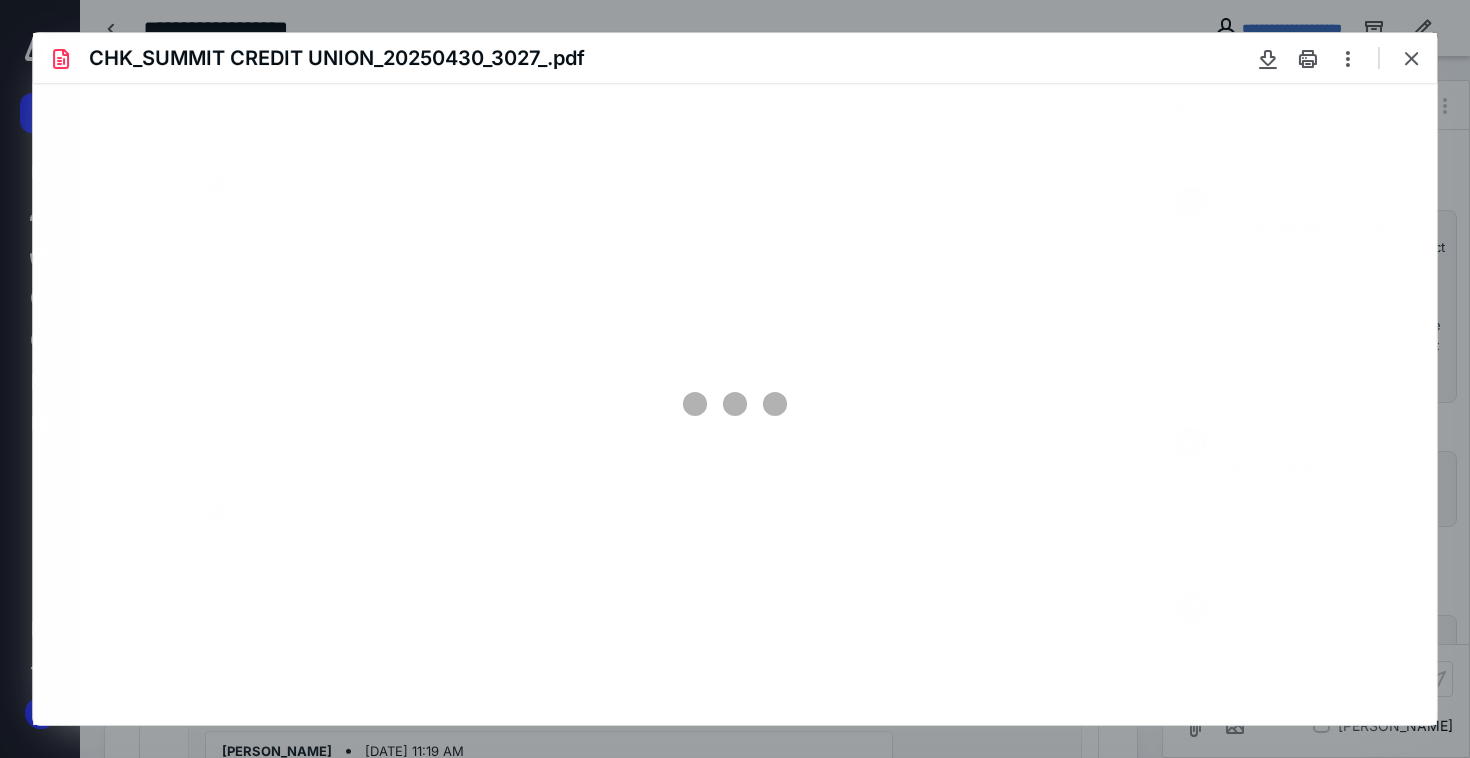 scroll, scrollTop: 689, scrollLeft: 0, axis: vertical 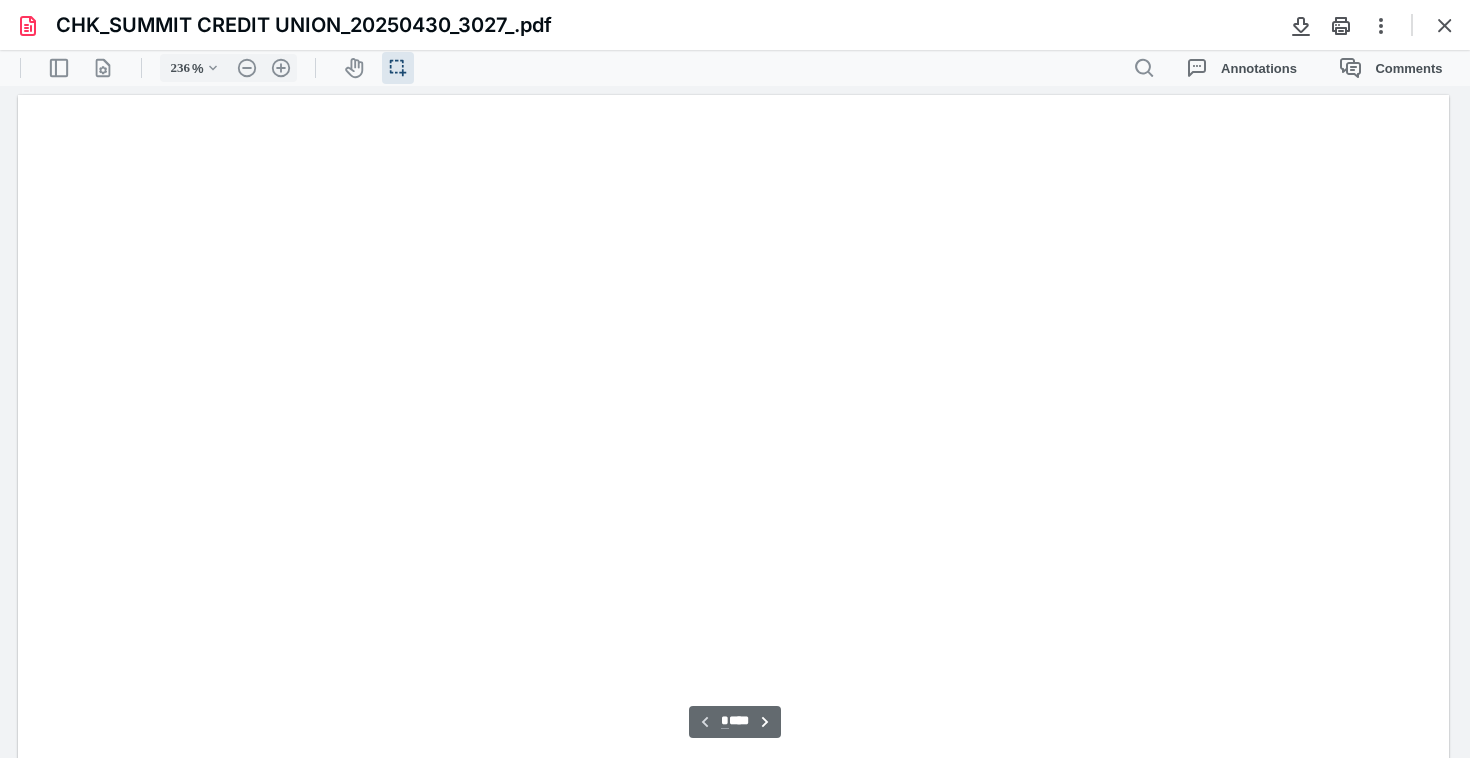 type on "234" 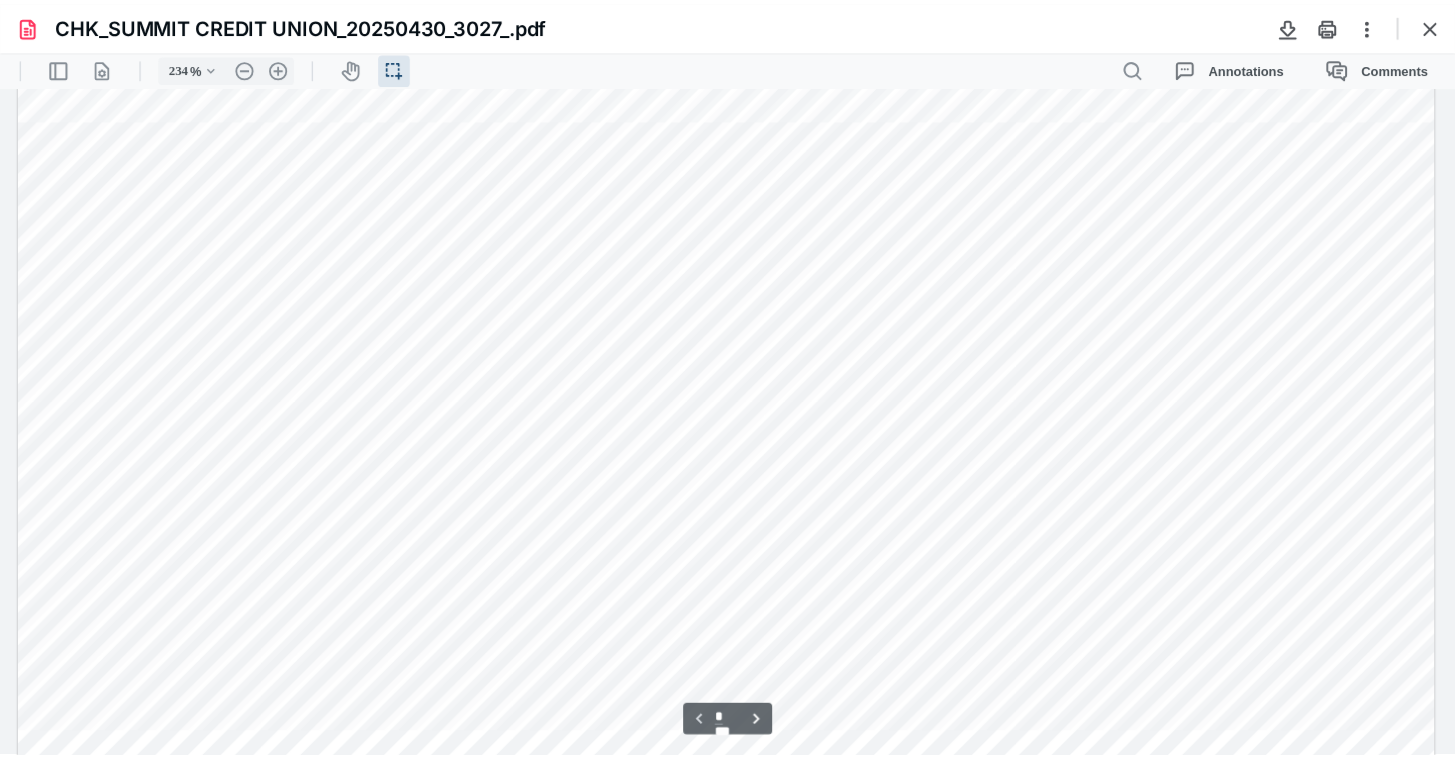 scroll, scrollTop: 740, scrollLeft: 0, axis: vertical 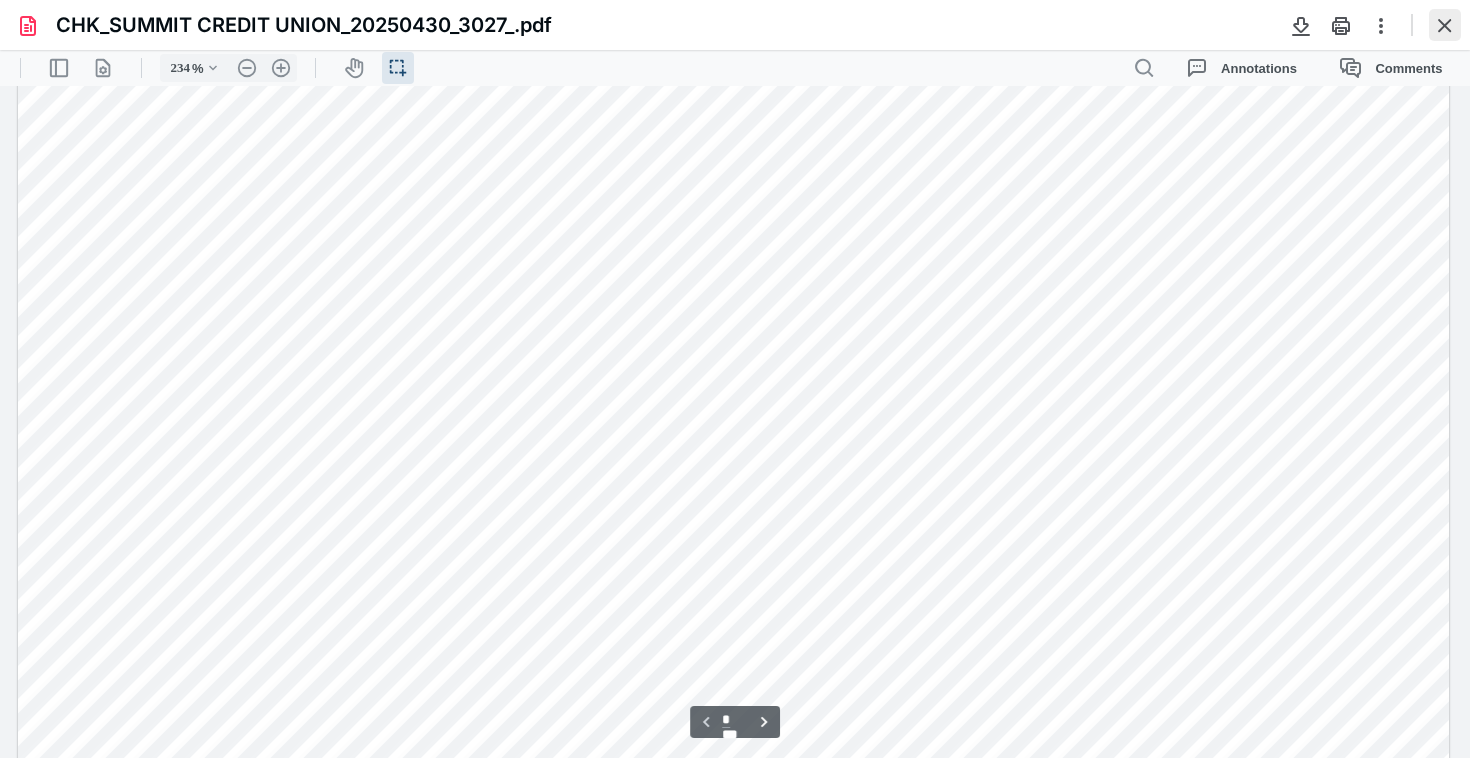 click at bounding box center [1445, 25] 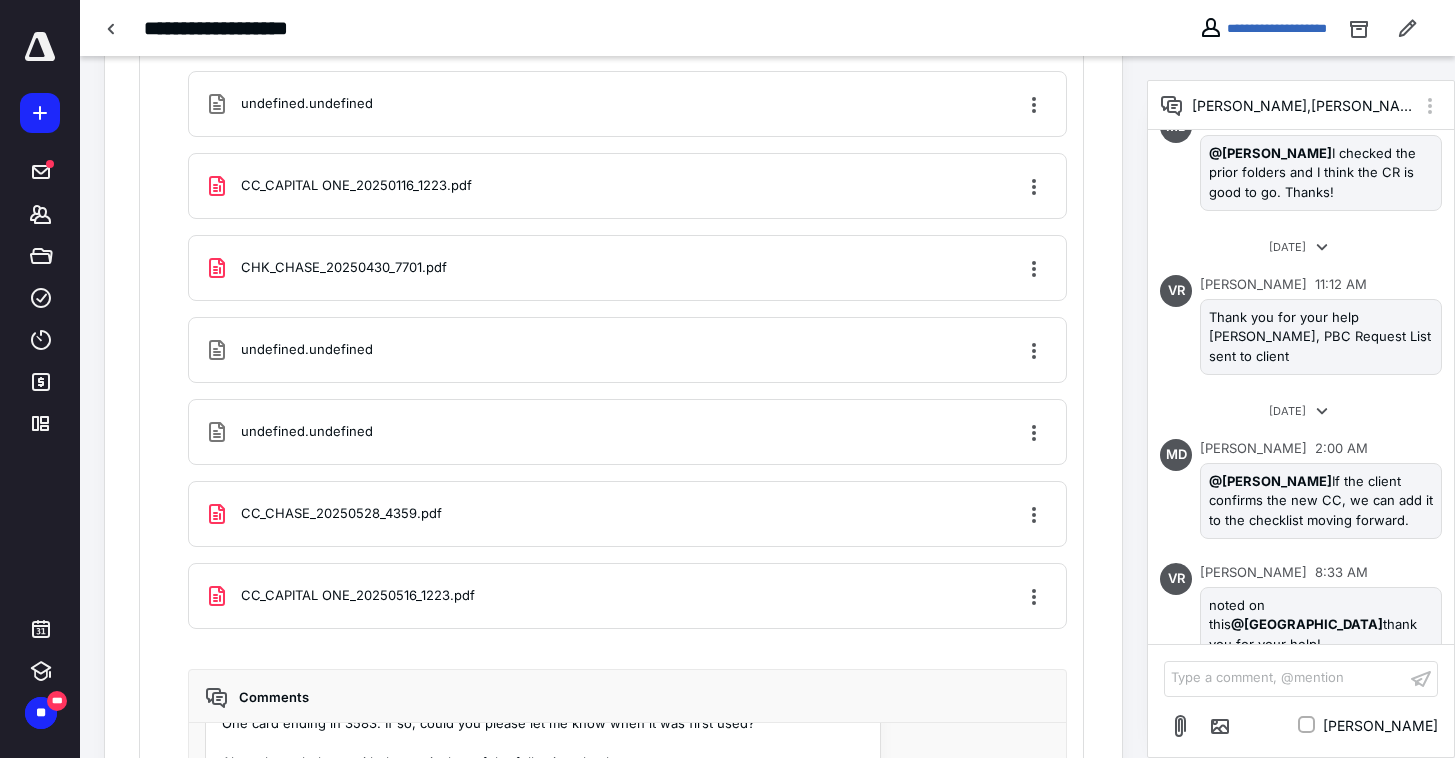 click on "[PERSON_NAME] 8:33 AM" at bounding box center [1321, 573] 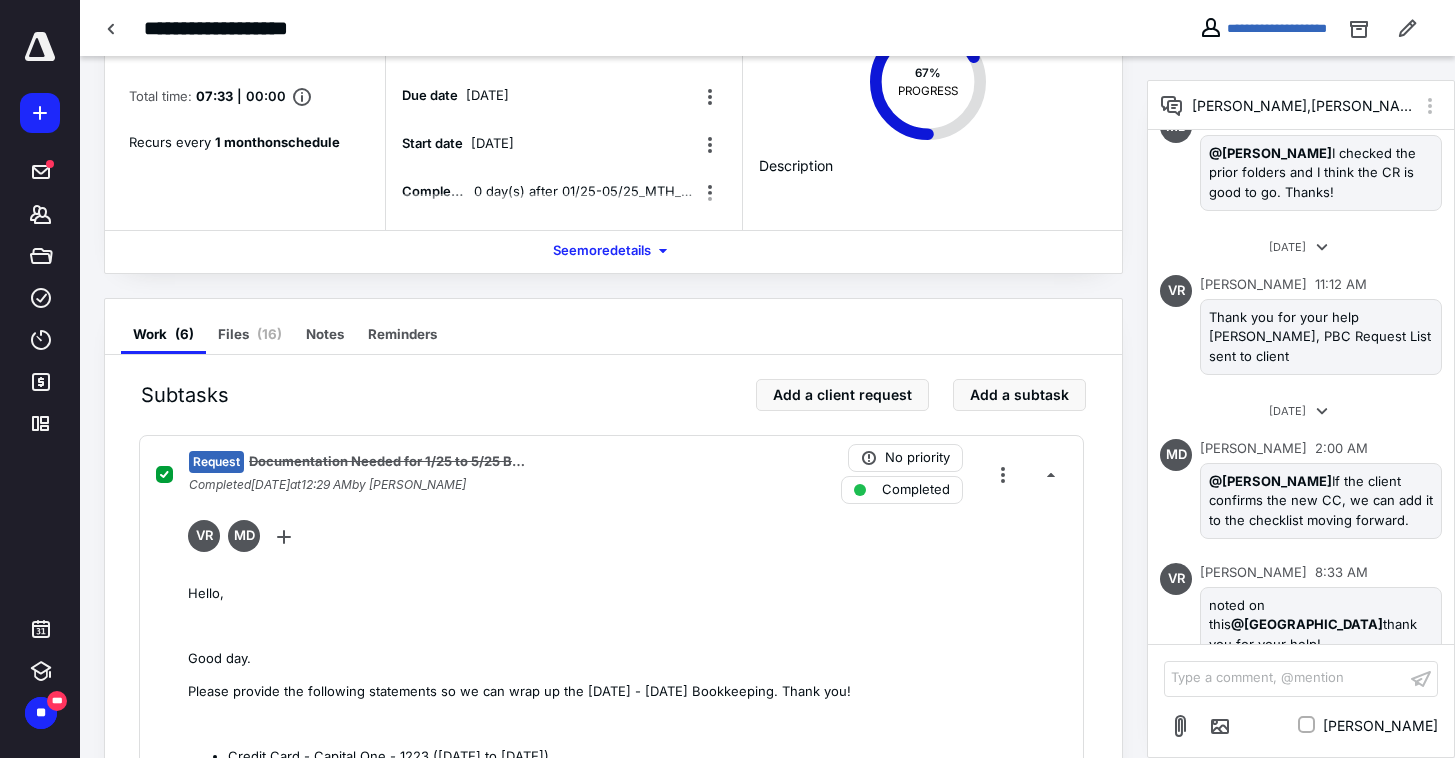 scroll, scrollTop: 132, scrollLeft: 0, axis: vertical 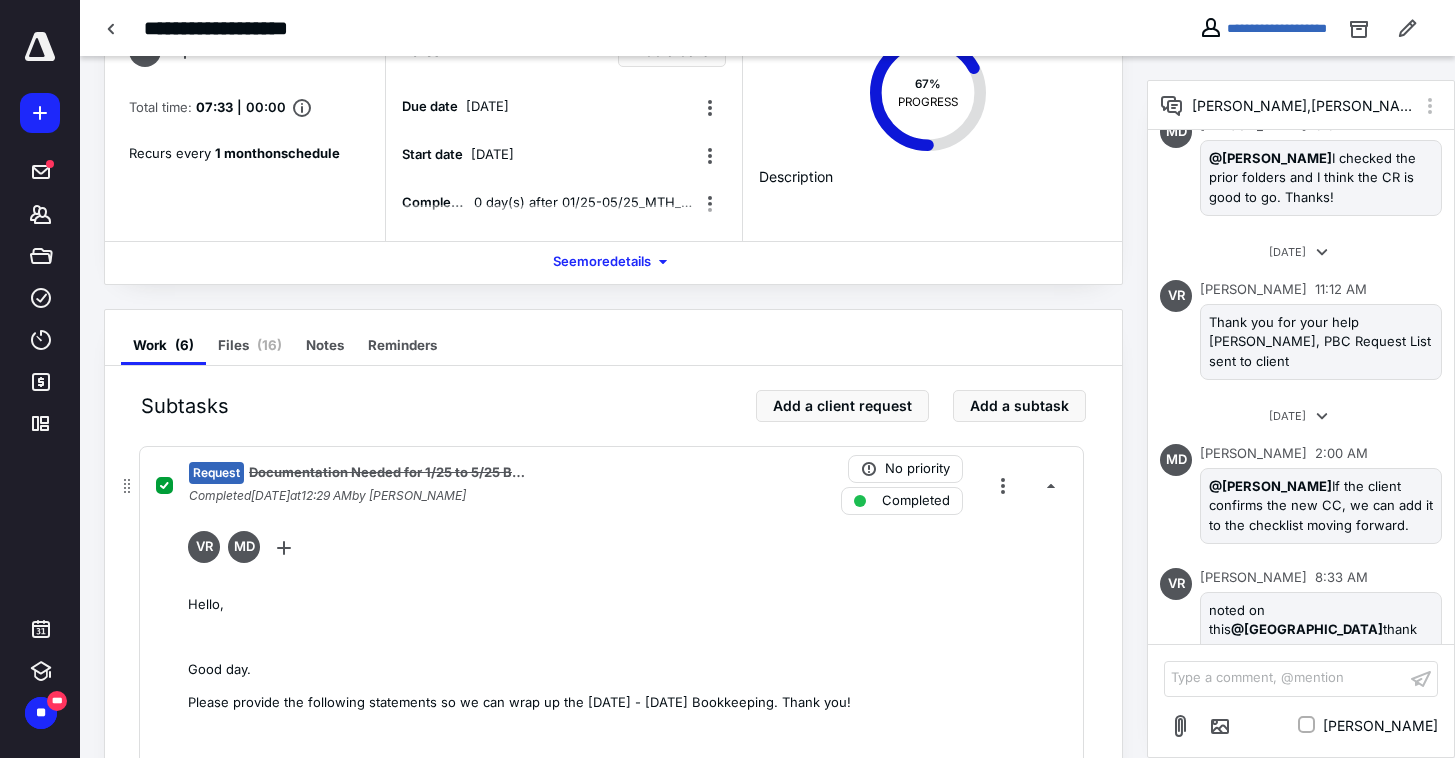 click on "Request  Documentation Needed for  1/25 to 5/25  Bookkeeping Completed  [DATE]  12:29 AM  by [PERSON_NAME] No priority Completed" at bounding box center (611, 485) 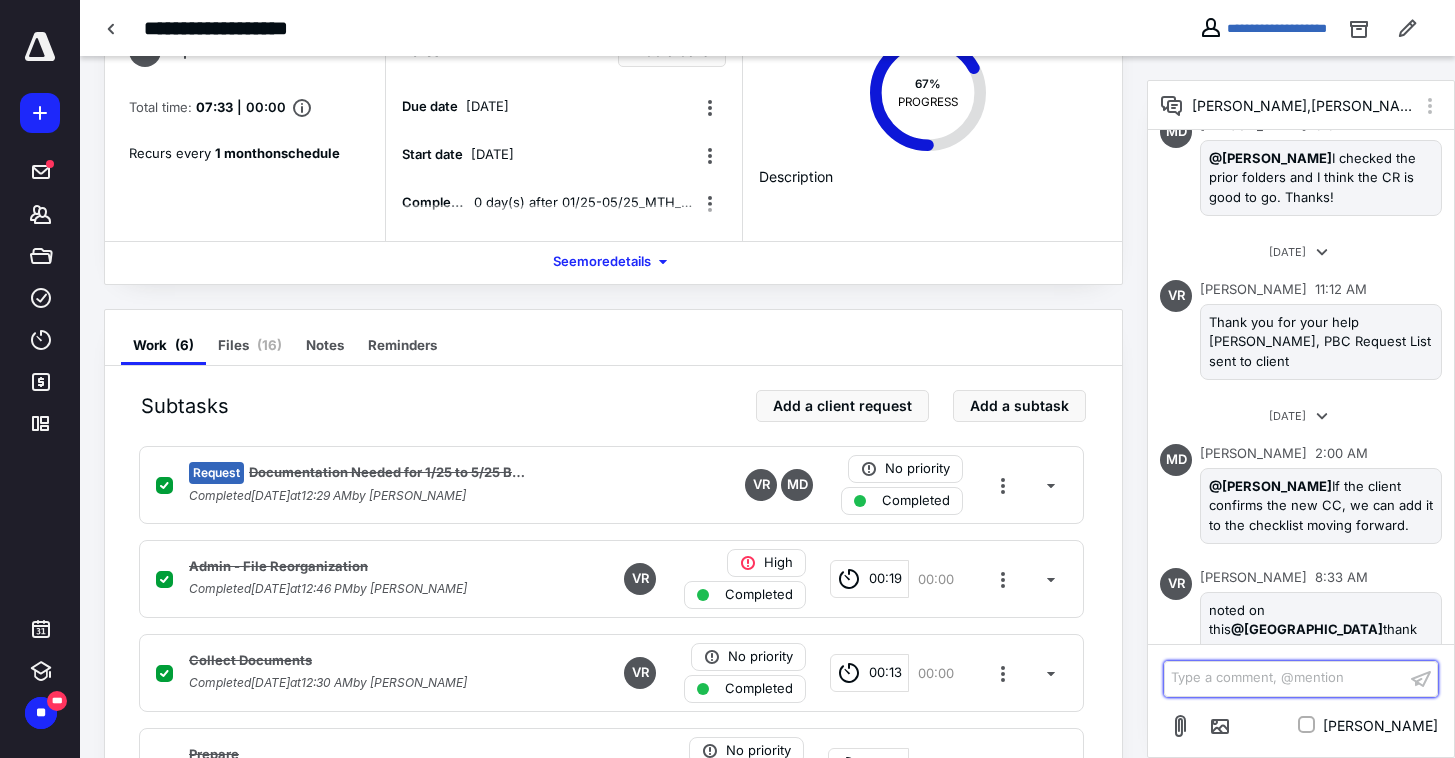 click on "Type a comment, @mention ﻿" at bounding box center [1285, 678] 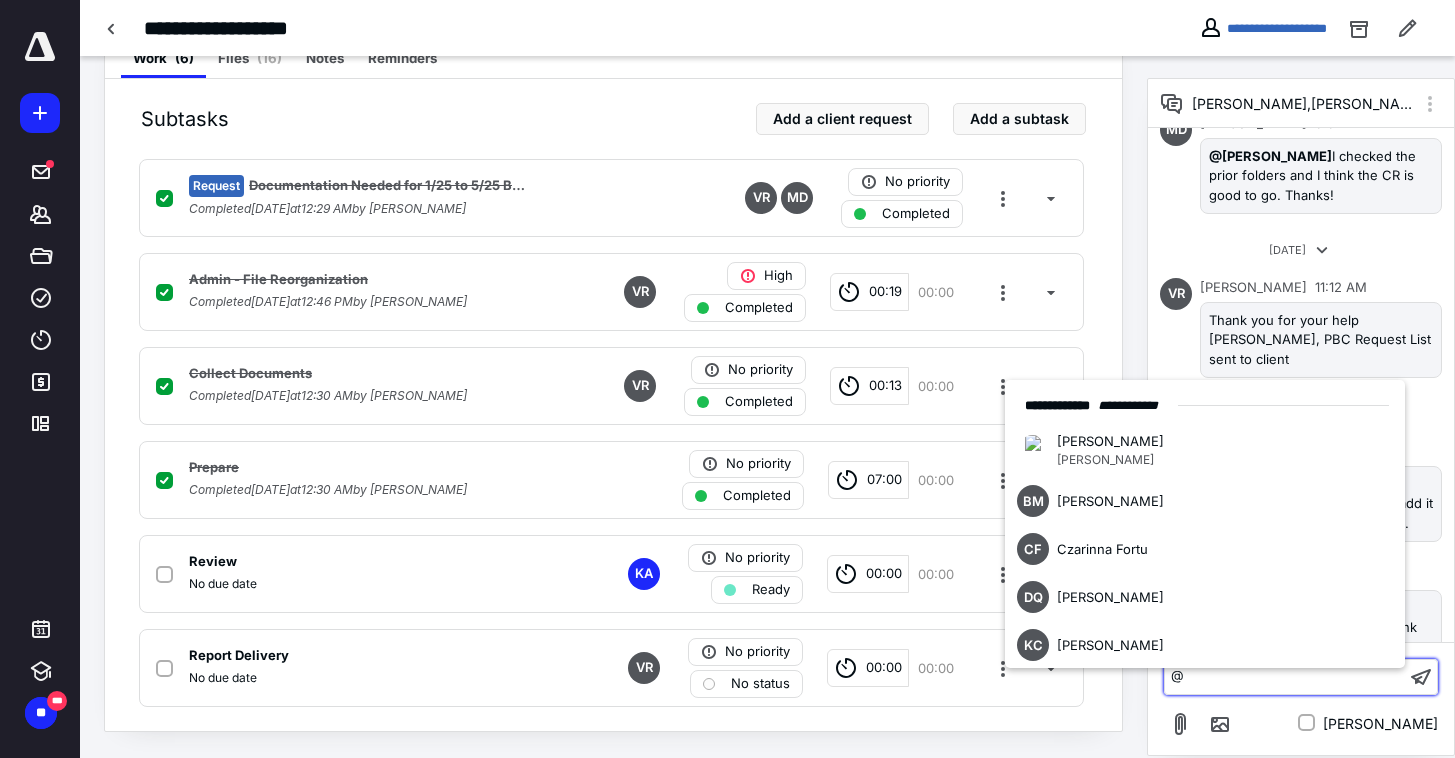 type 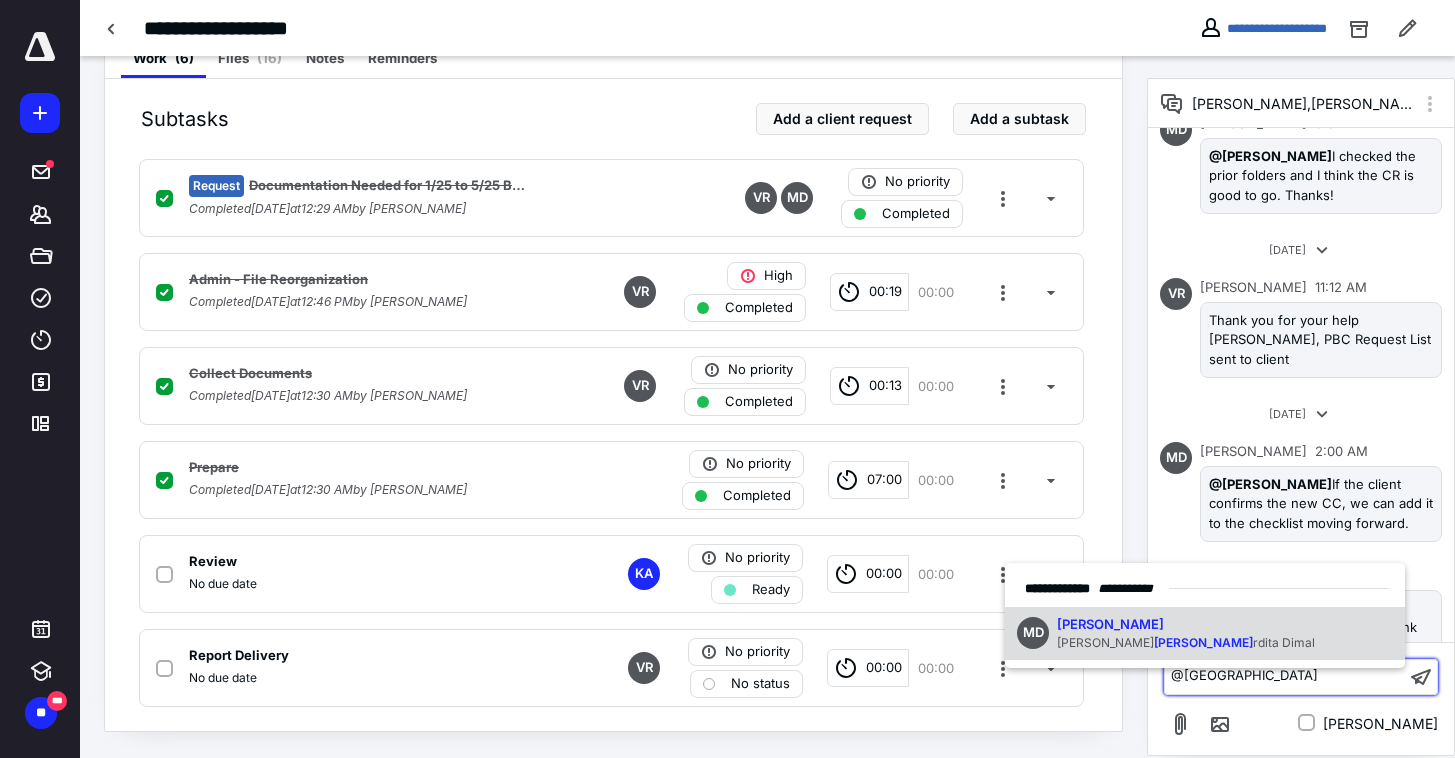 click on "MD [PERSON_NAME]" at bounding box center [1205, 634] 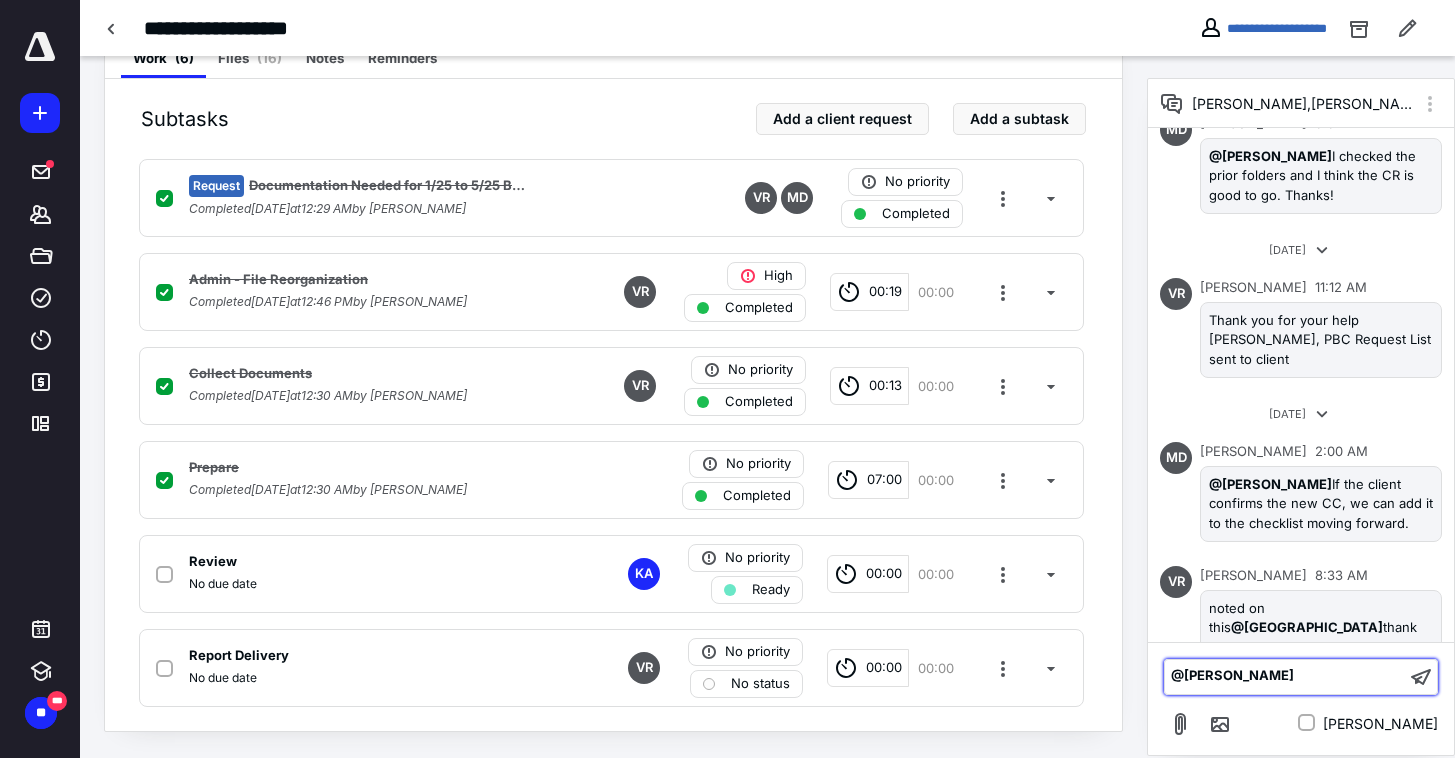 click on "﻿ @ [GEOGRAPHIC_DATA] ﻿" at bounding box center [1285, 676] 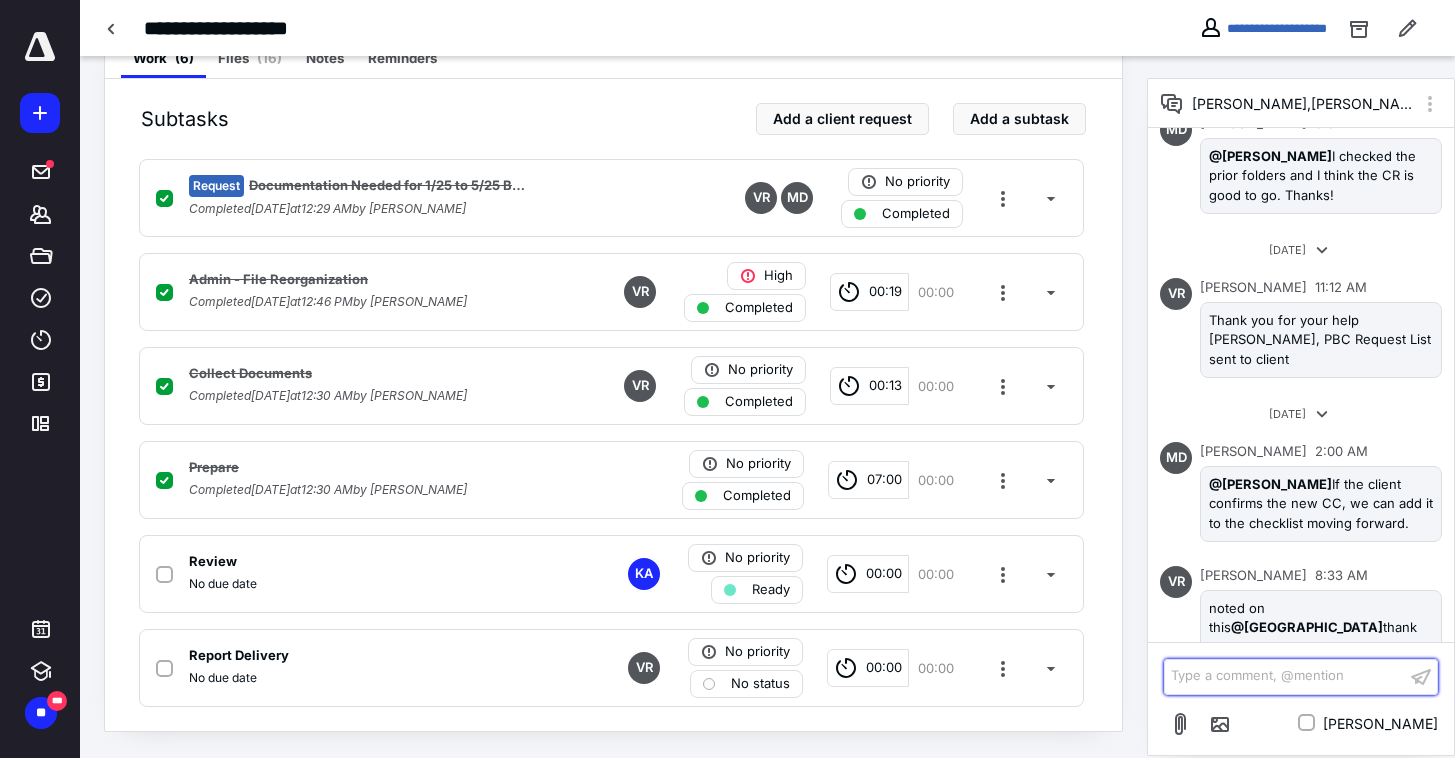 scroll, scrollTop: 753, scrollLeft: 0, axis: vertical 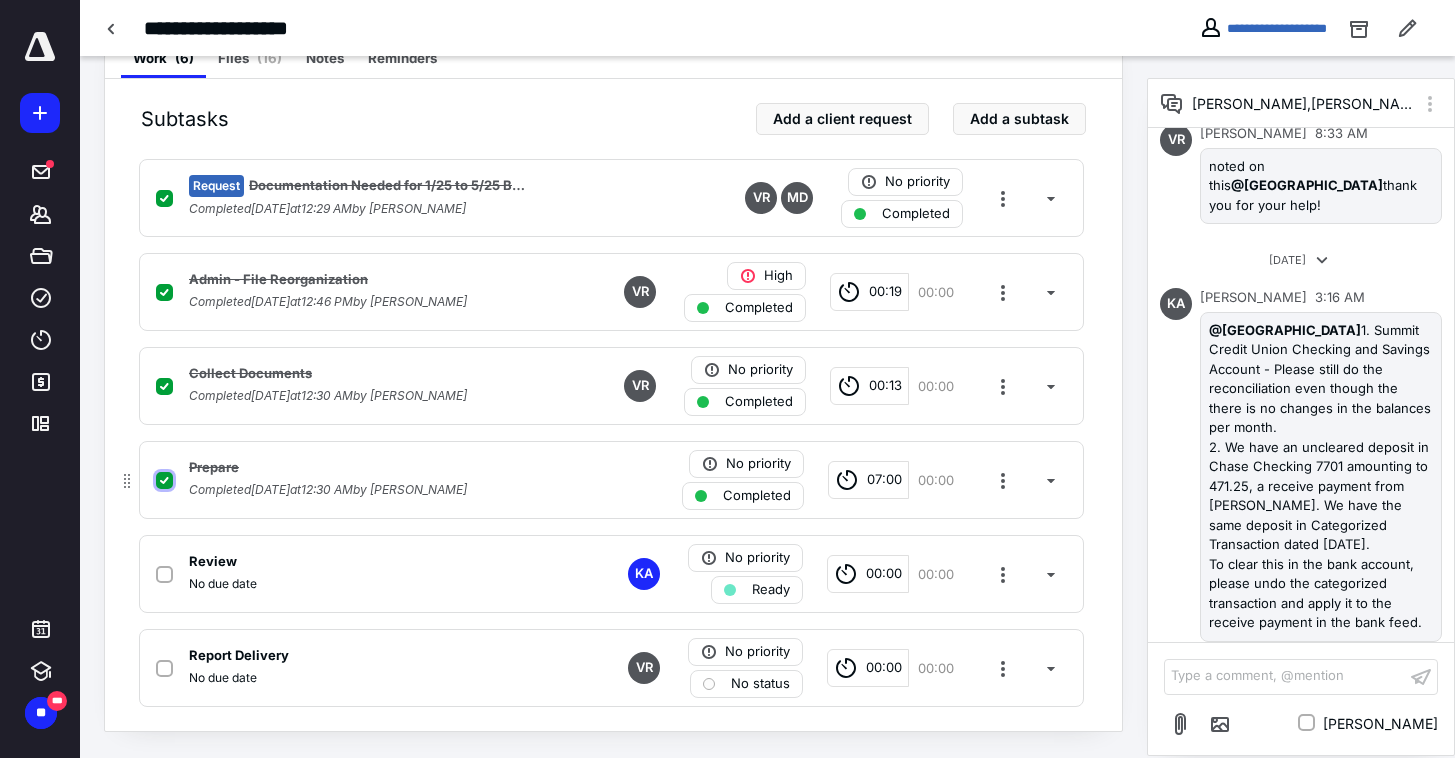 click at bounding box center (164, 481) 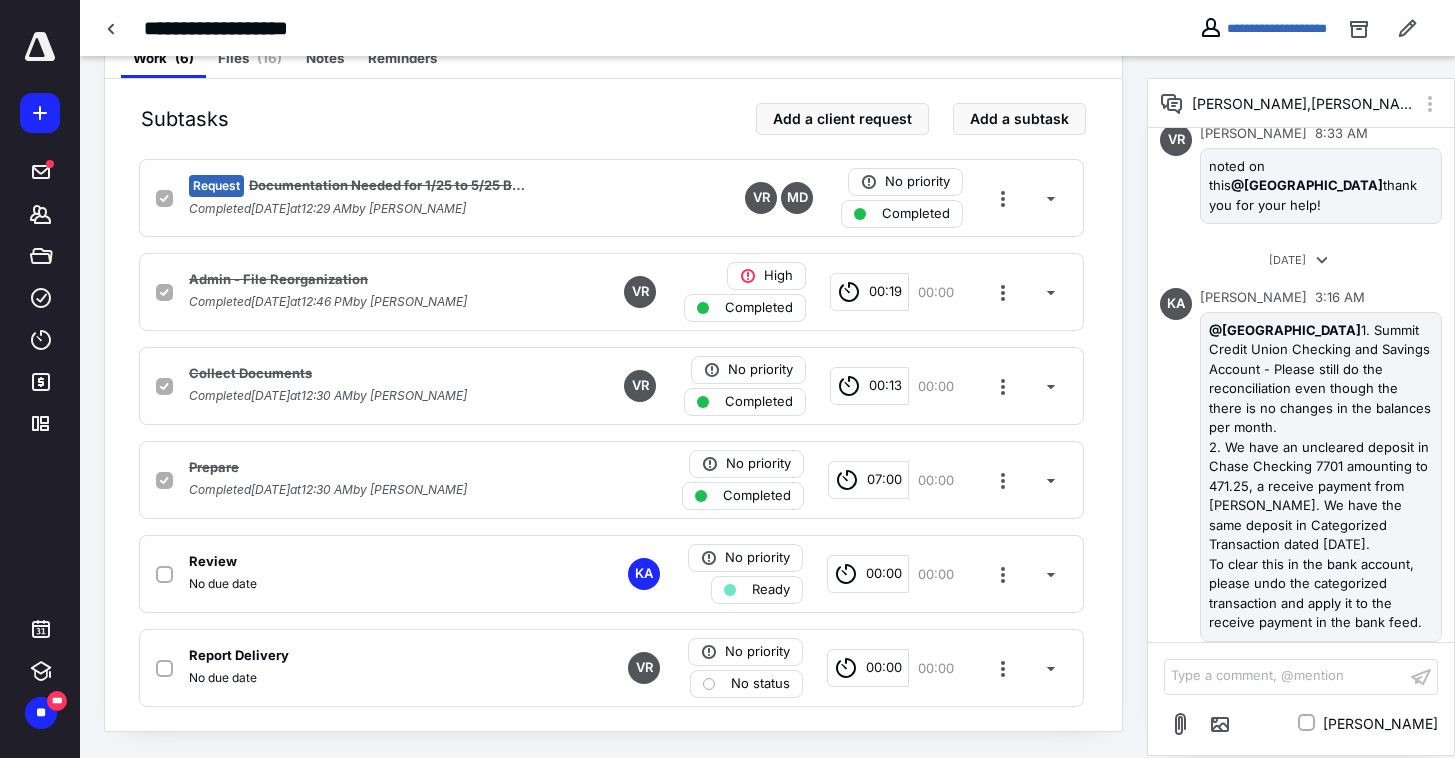 checkbox on "false" 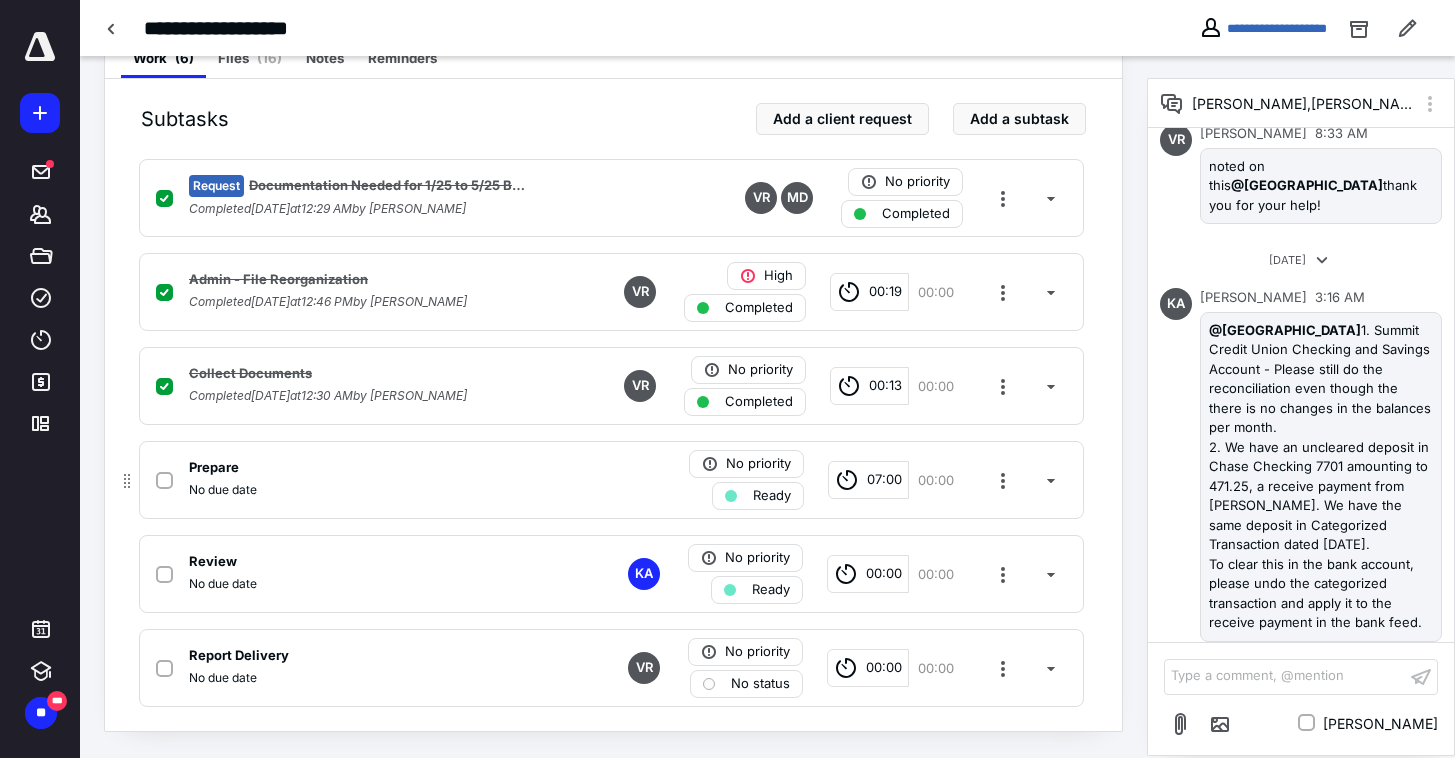 click on "Ready" at bounding box center [772, 496] 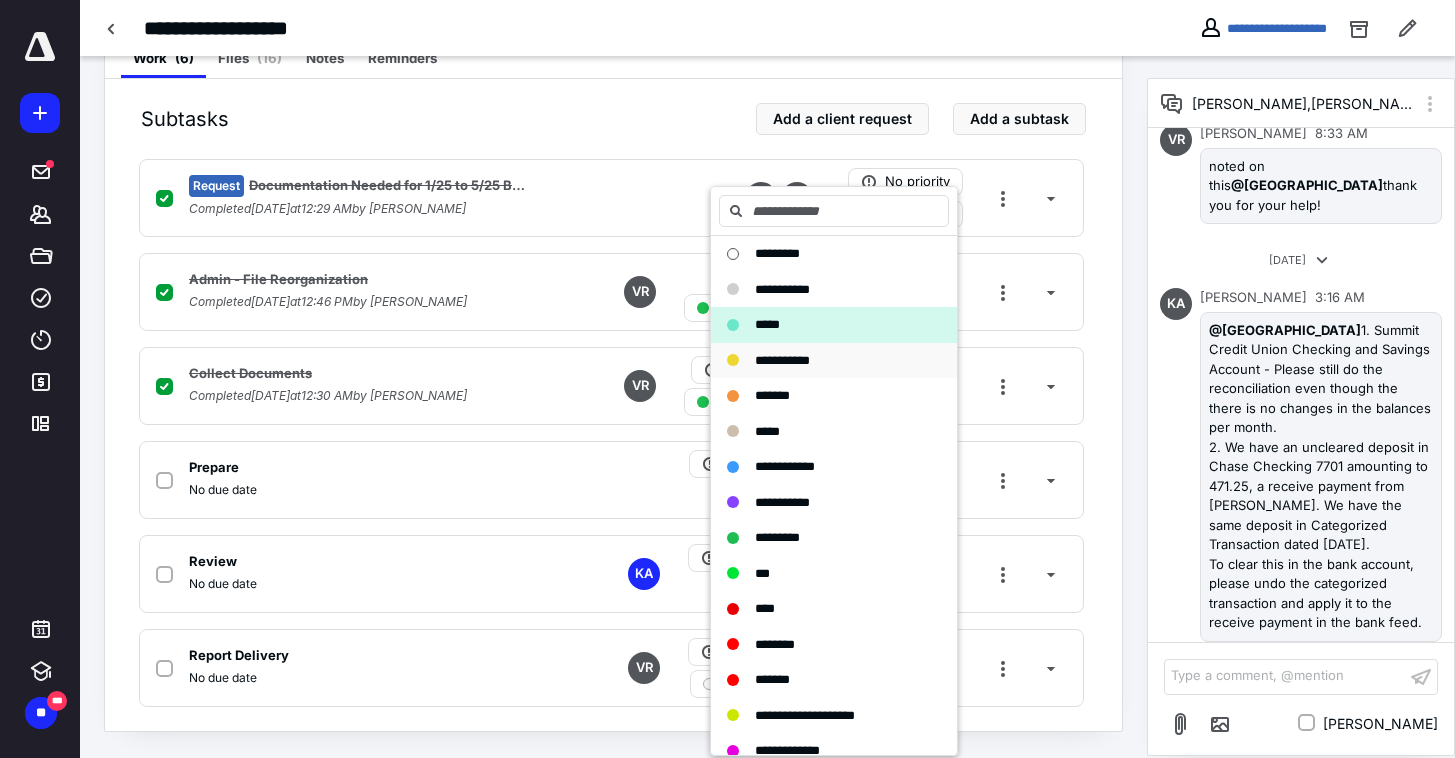 click on "**********" at bounding box center [782, 360] 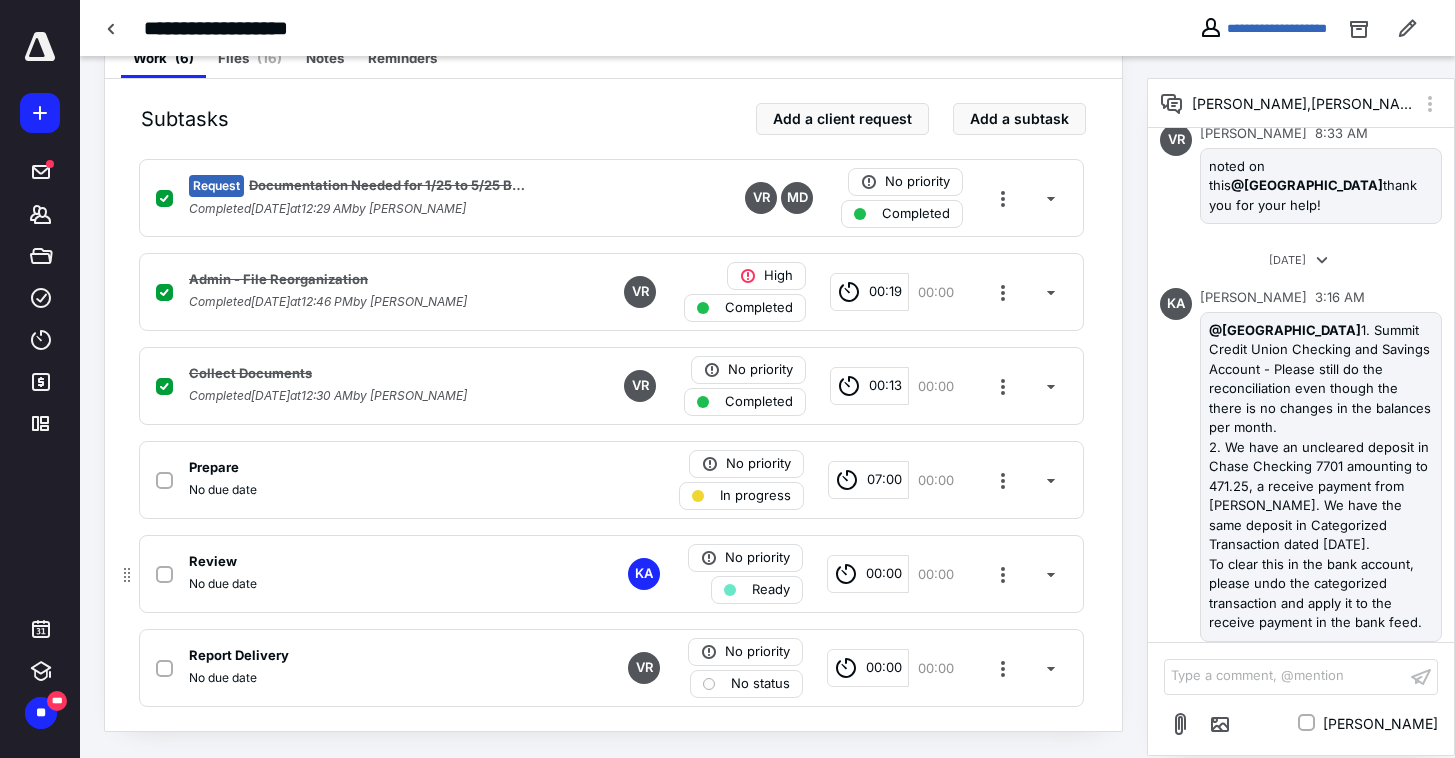 click on "Ready" at bounding box center (771, 590) 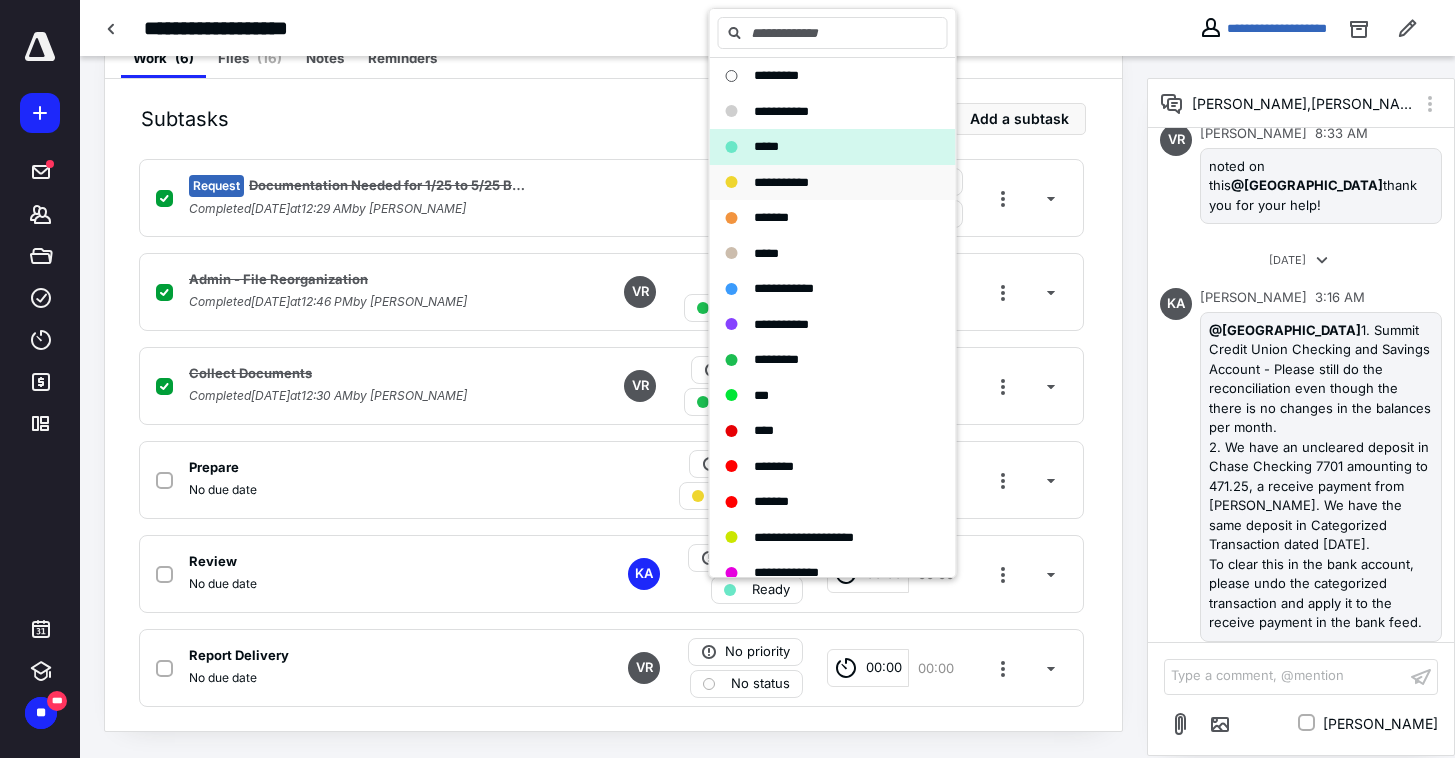 click on "**********" at bounding box center (781, 182) 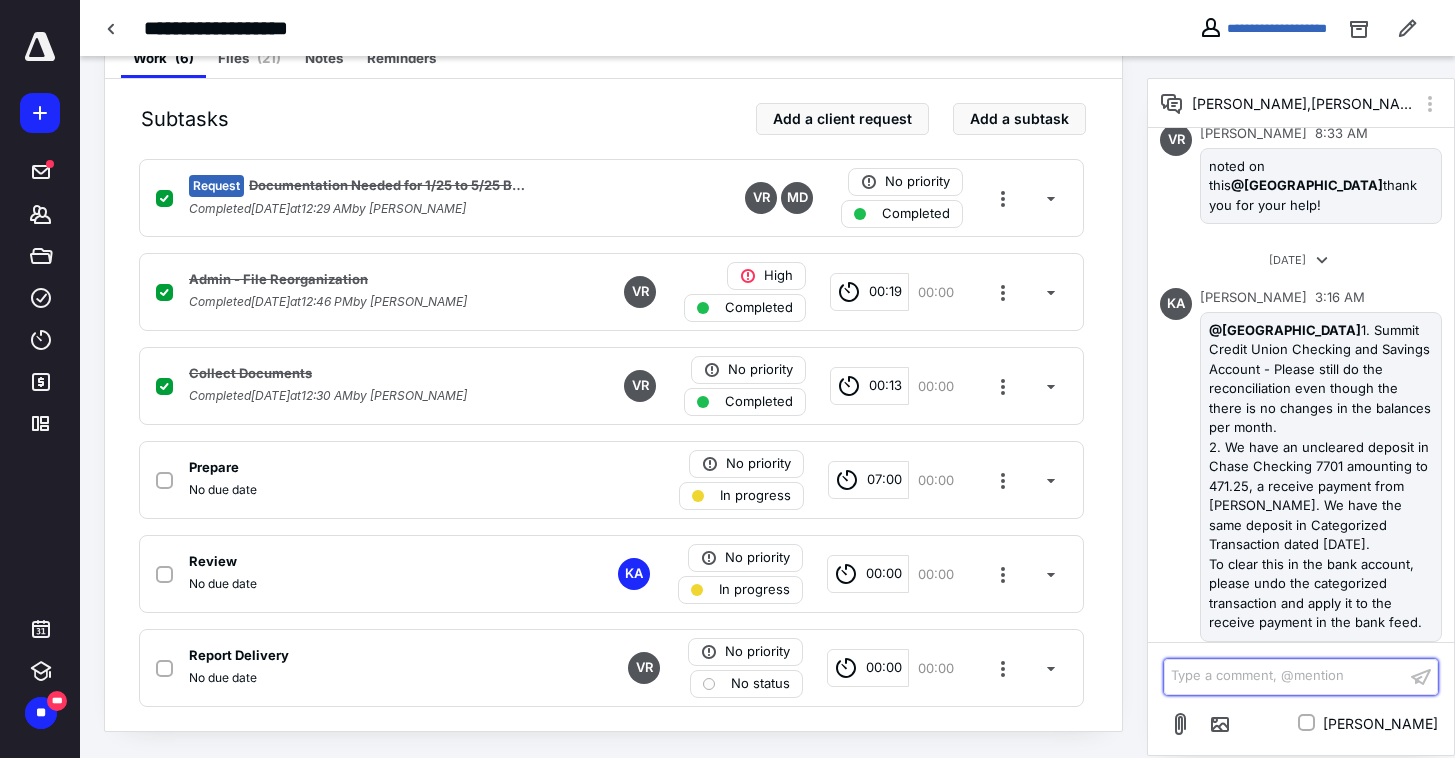 click on "Type a comment, @mention ﻿" at bounding box center [1285, 676] 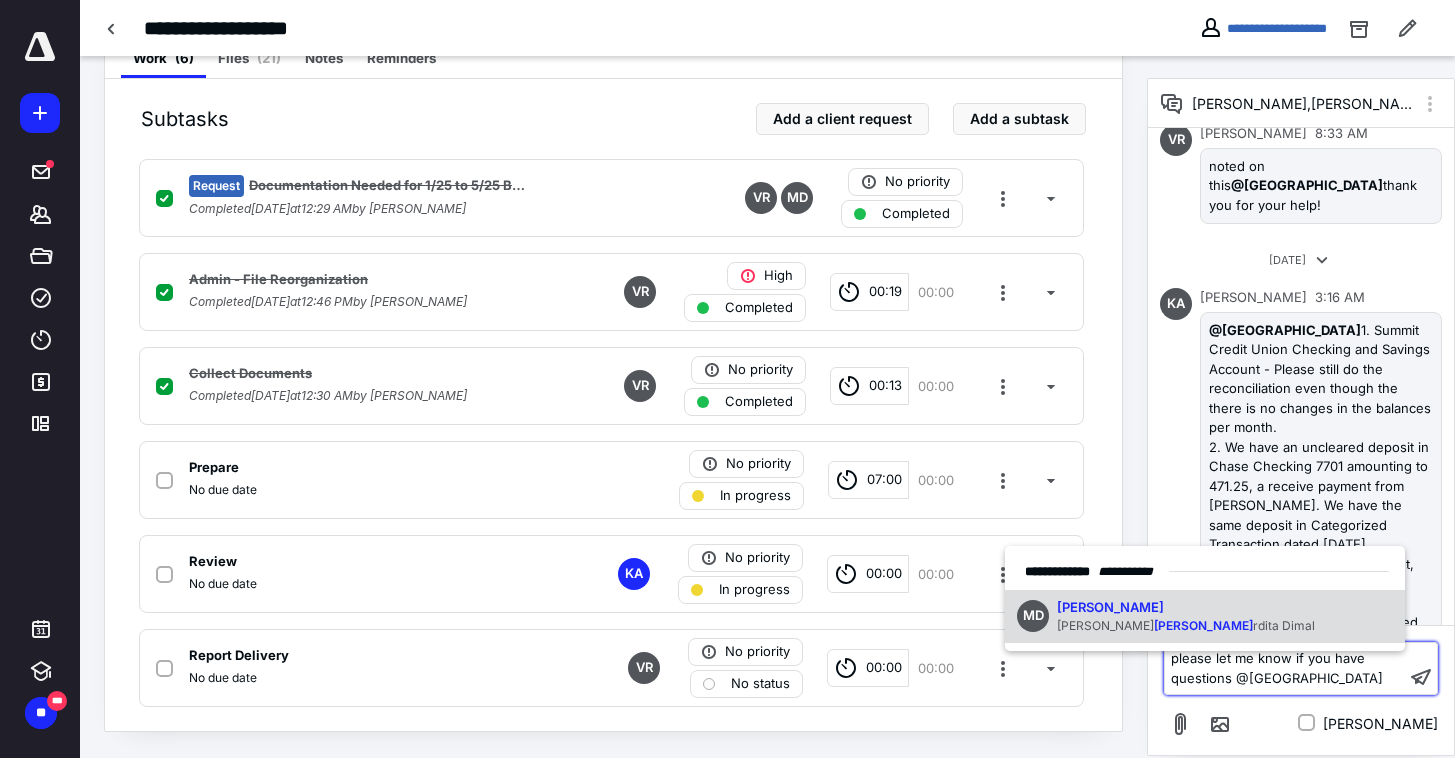 click on "MD [PERSON_NAME]" at bounding box center (1205, 617) 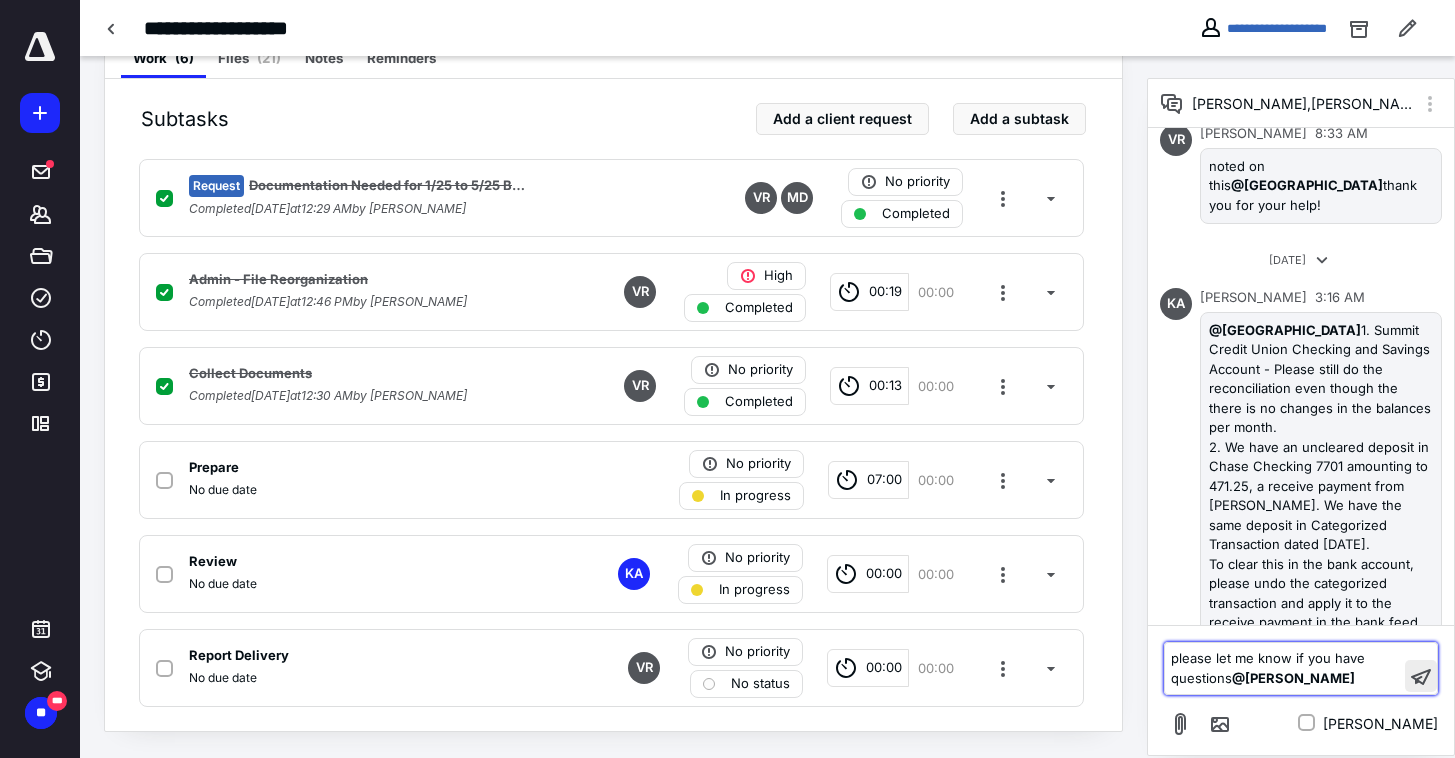 click at bounding box center (1421, 676) 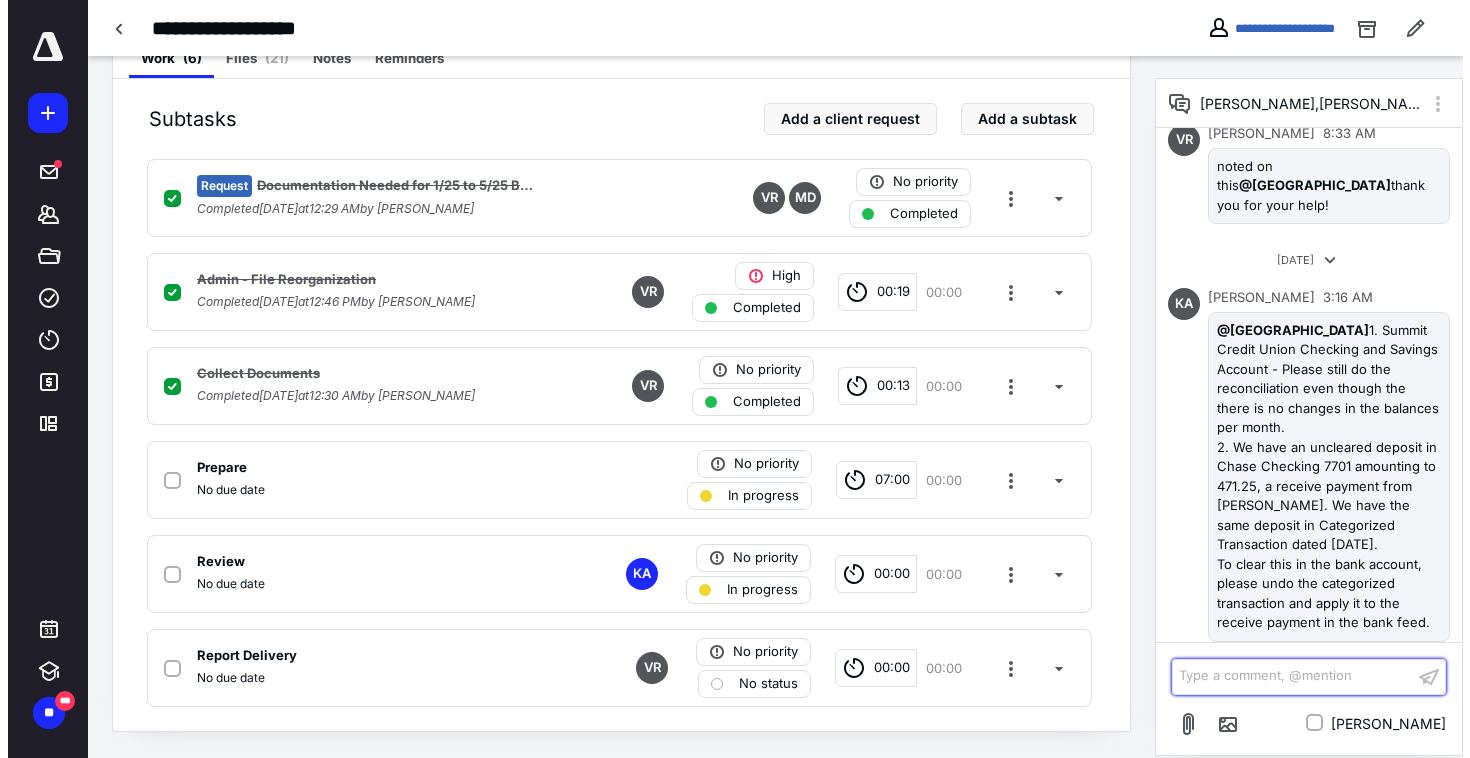 scroll, scrollTop: 857, scrollLeft: 0, axis: vertical 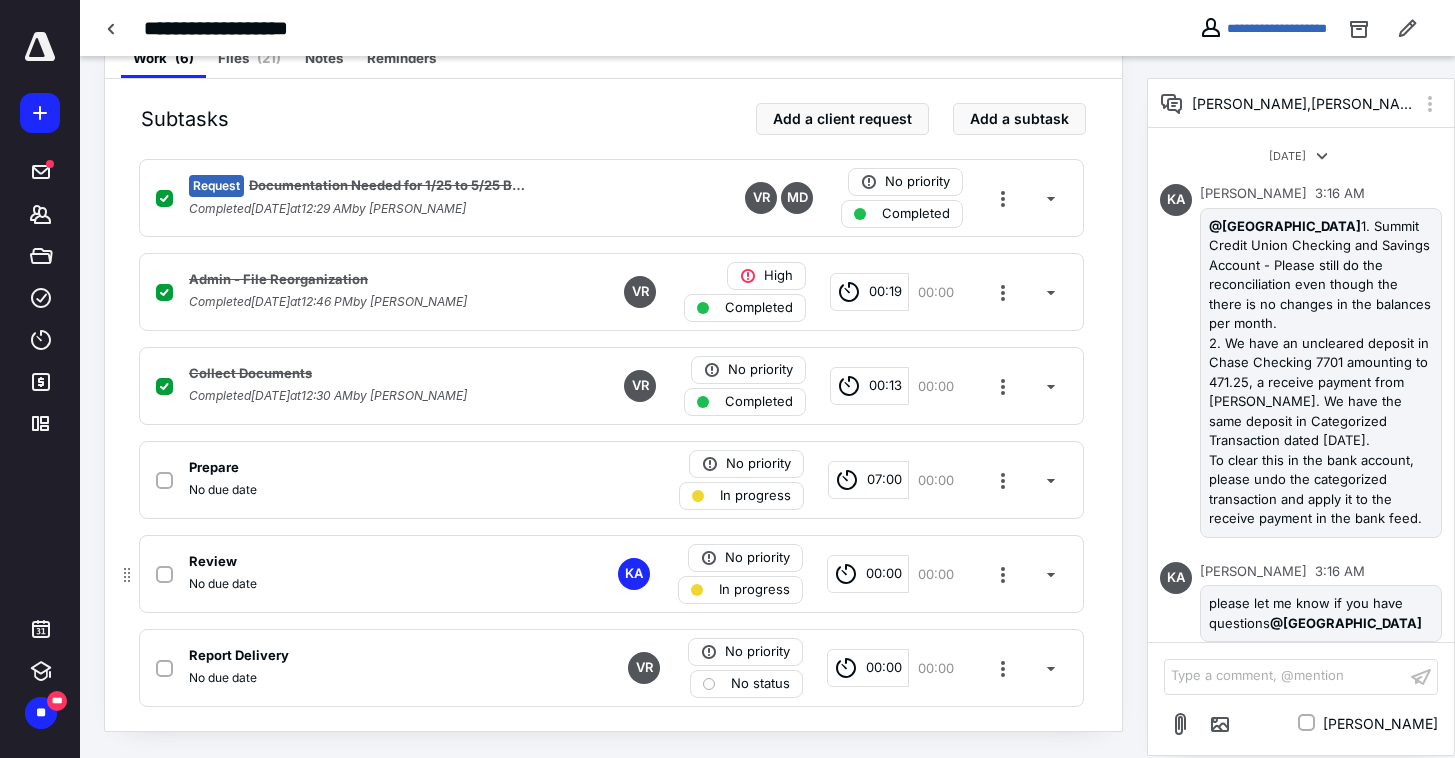 click on "00:00" at bounding box center [884, 574] 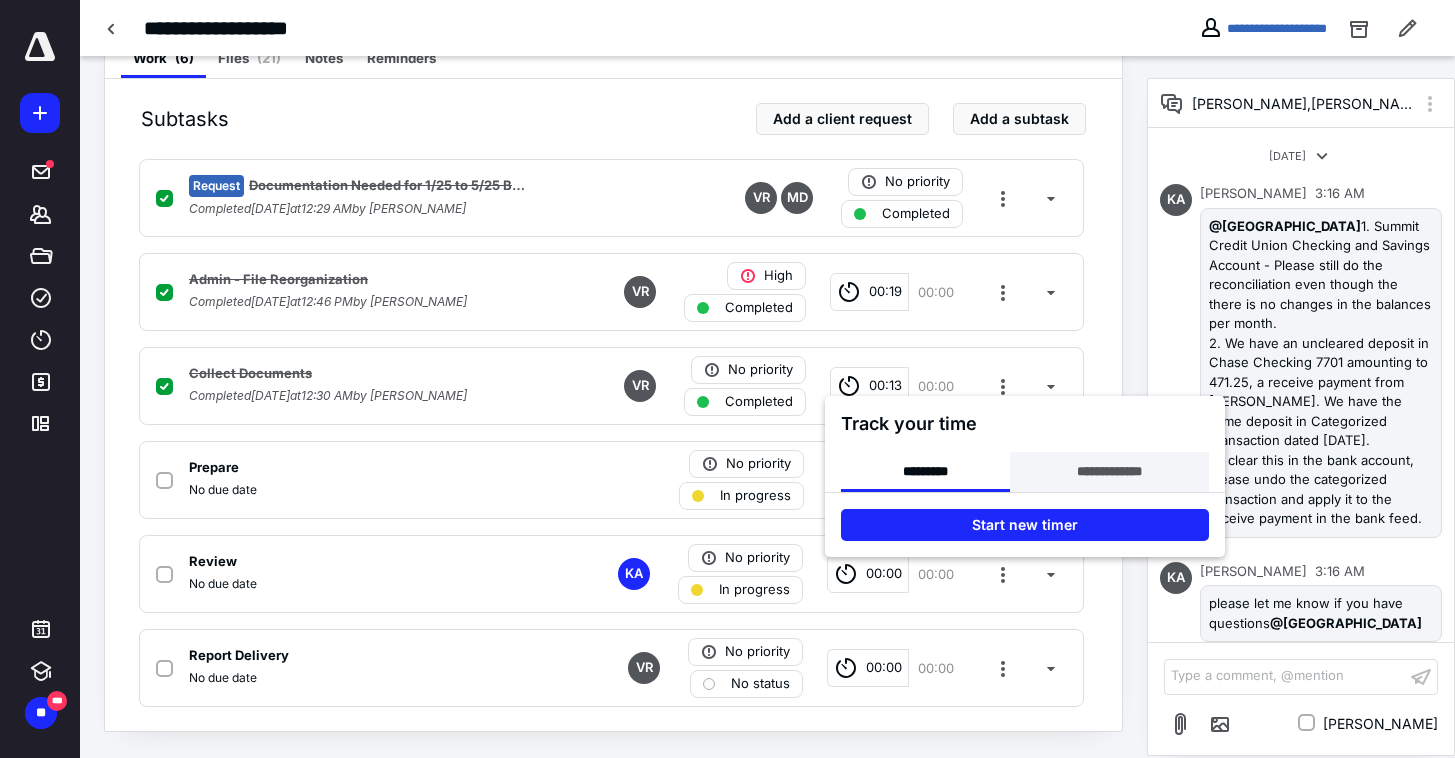 click on "**********" at bounding box center [1109, 472] 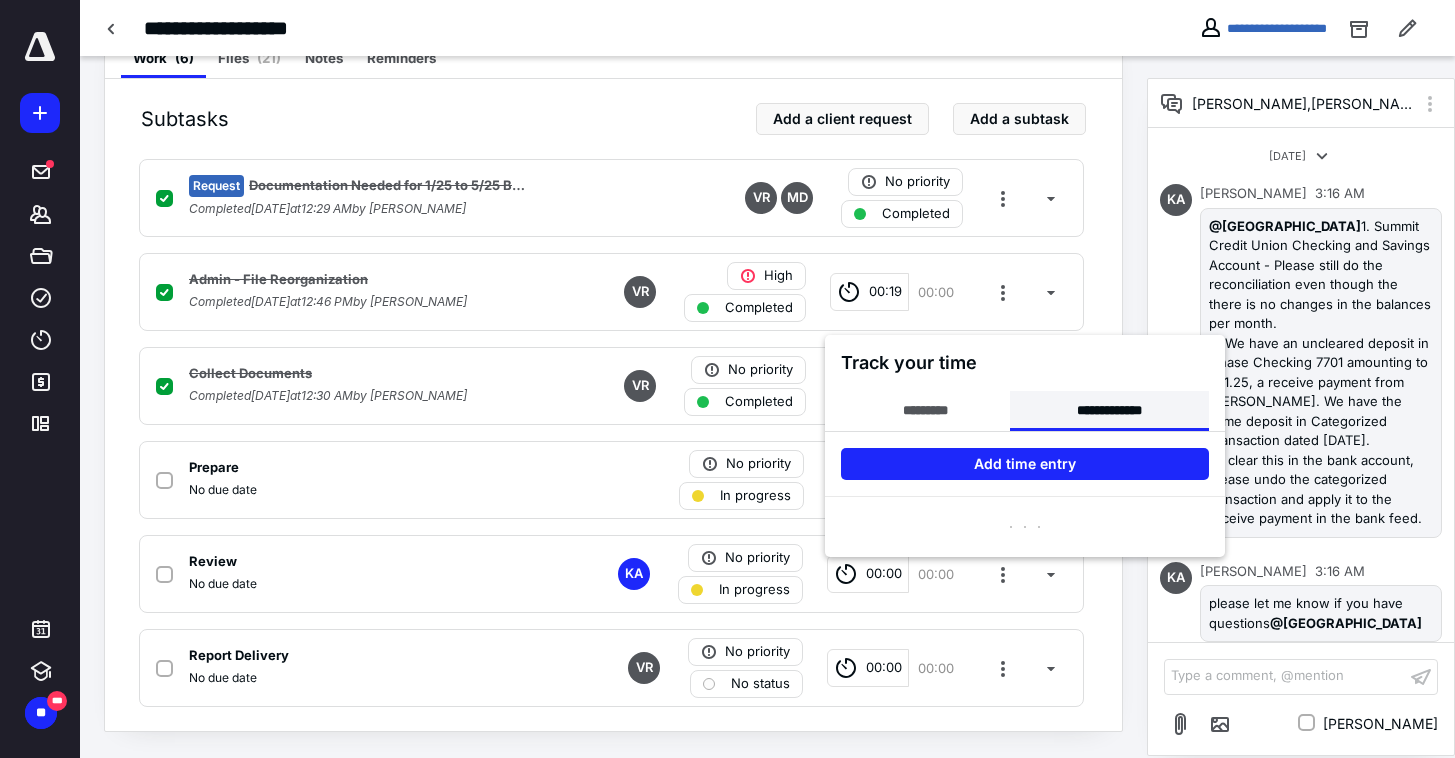 click on "Add time entry" at bounding box center [1025, 464] 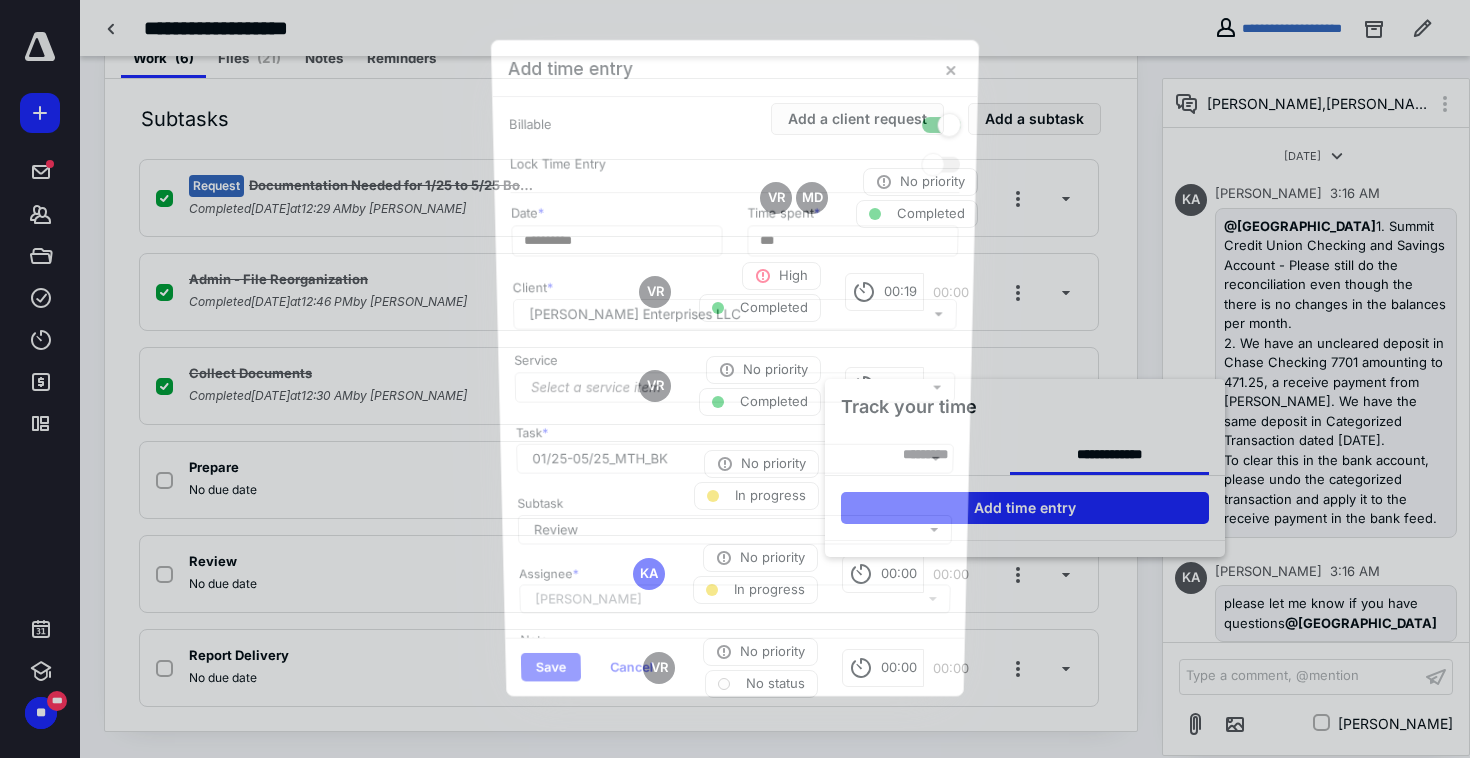 click at bounding box center (735, 379) 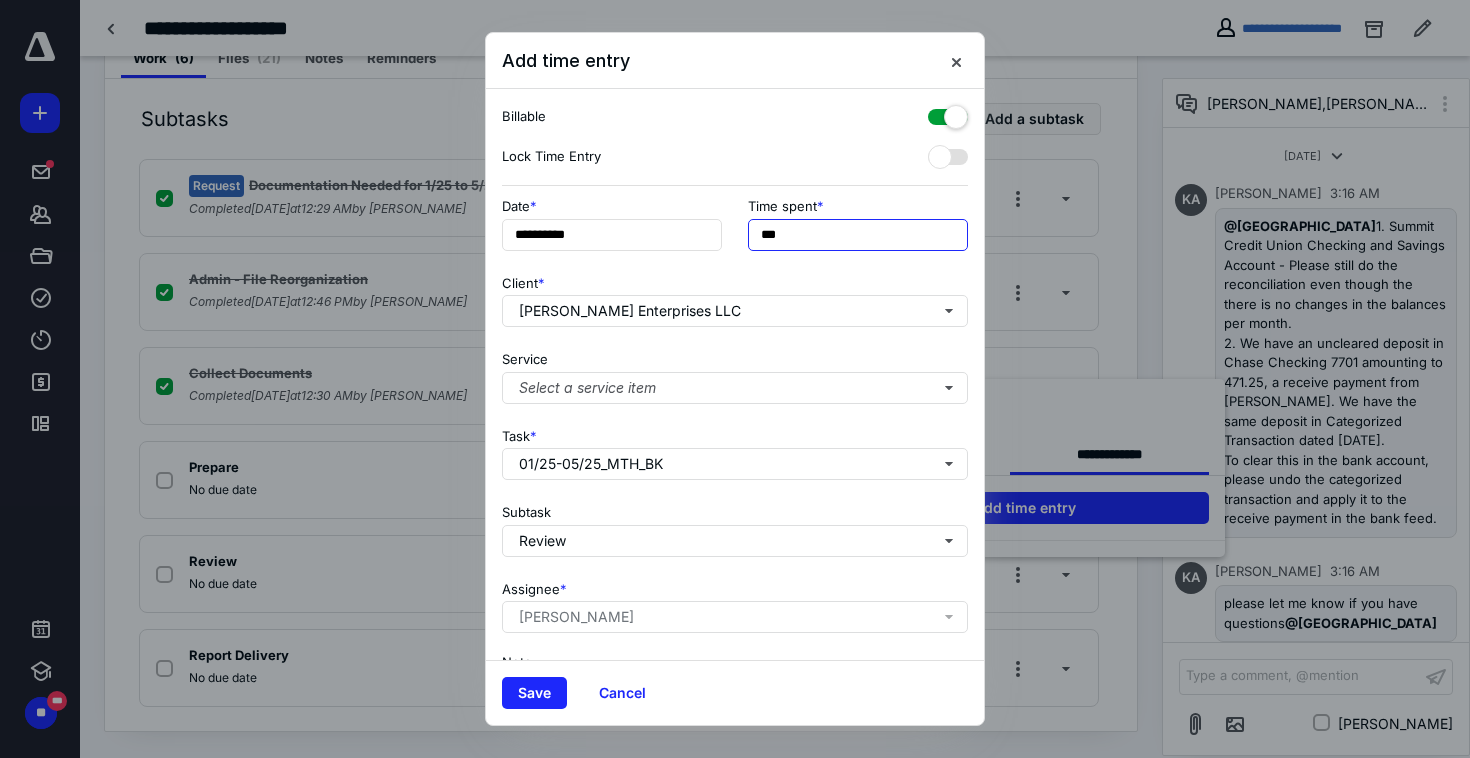 drag, startPoint x: 792, startPoint y: 235, endPoint x: 741, endPoint y: 235, distance: 51 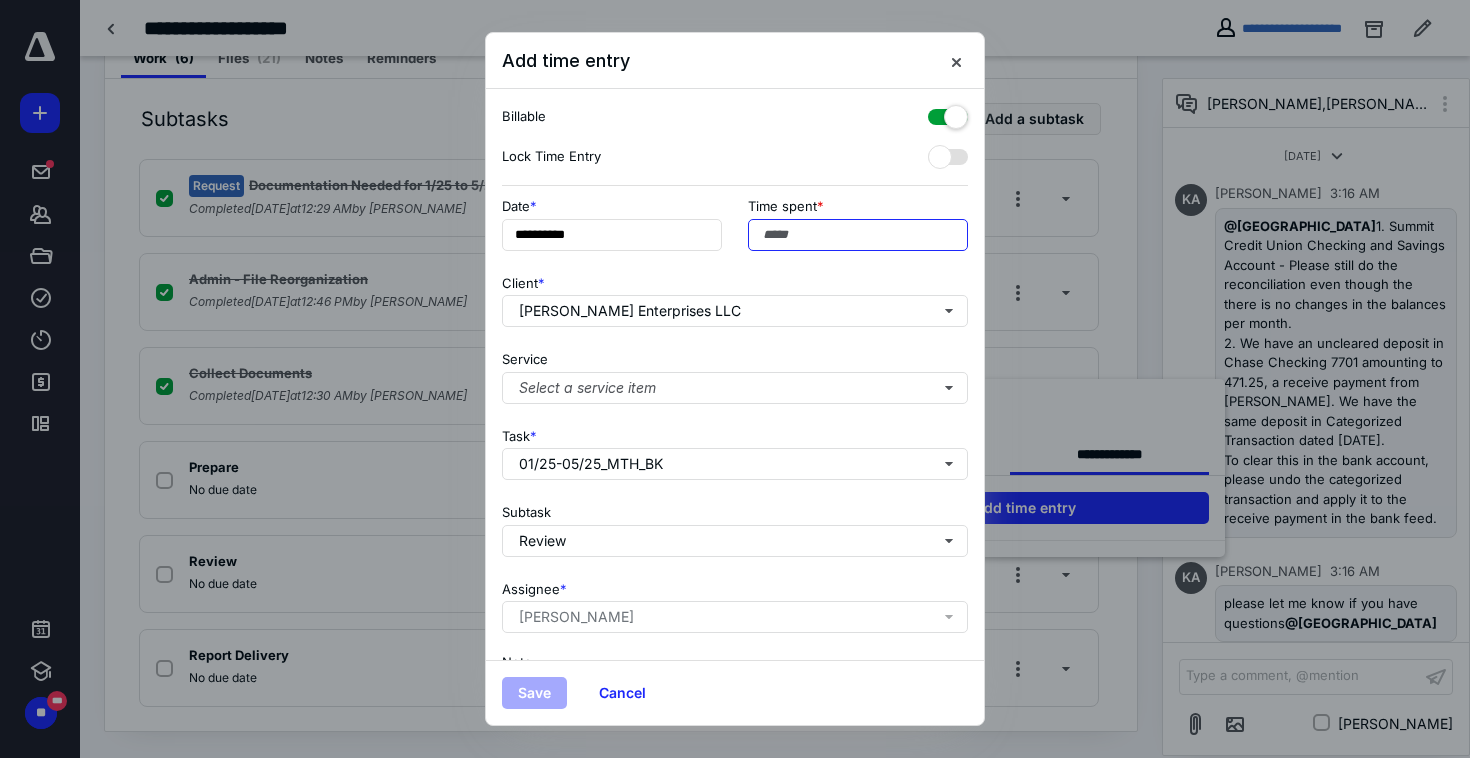 click on "Time spent" at bounding box center [858, 235] 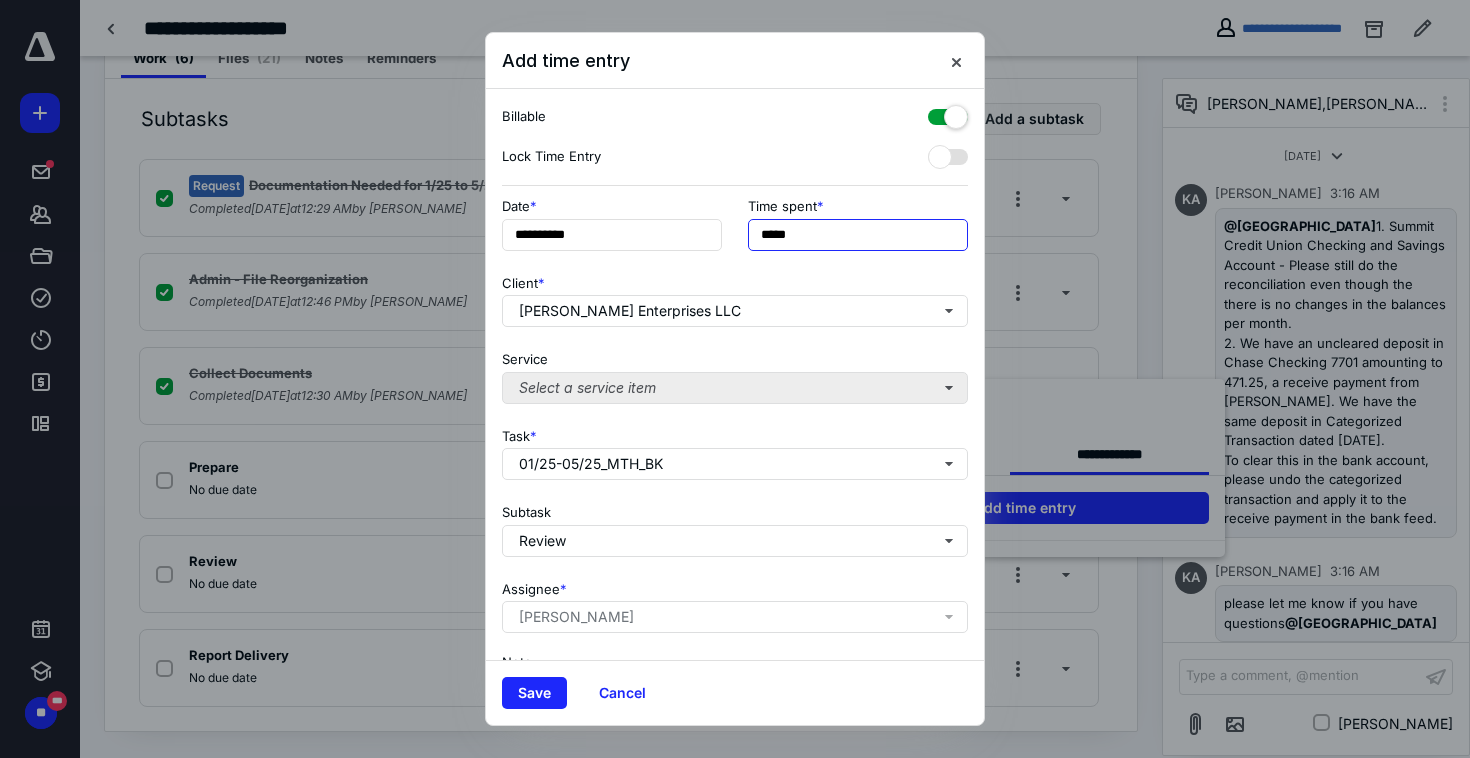 type on "*****" 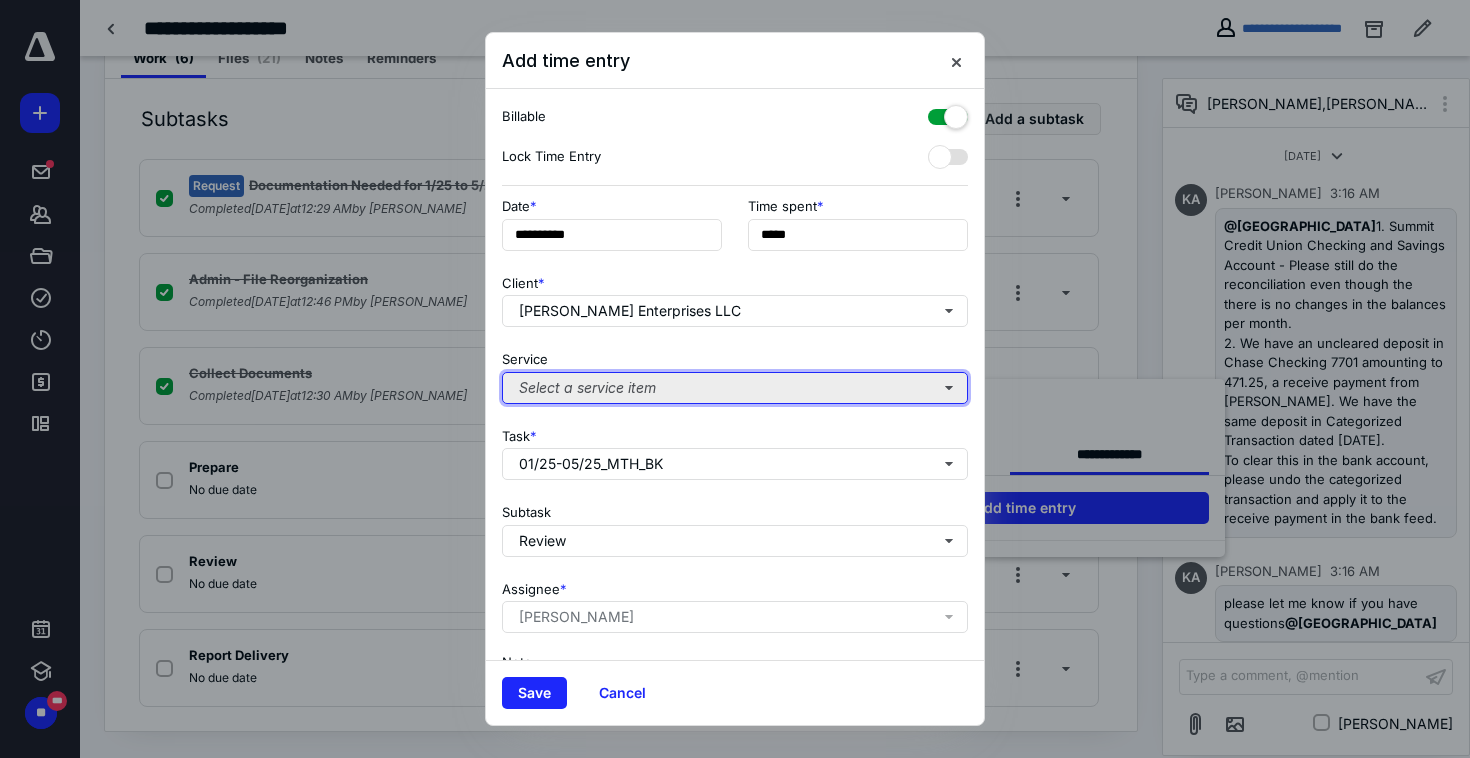 click on "Select a service item" at bounding box center [735, 388] 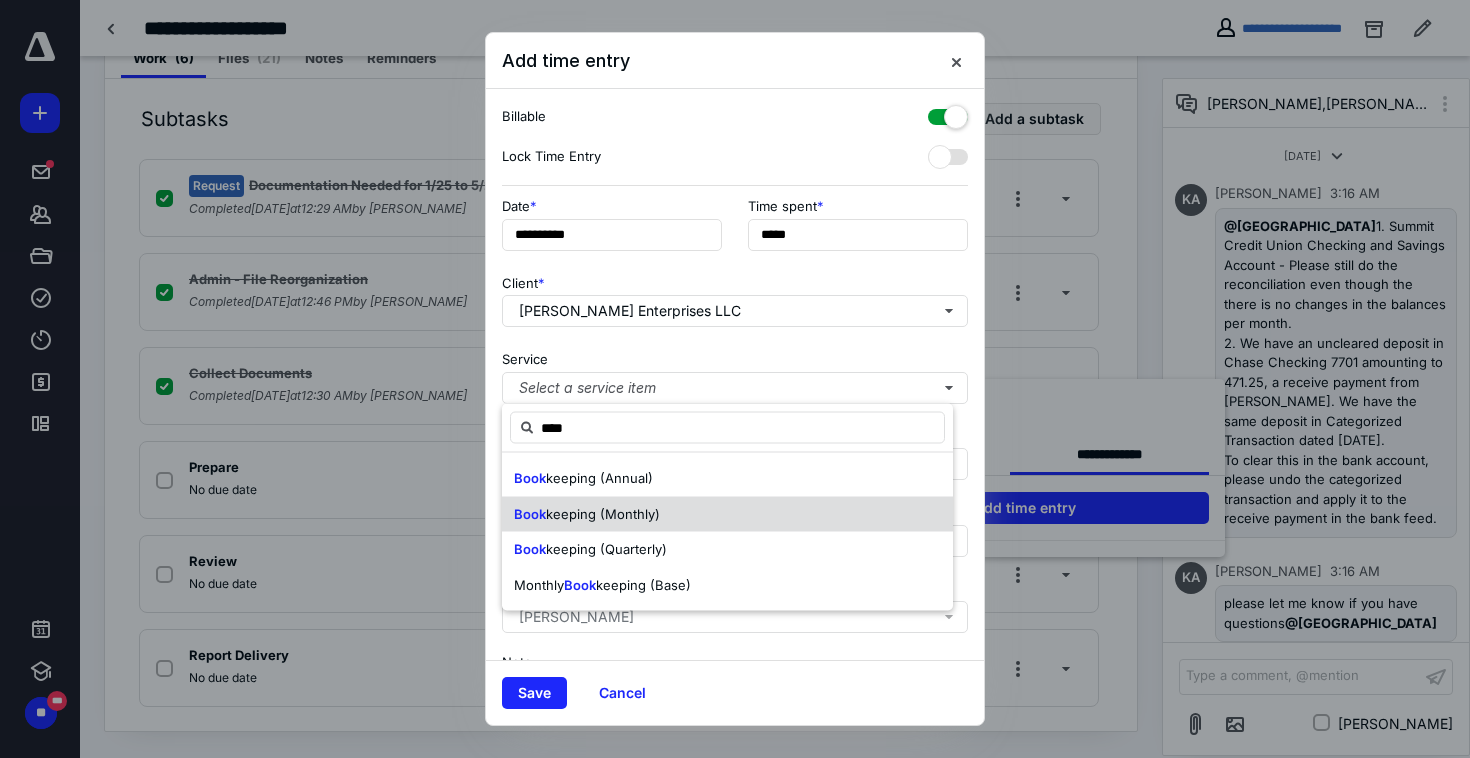 click on "keeping (Monthly)" at bounding box center (603, 513) 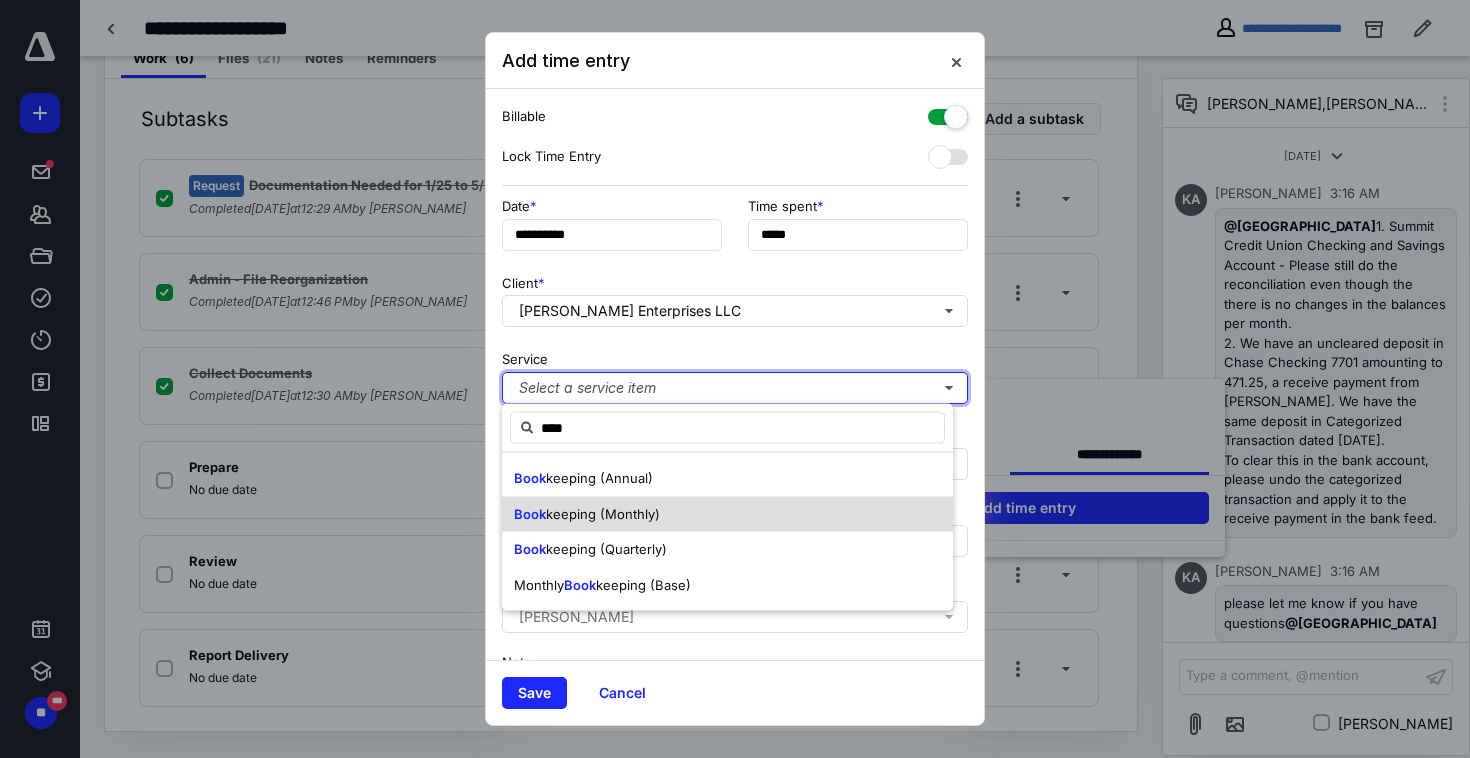 type 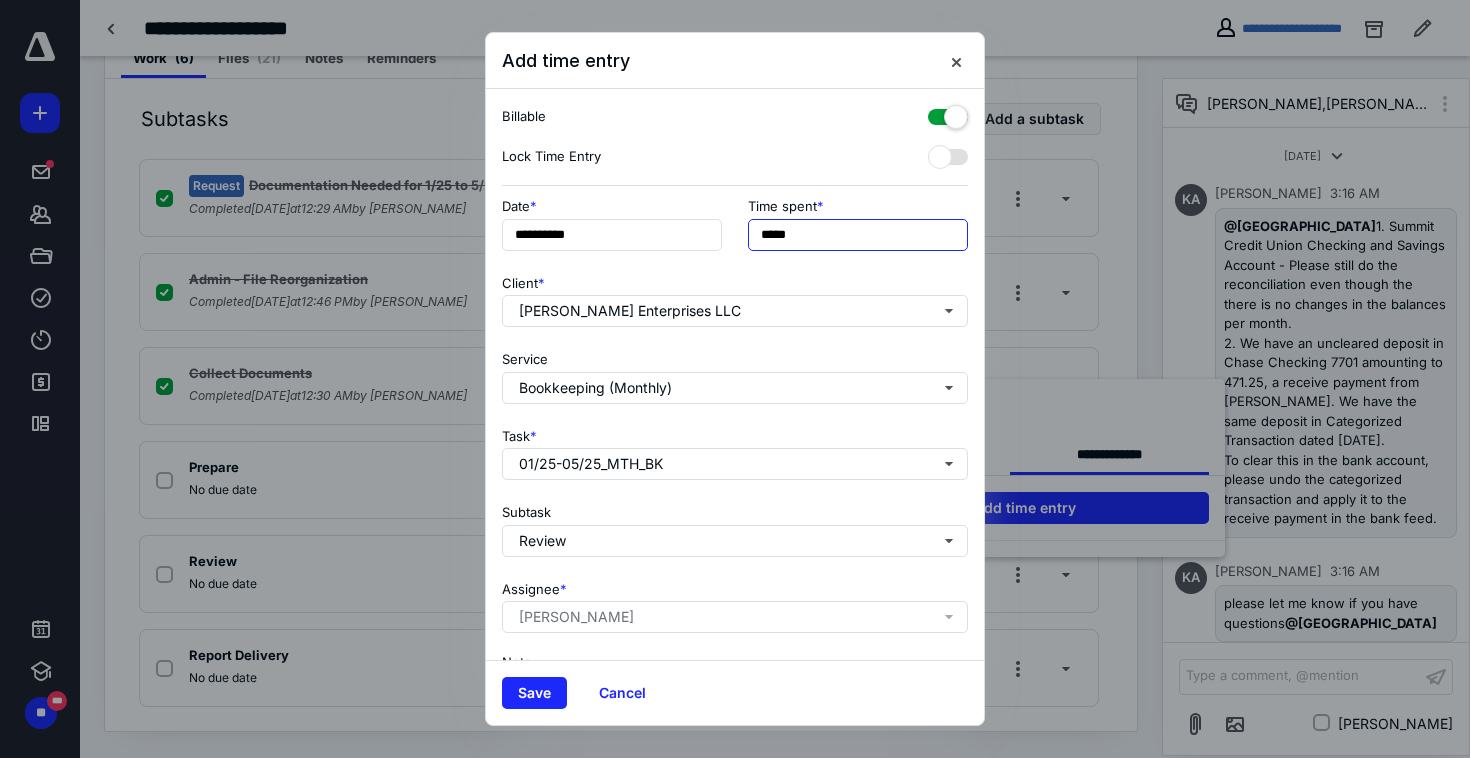 click on "*****" at bounding box center [858, 235] 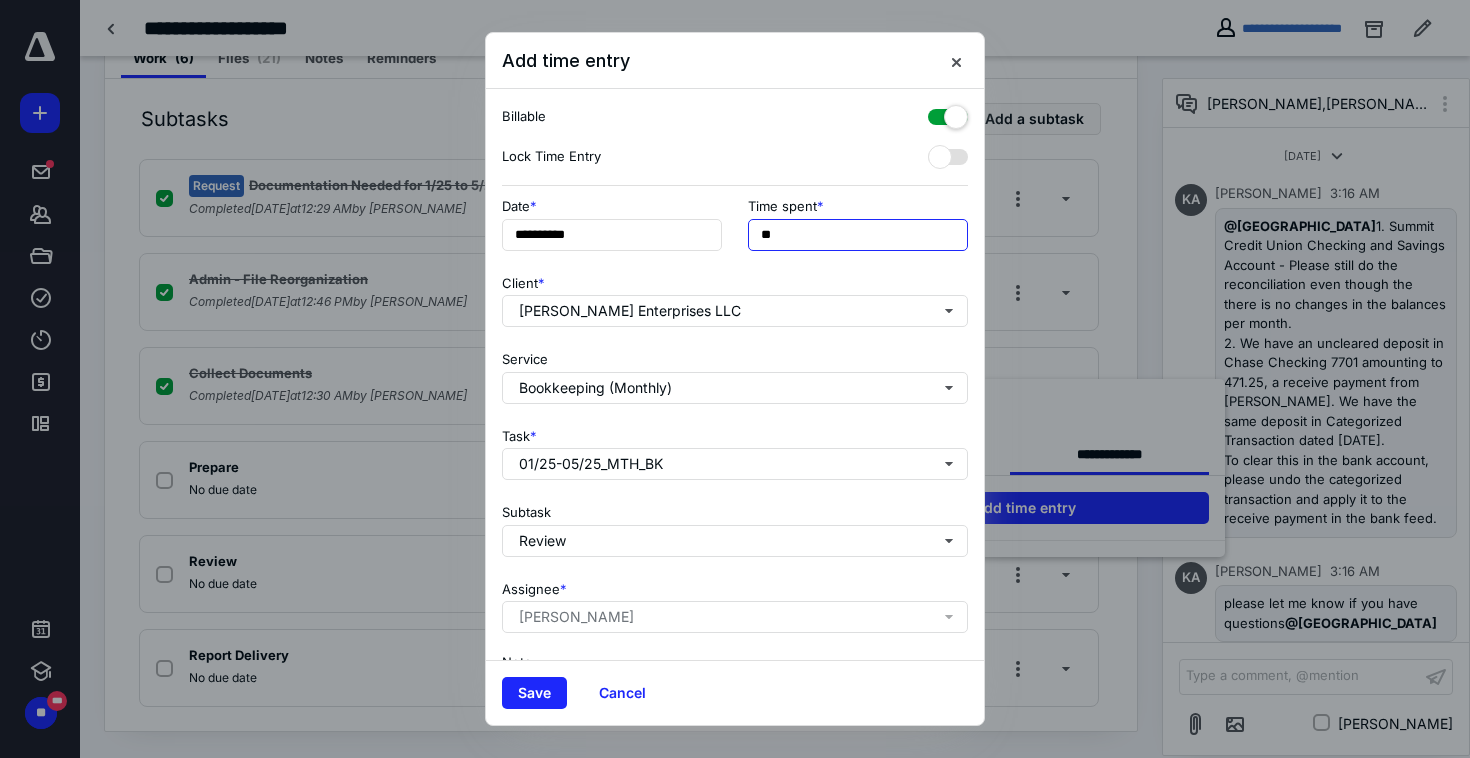 type on "*" 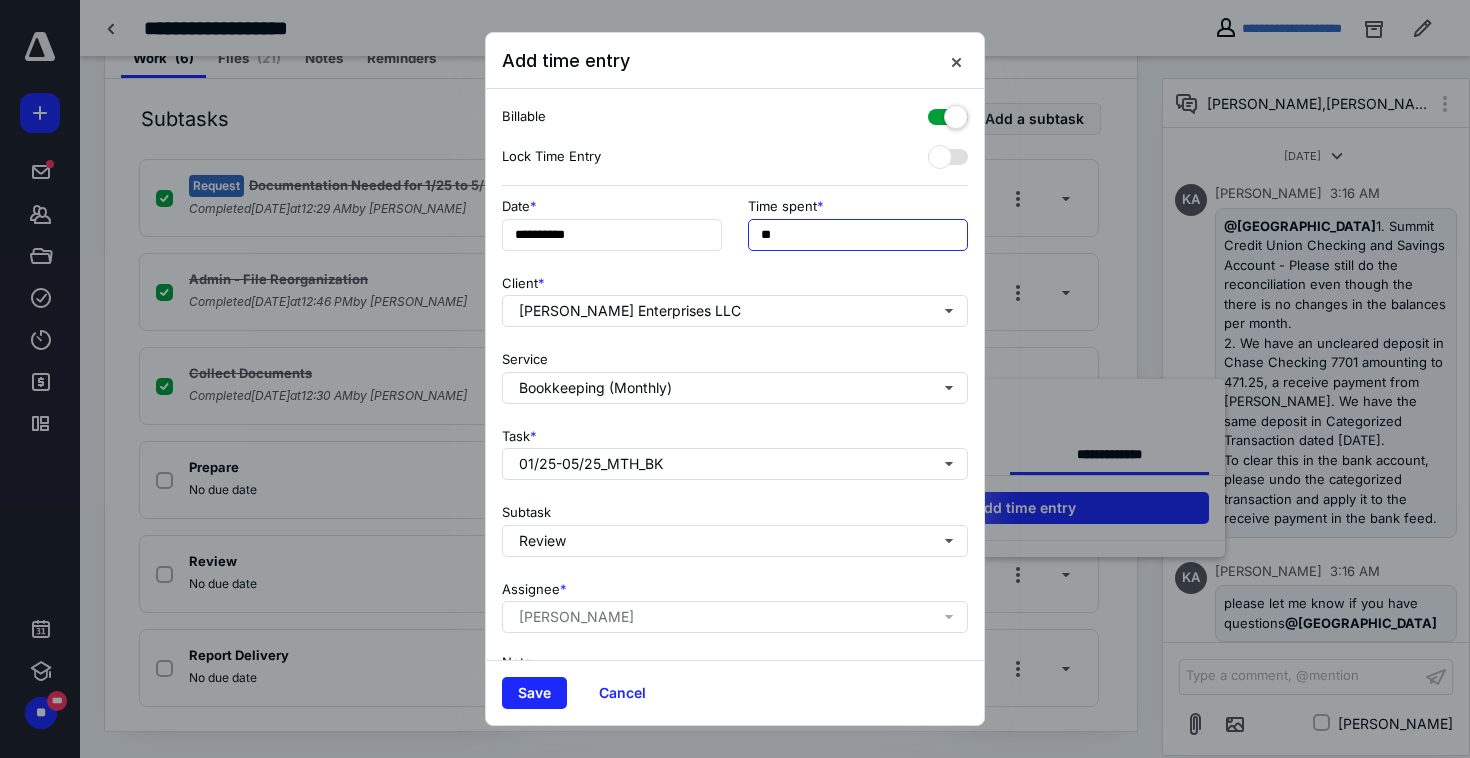 type on "*" 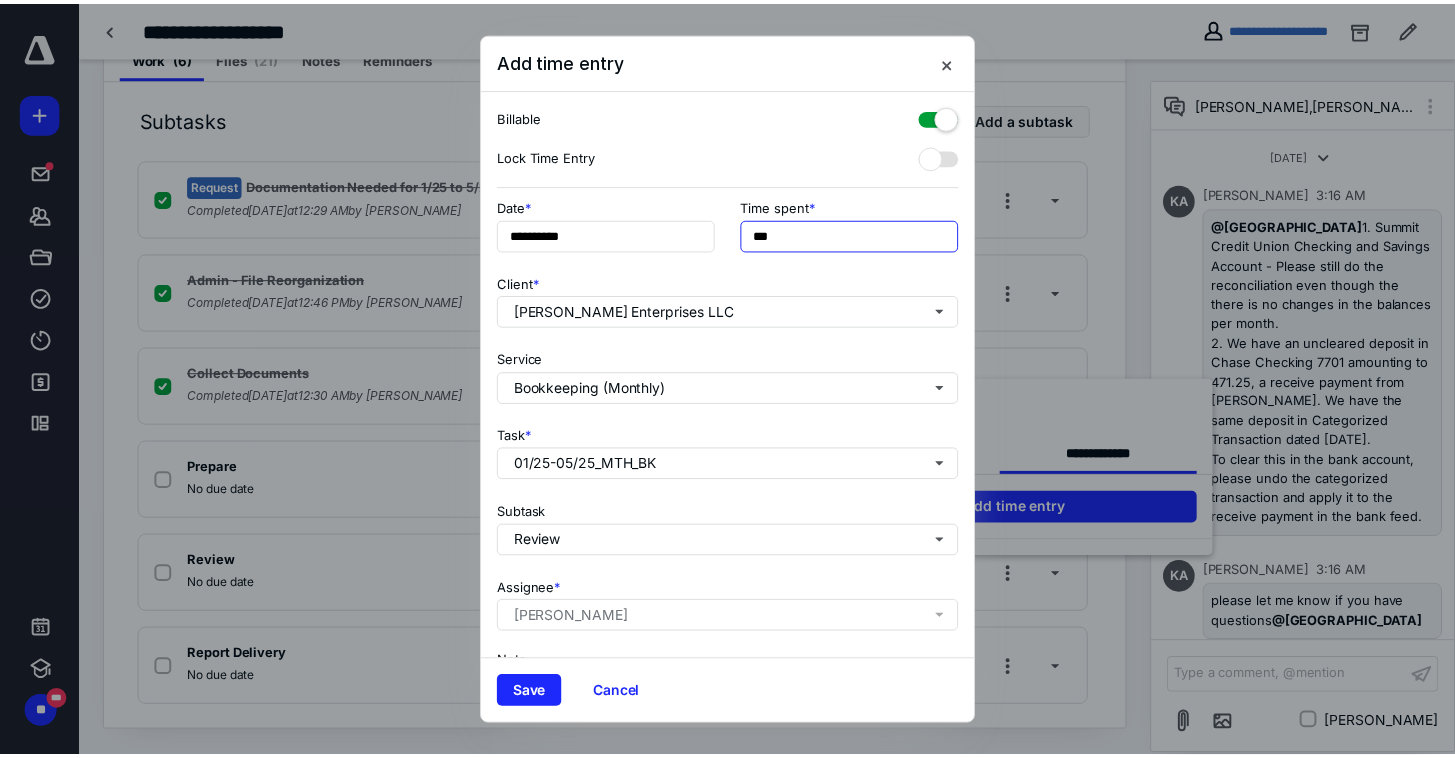 scroll, scrollTop: 143, scrollLeft: 0, axis: vertical 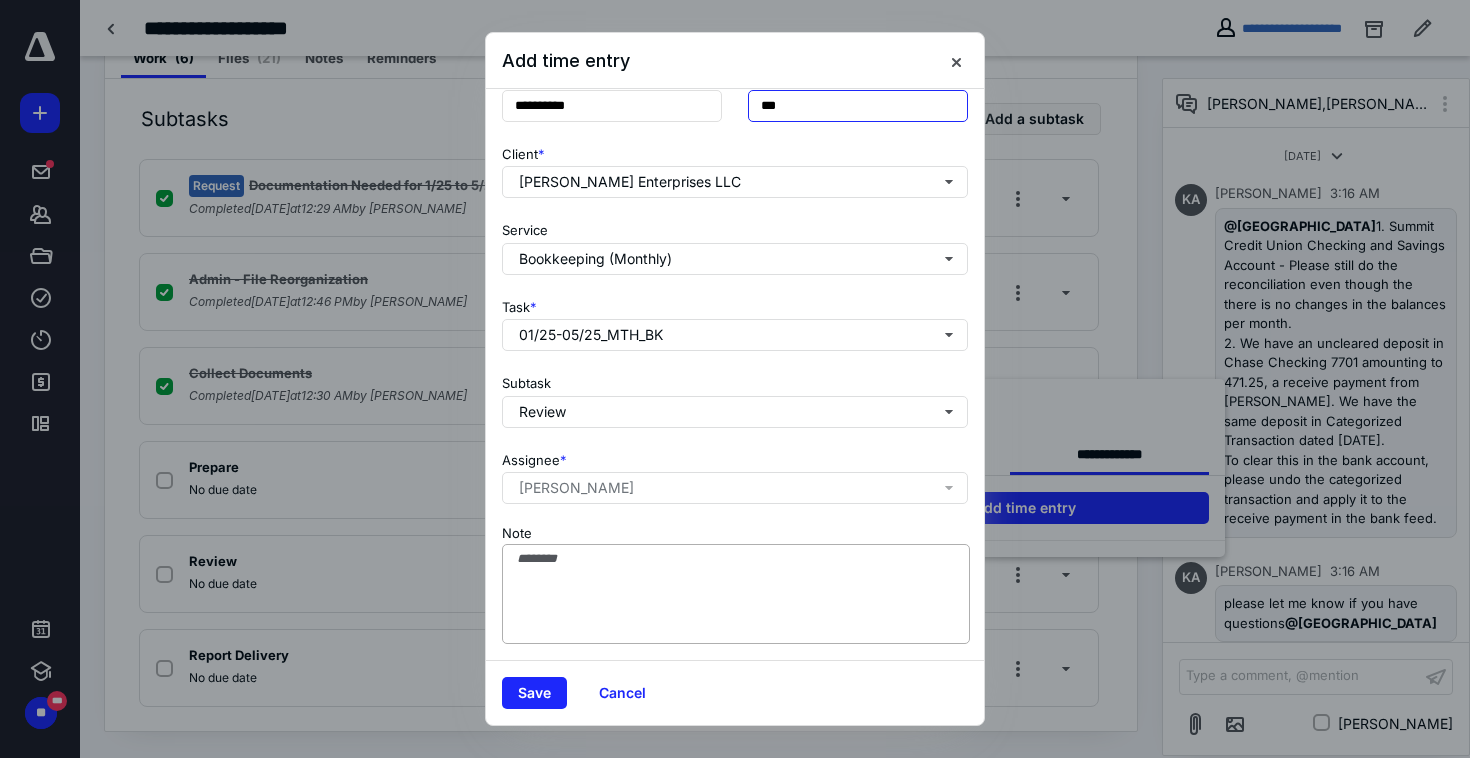 type on "***" 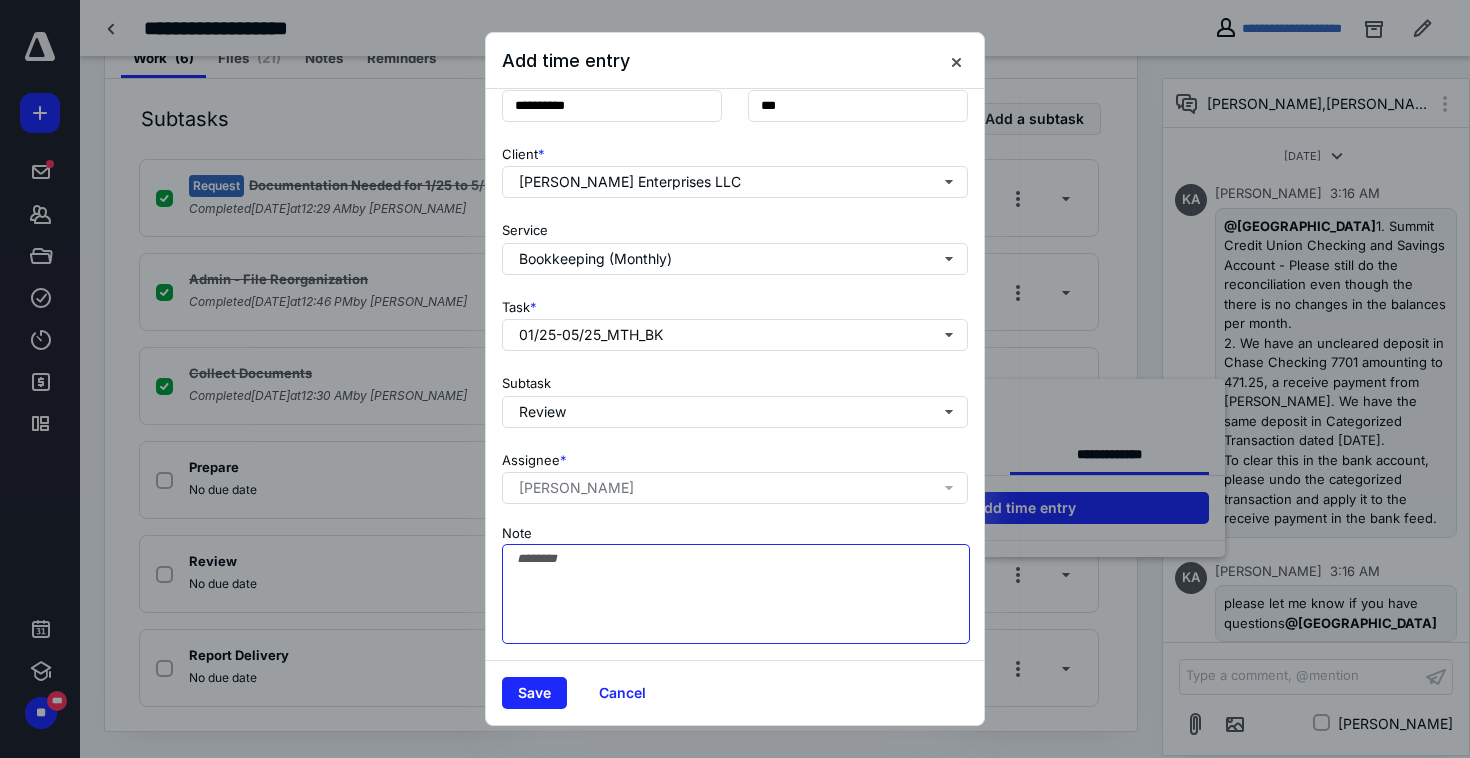 click on "Note" at bounding box center (736, 594) 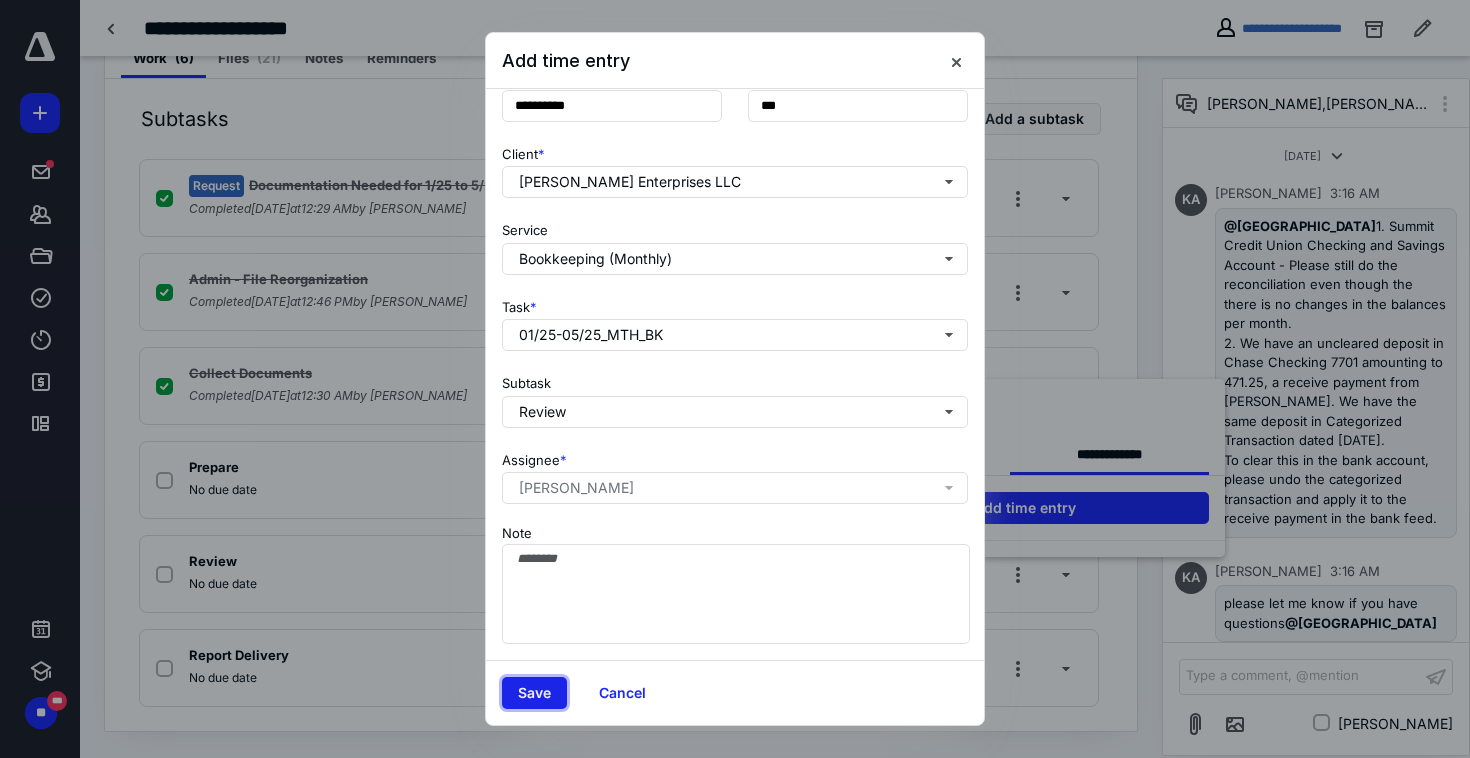 click on "Save" at bounding box center (534, 693) 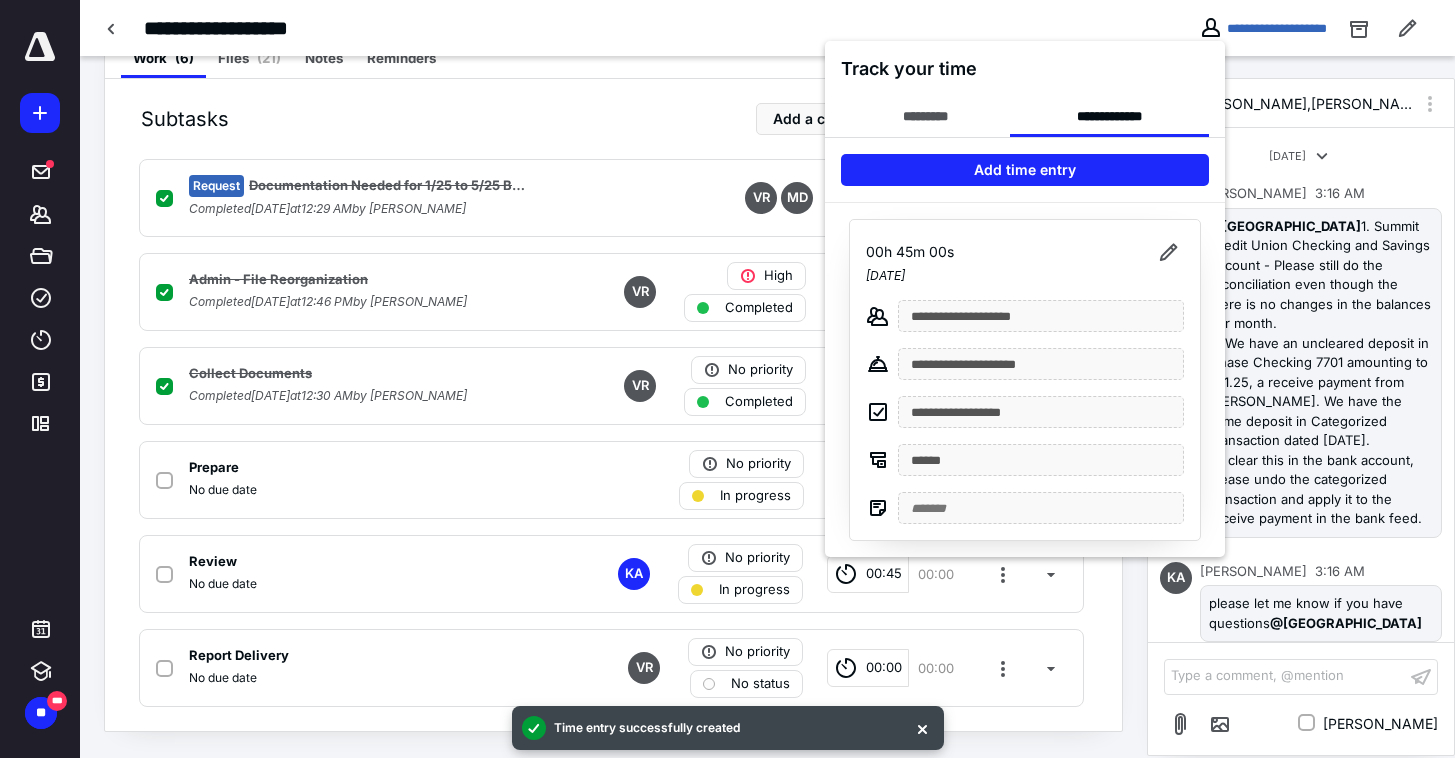 click at bounding box center [727, 379] 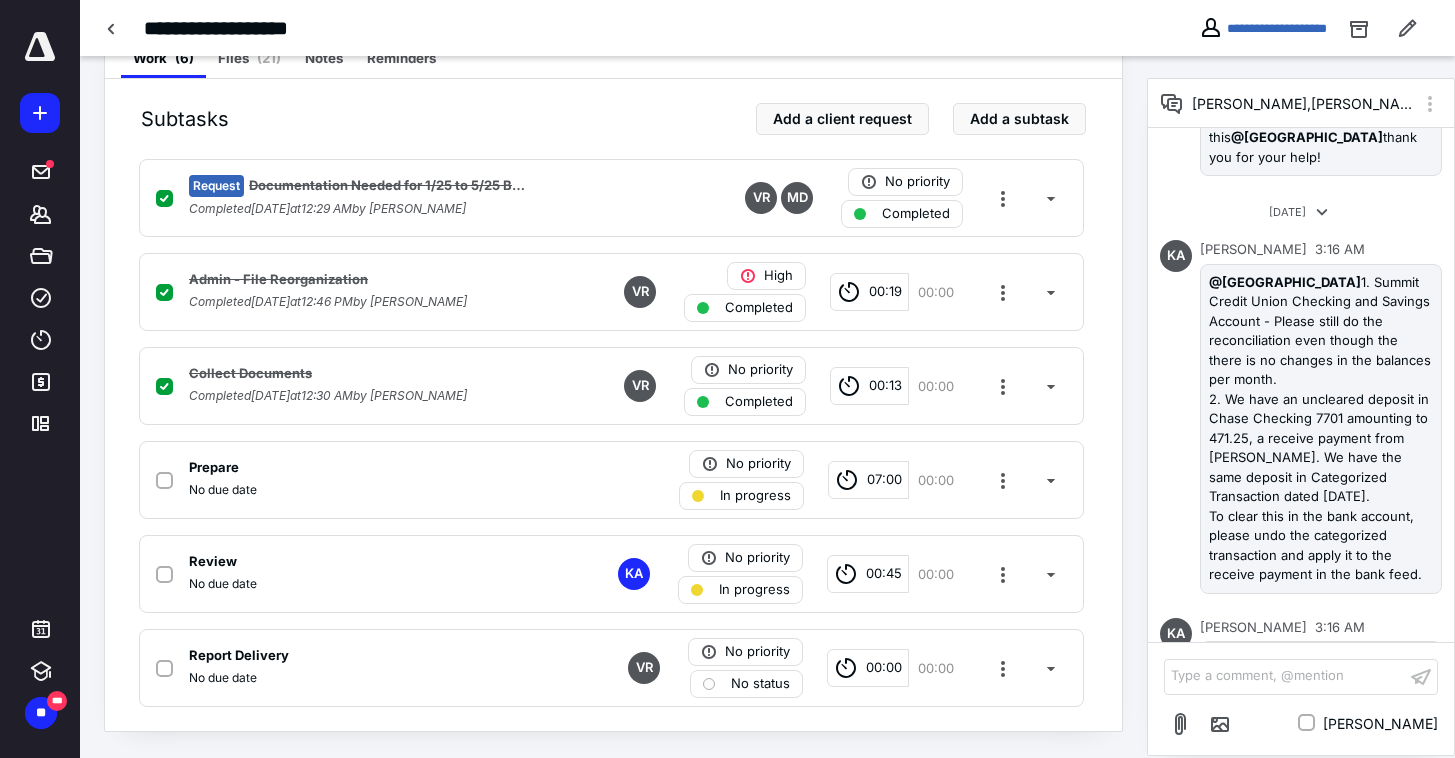 scroll, scrollTop: 857, scrollLeft: 0, axis: vertical 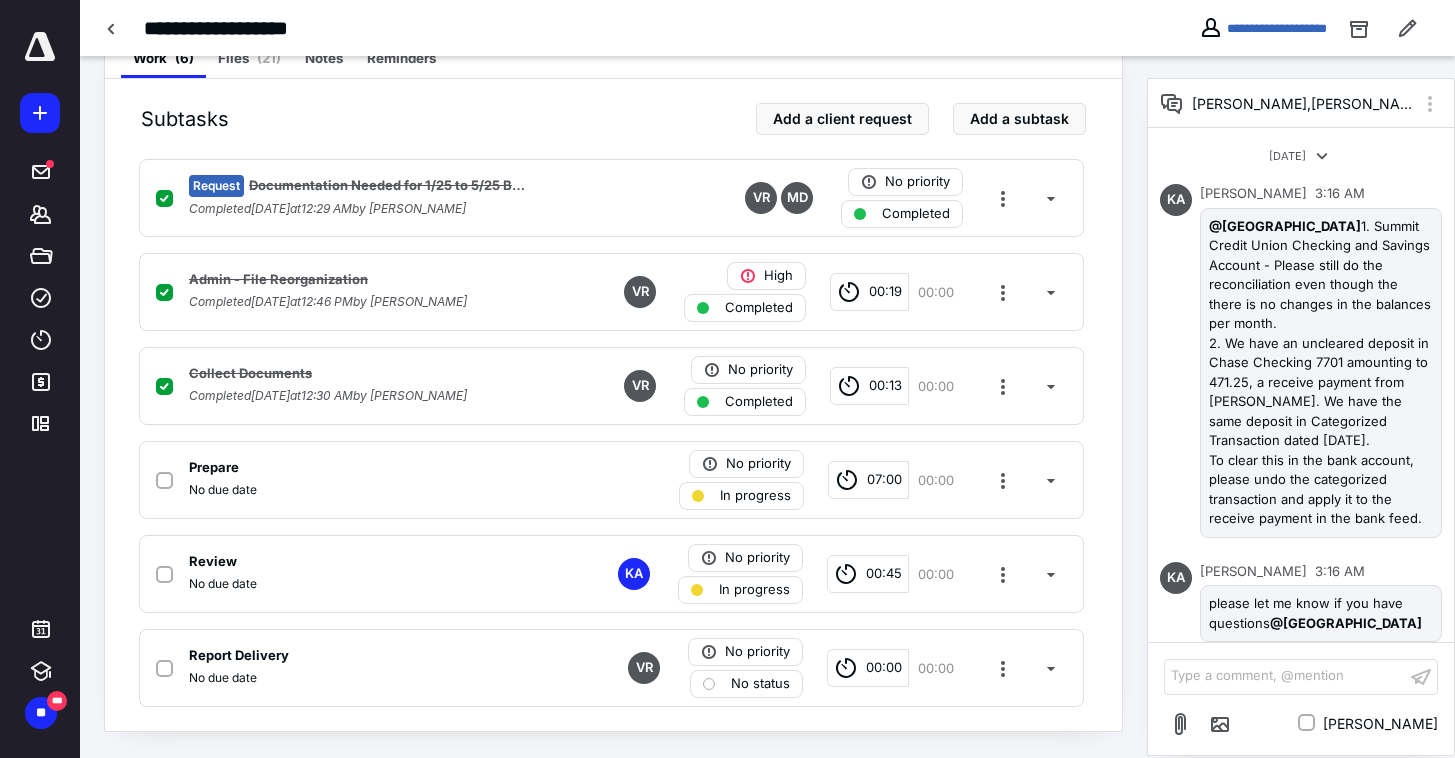 checkbox on "false" 